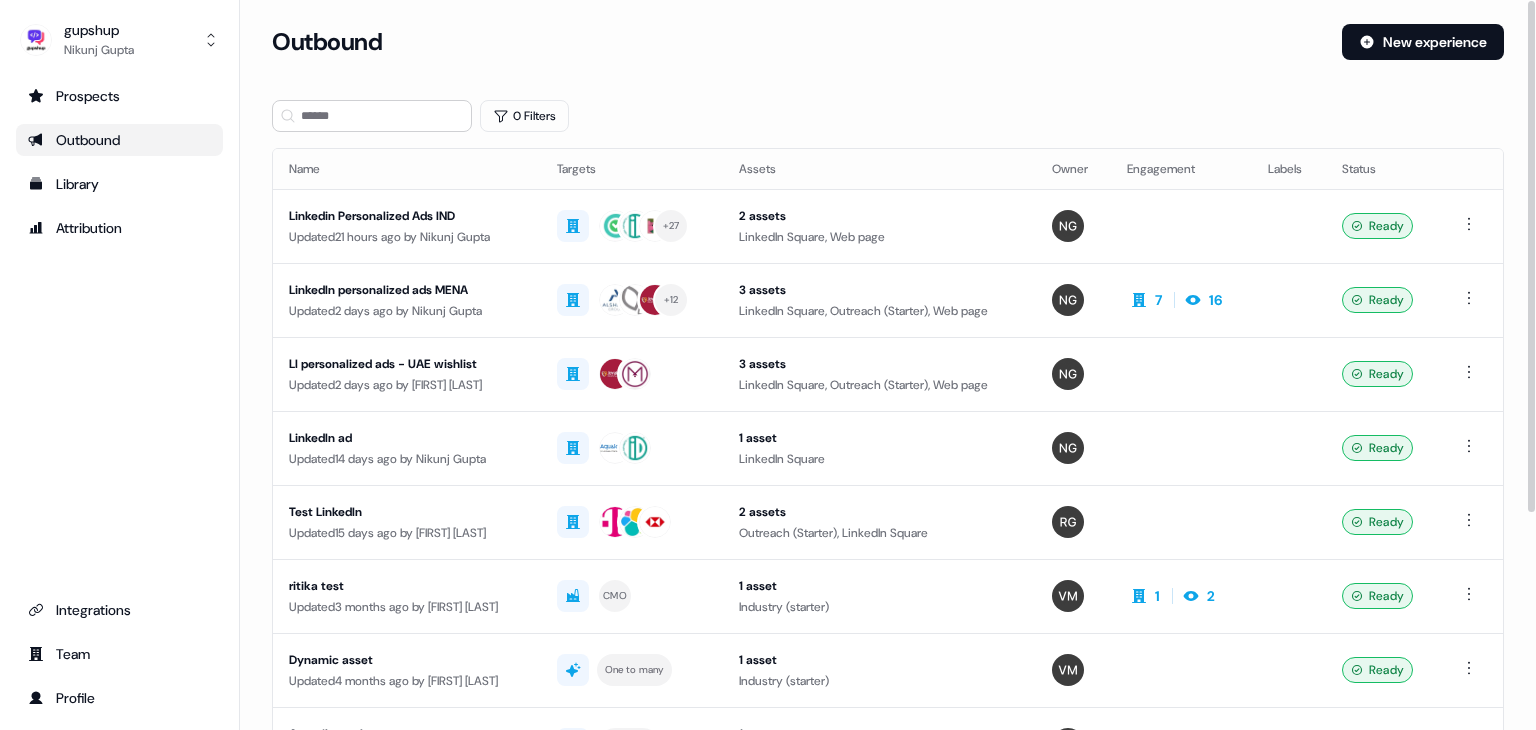 click on "Linkedin Personalized Ads IND" at bounding box center (407, 216) 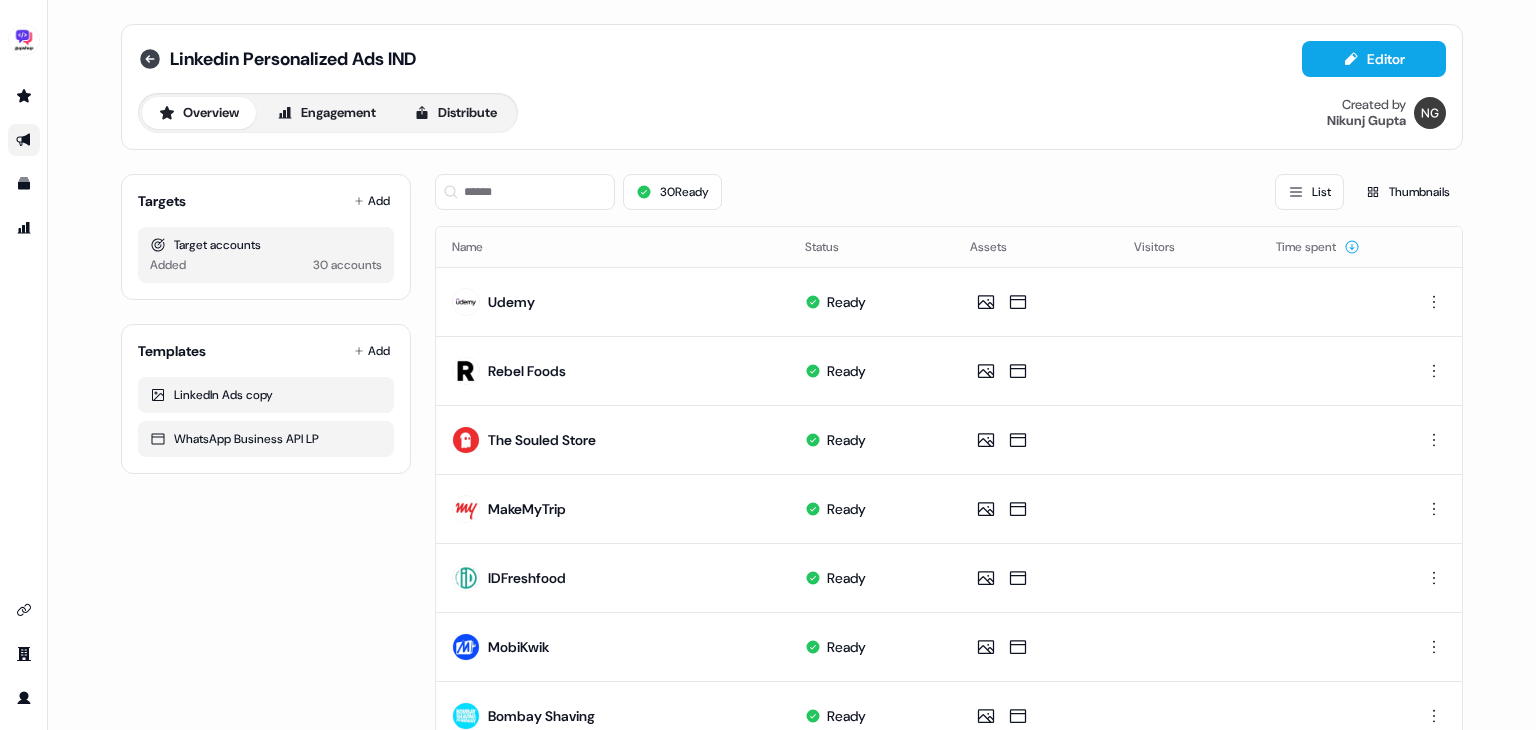 click 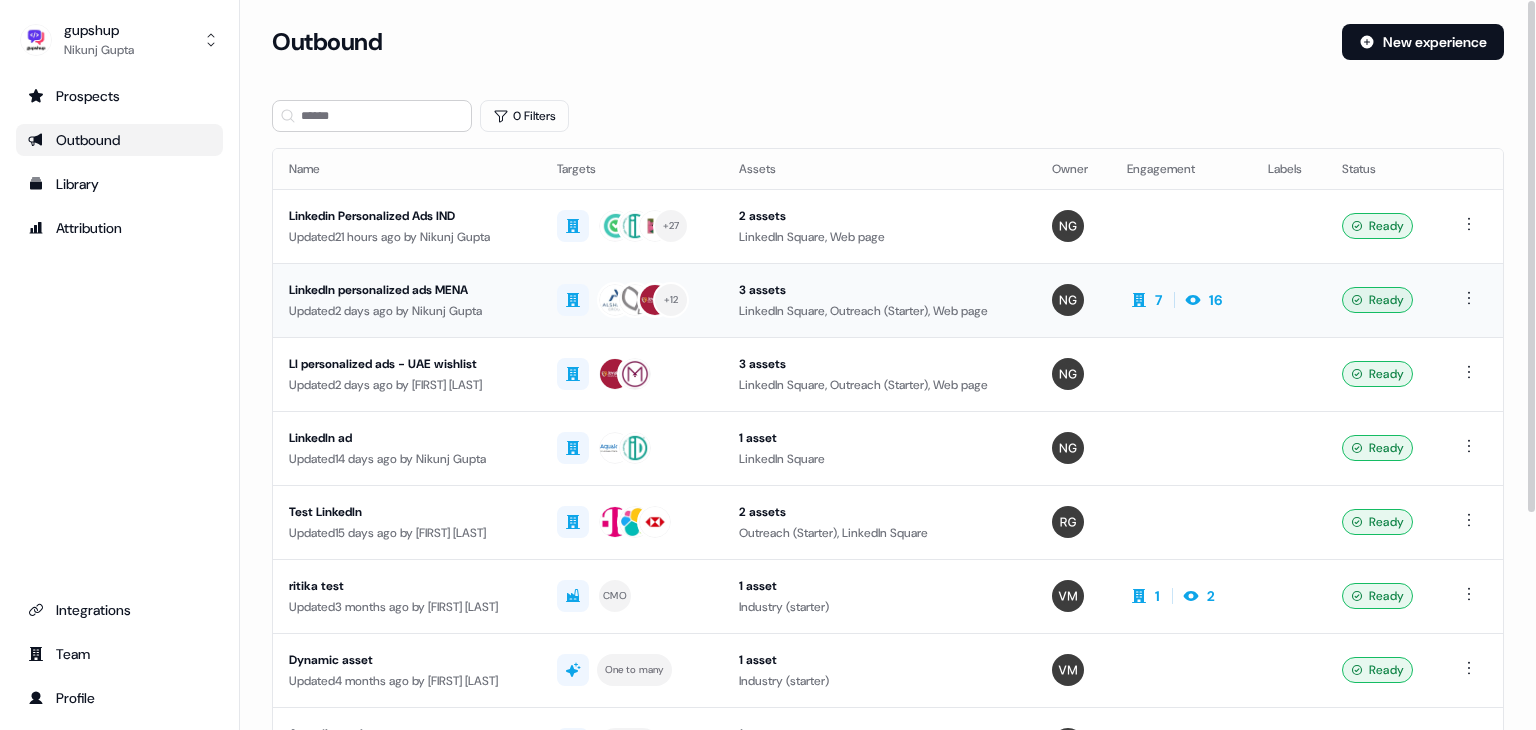click on "2 days ago" at bounding box center [407, 311] 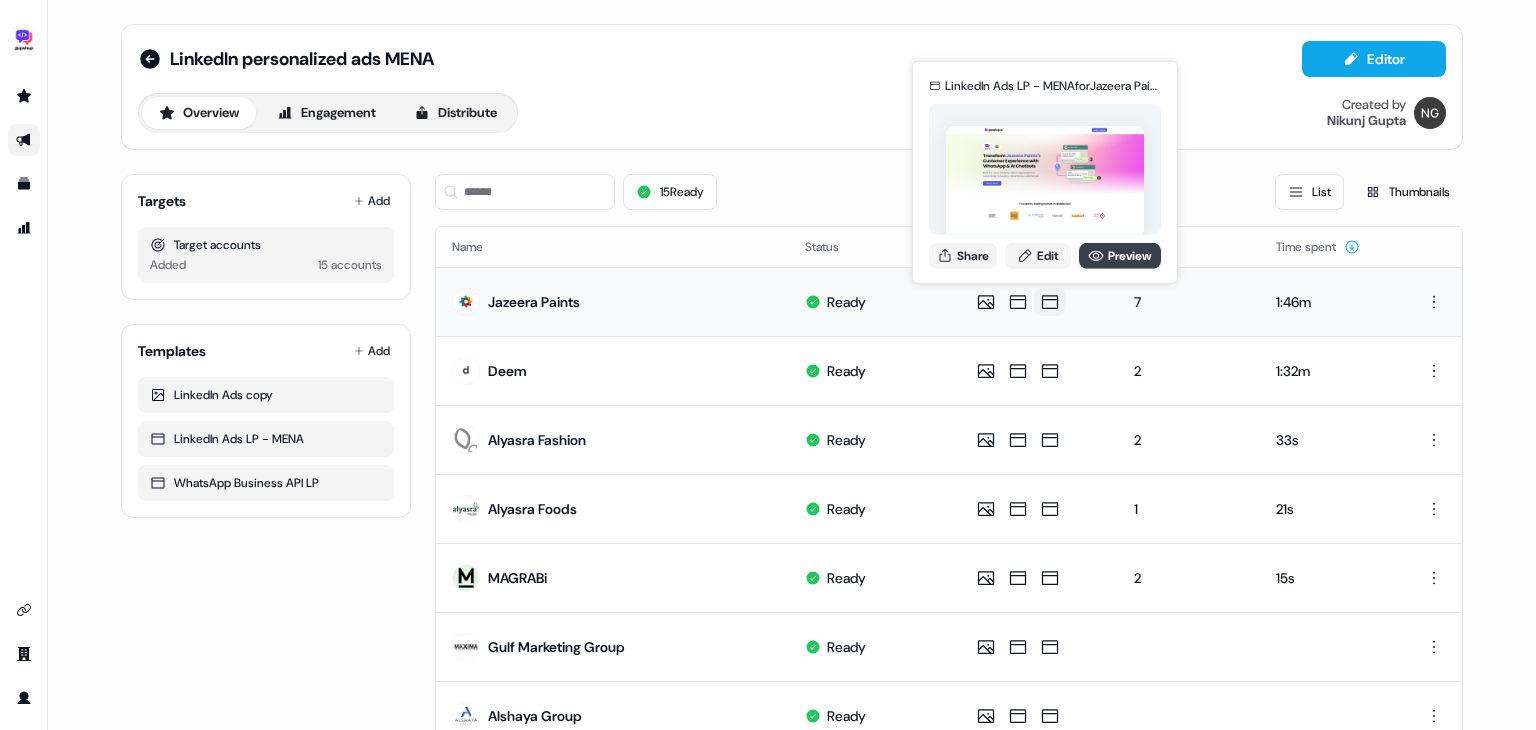 click on "Preview" at bounding box center (1120, 255) 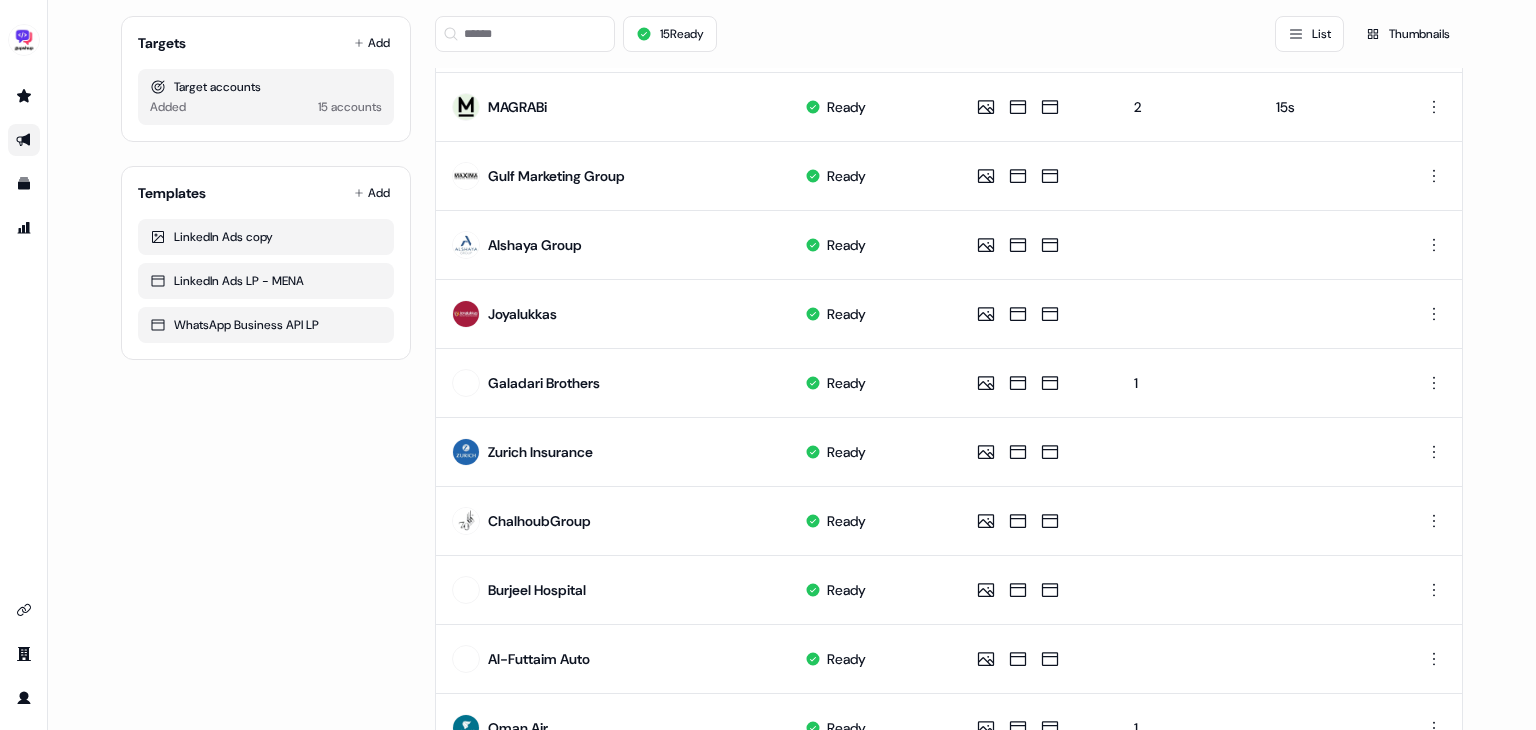 scroll, scrollTop: 511, scrollLeft: 0, axis: vertical 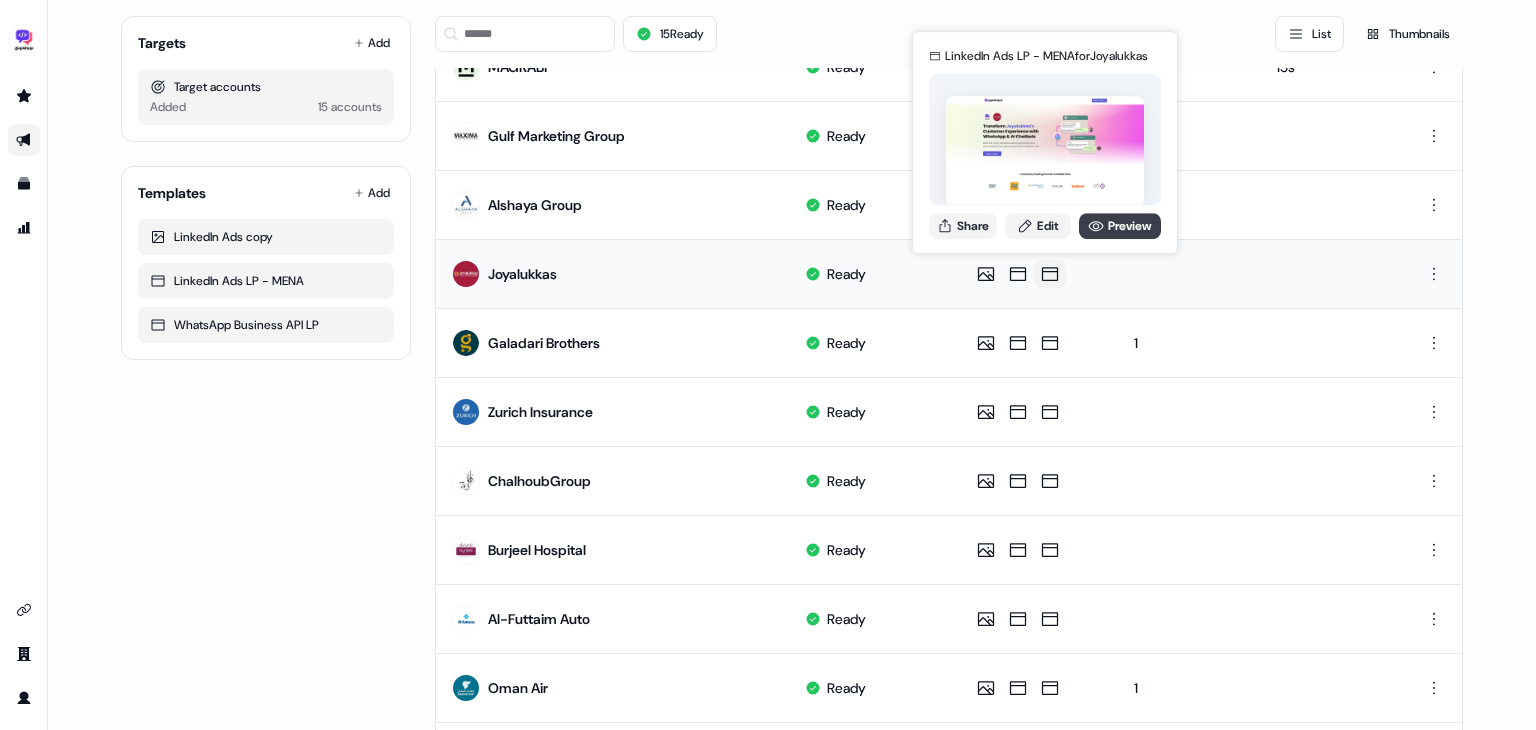 click on "Preview" at bounding box center [1120, 226] 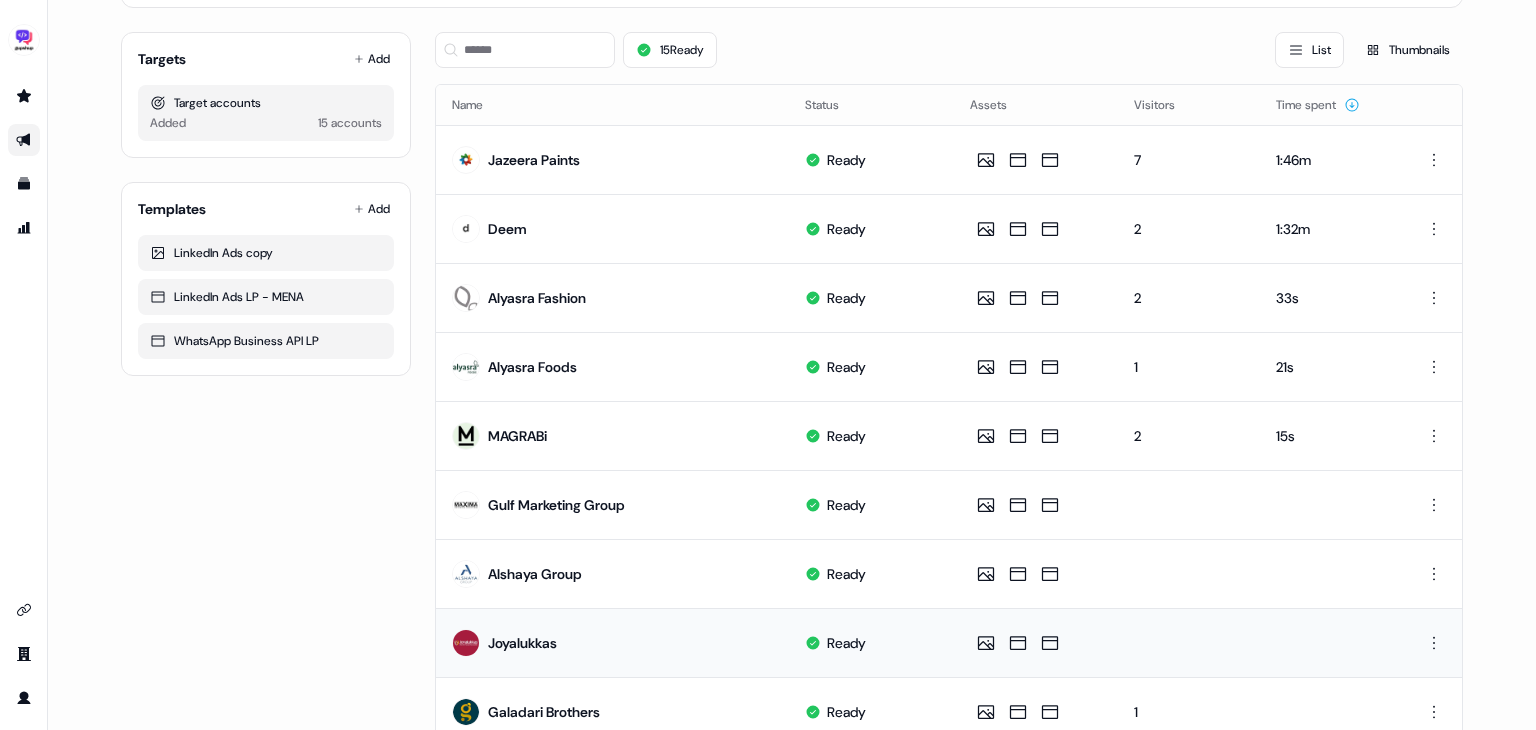 scroll, scrollTop: 121, scrollLeft: 0, axis: vertical 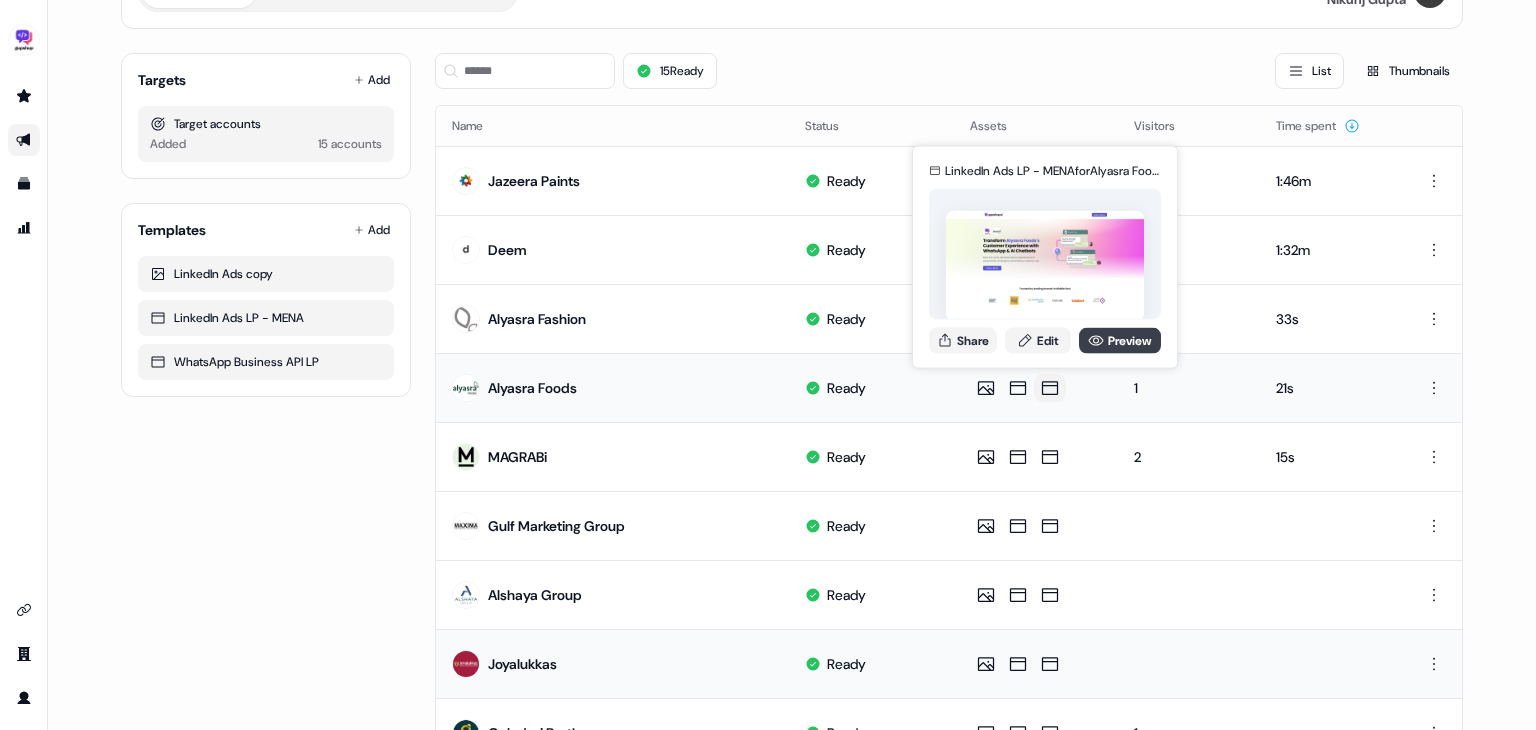 click on "Preview" at bounding box center [1120, 340] 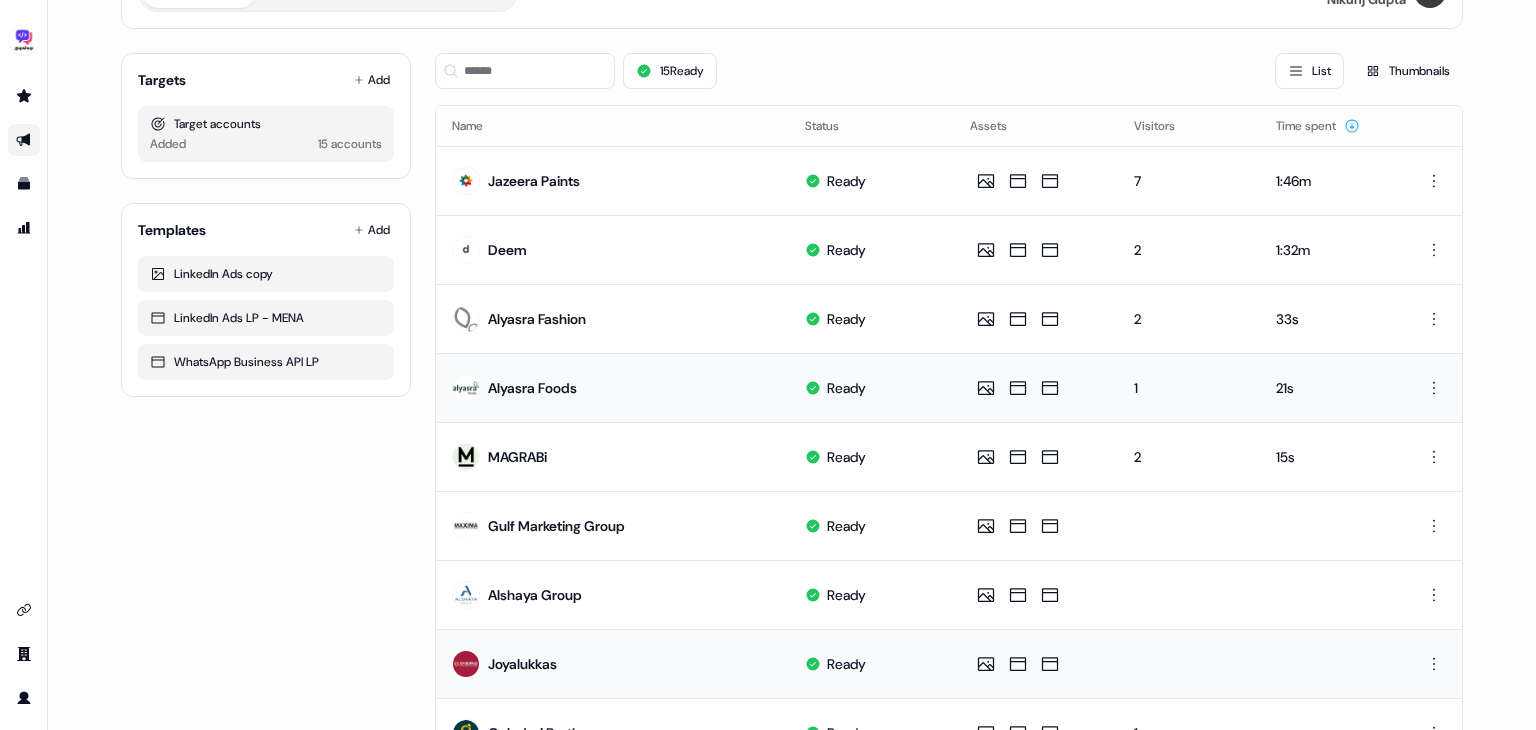 scroll, scrollTop: 0, scrollLeft: 0, axis: both 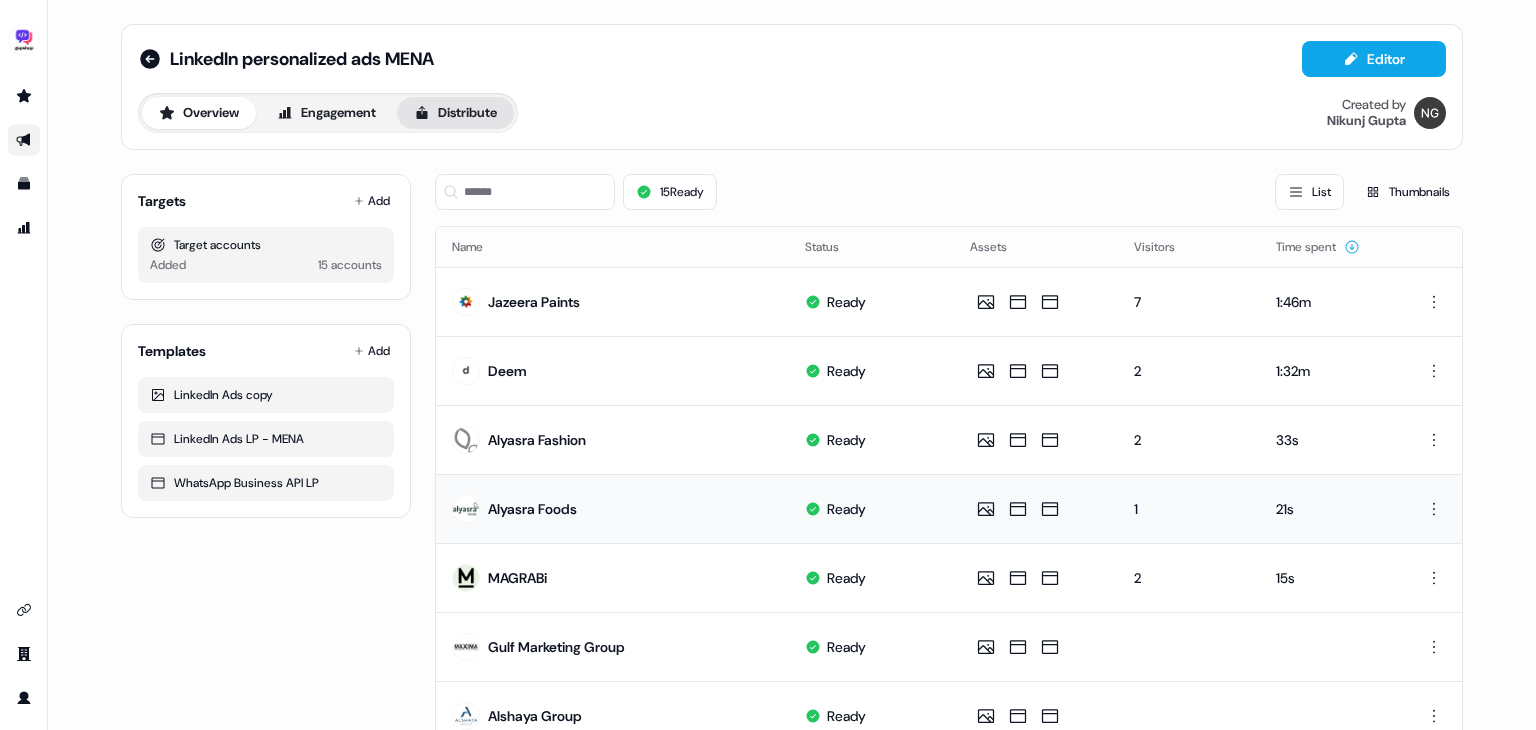 click on "Distribute" at bounding box center (455, 113) 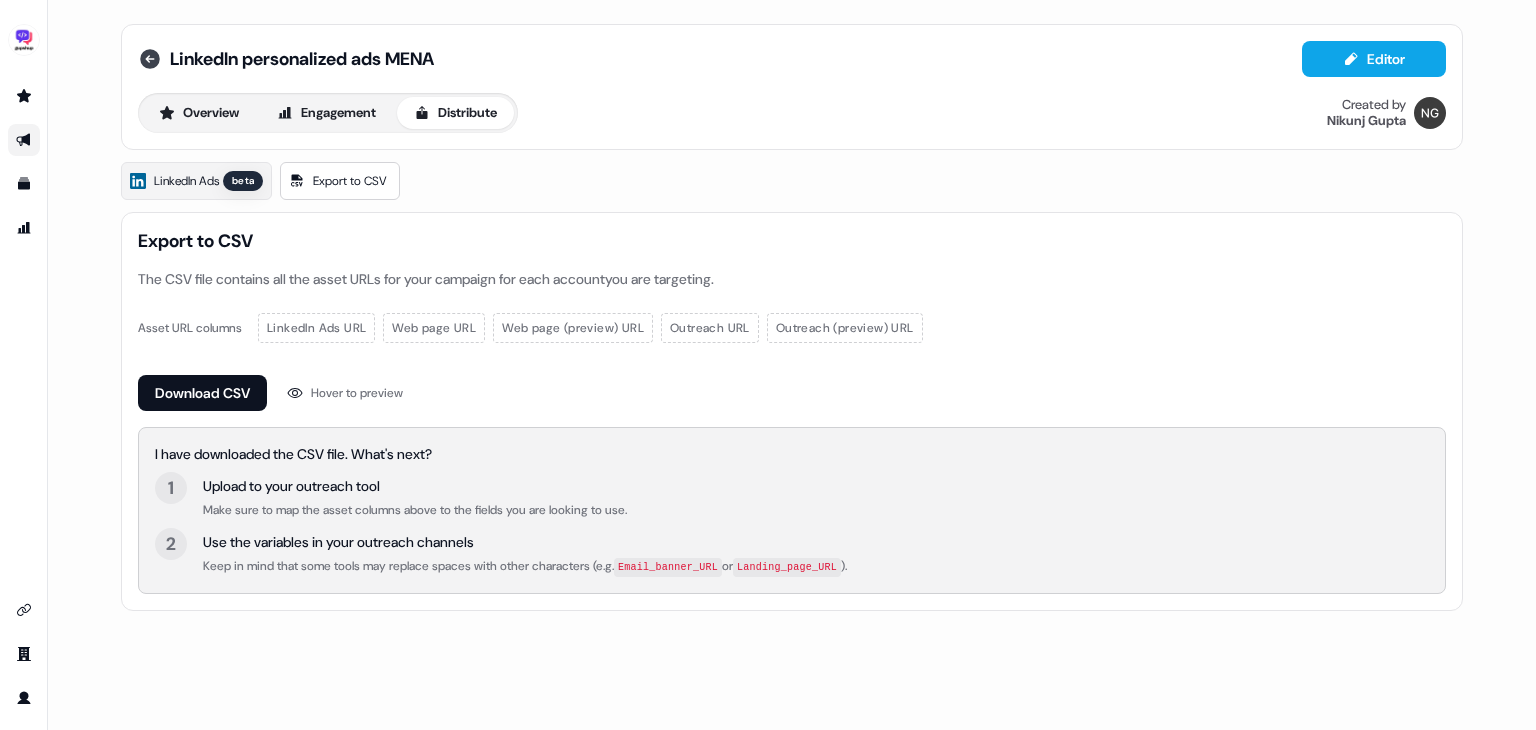 click 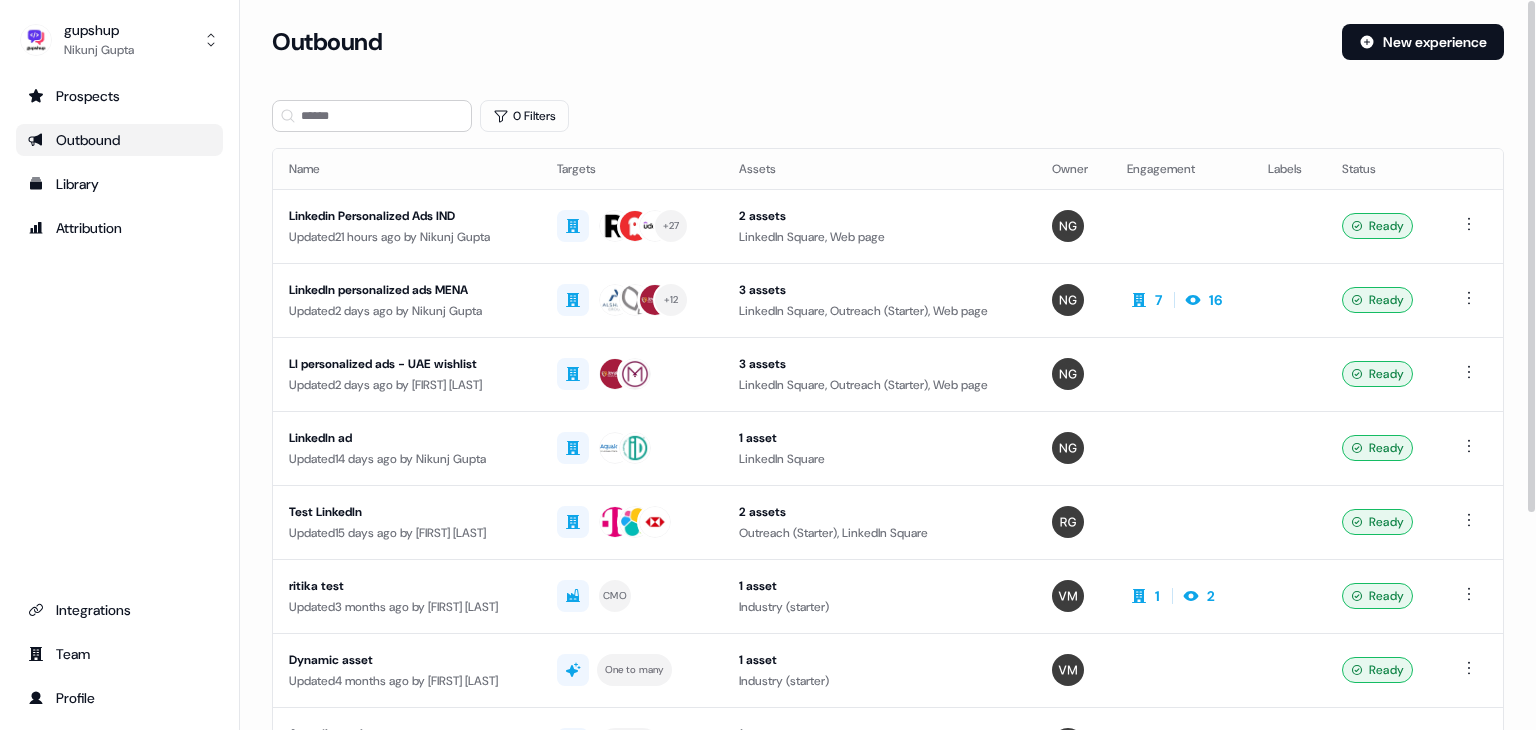 click on "21 hours ago" at bounding box center [407, 237] 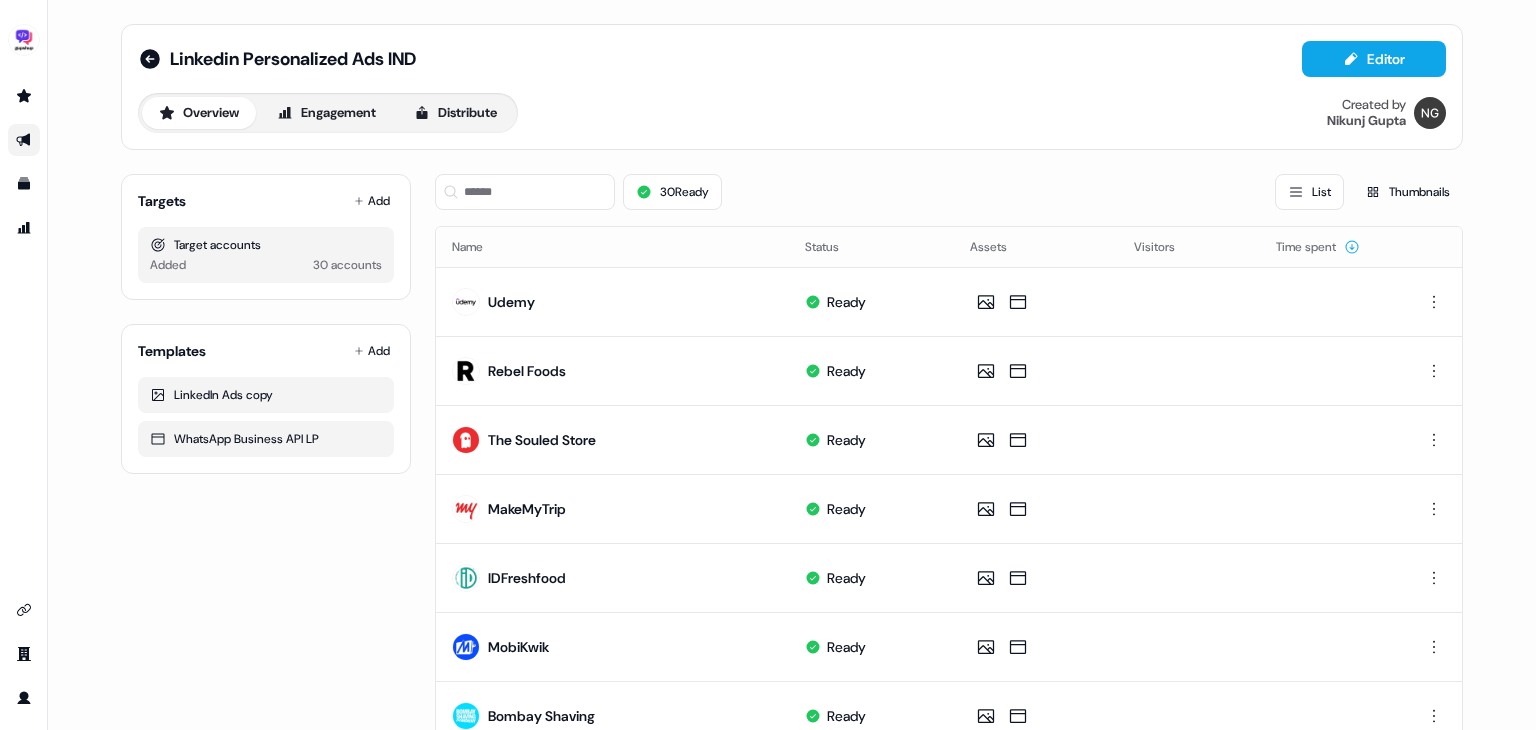 click on "Overview Engagement Distribute" at bounding box center [328, 113] 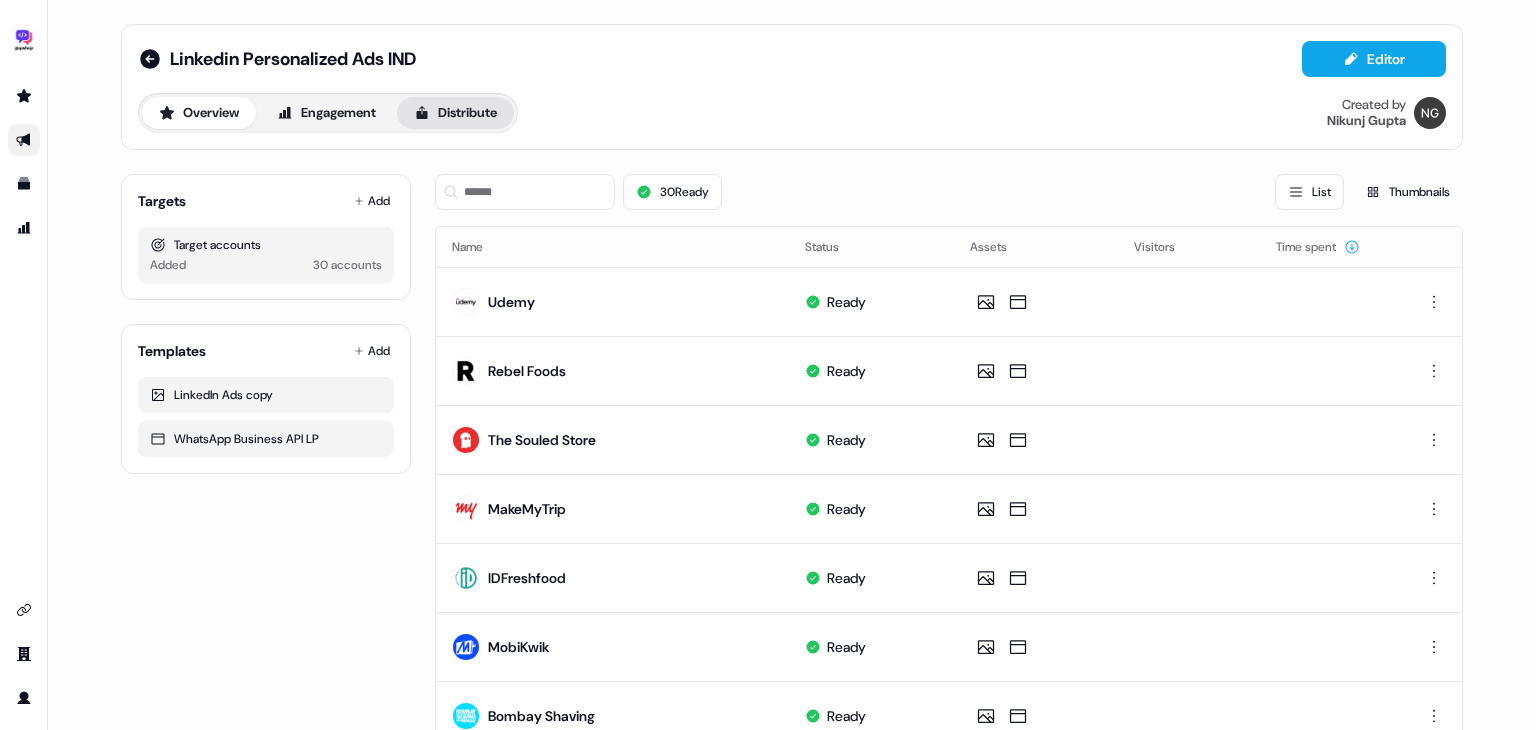 click on "Distribute" at bounding box center [455, 113] 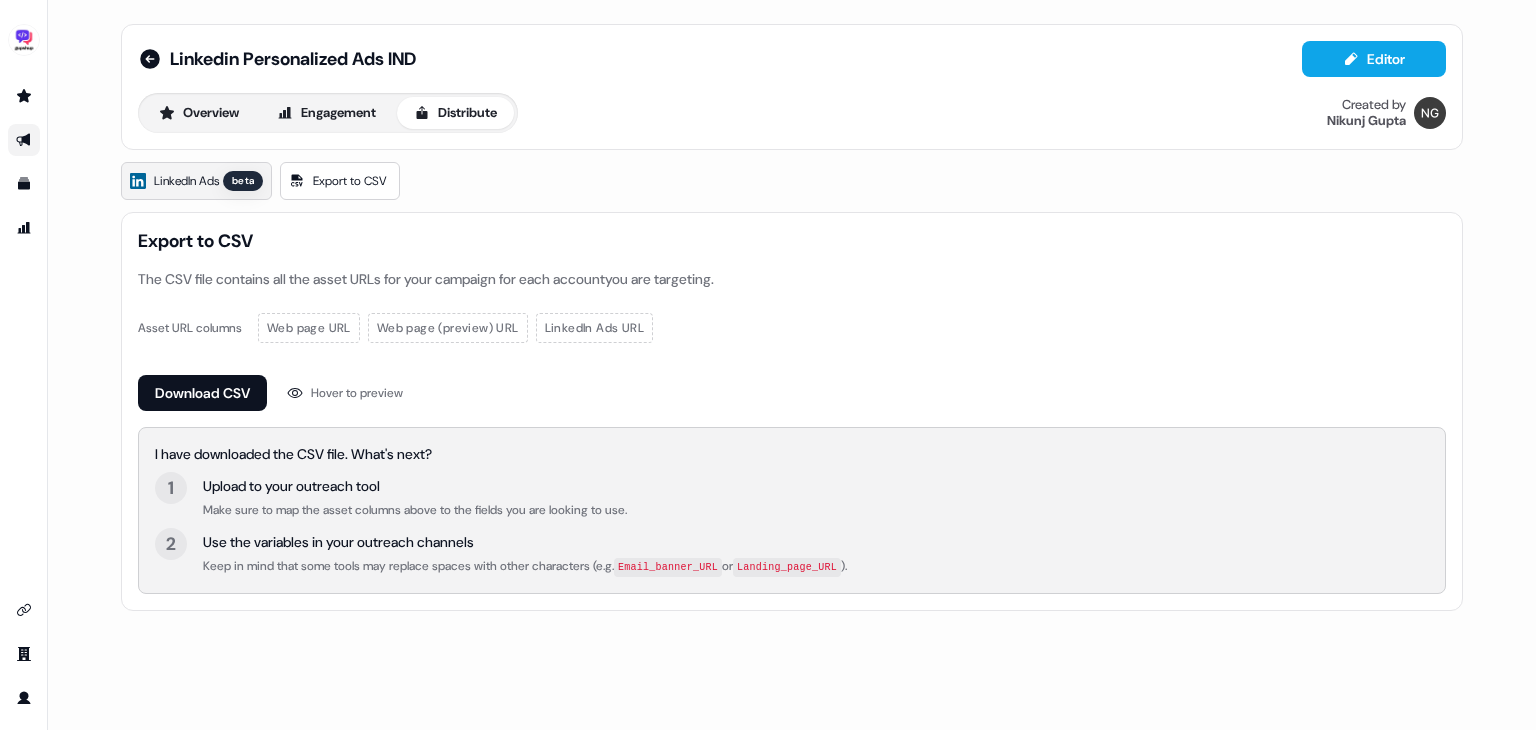 click on "LinkedIn Ads" at bounding box center [186, 181] 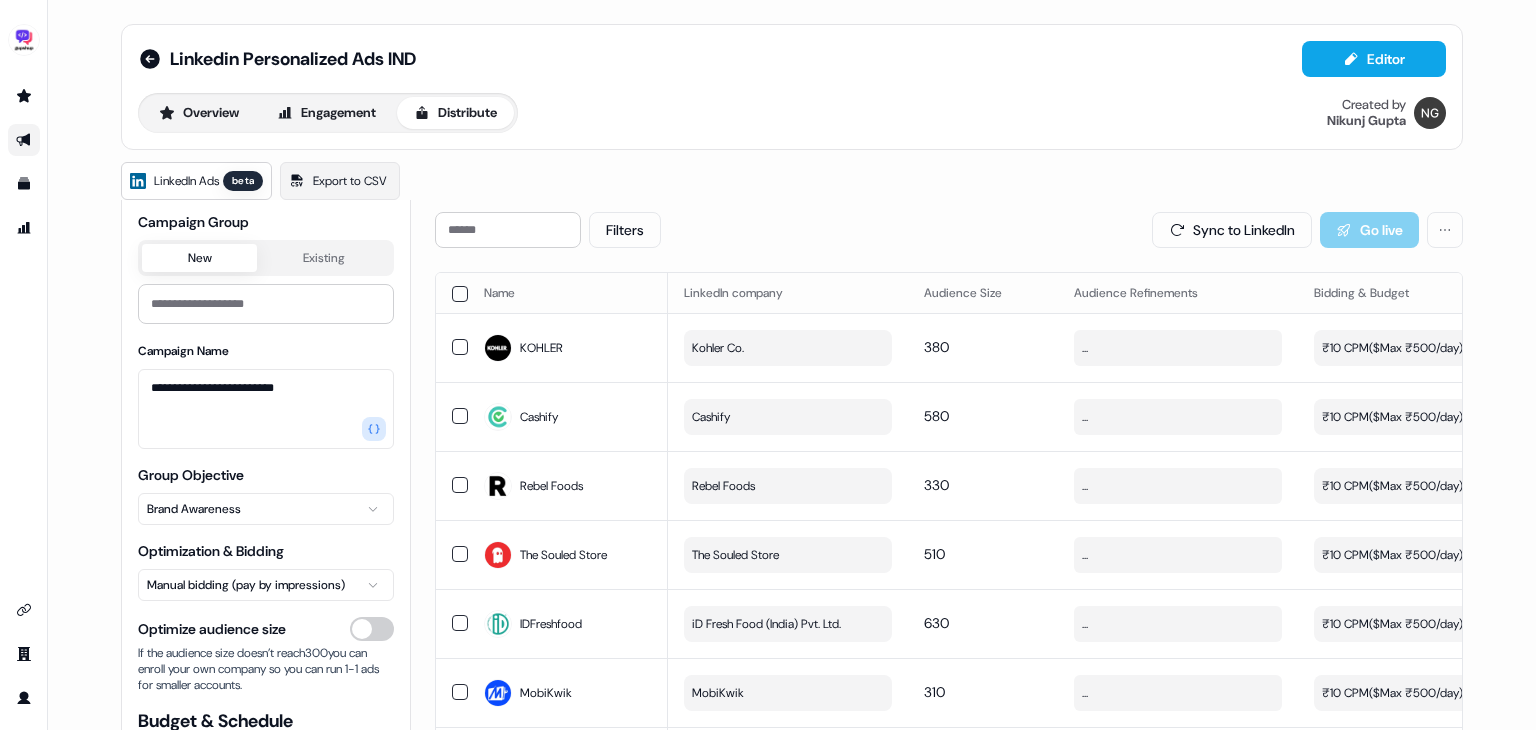 scroll, scrollTop: 216, scrollLeft: 0, axis: vertical 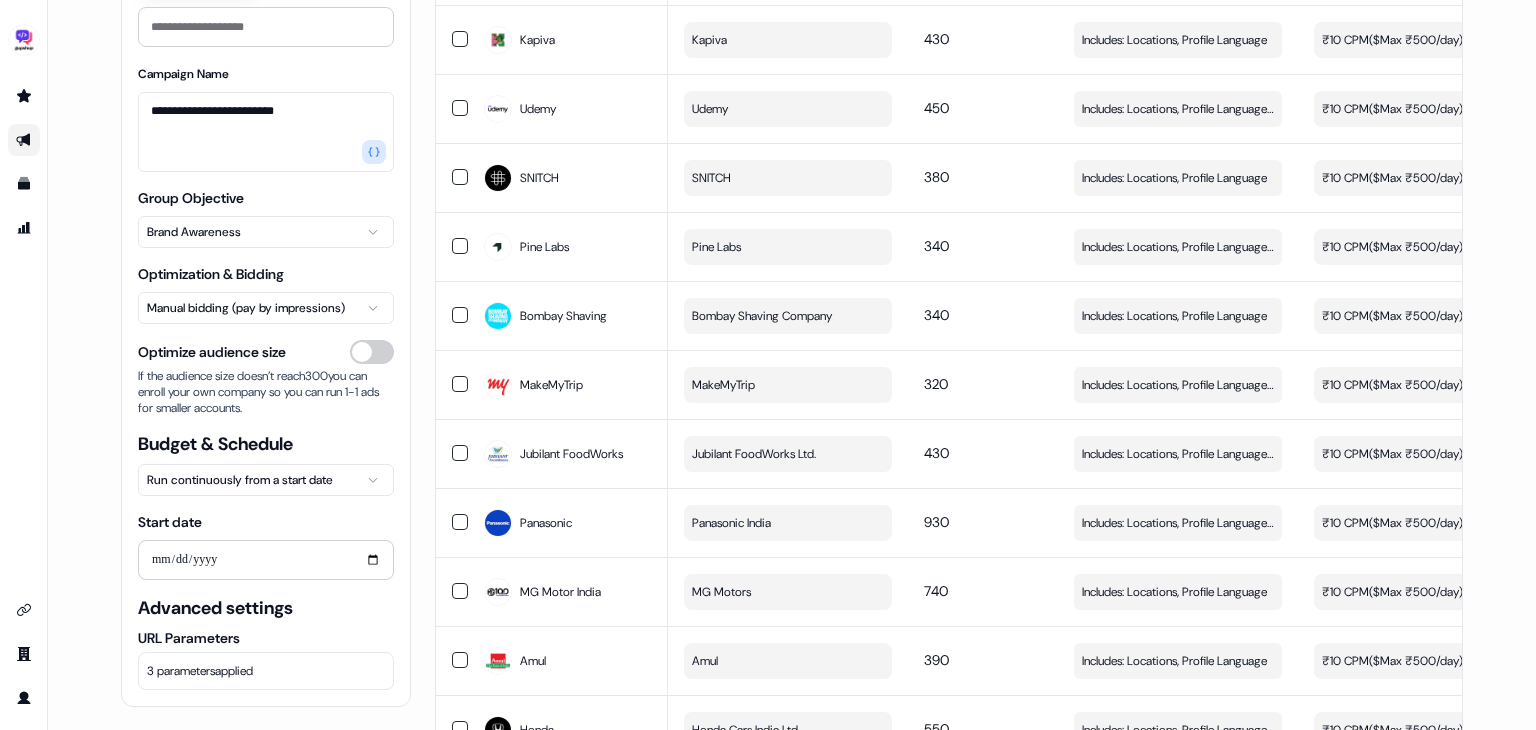 click on "3   parameters  applied" at bounding box center [200, 671] 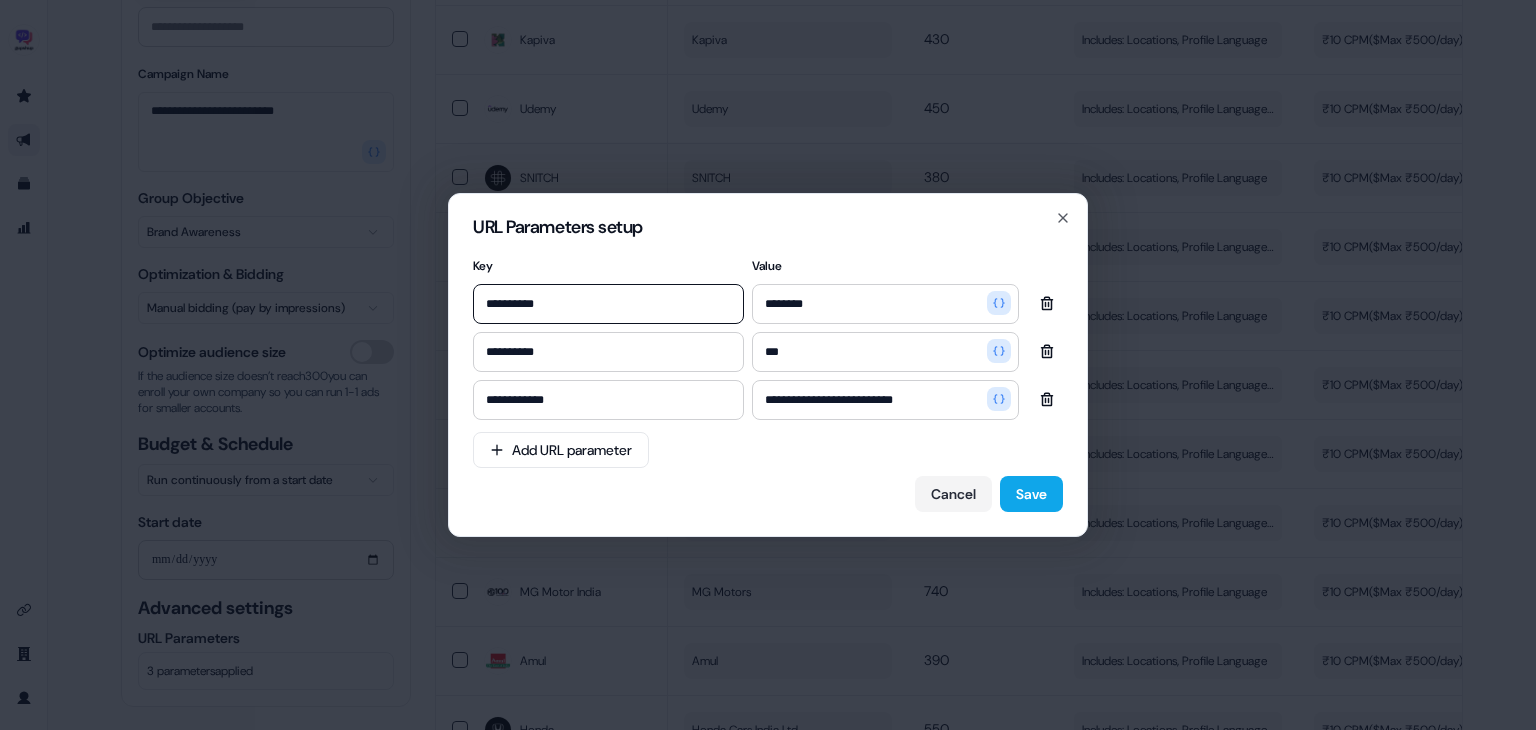 click on "**********" at bounding box center (608, 304) 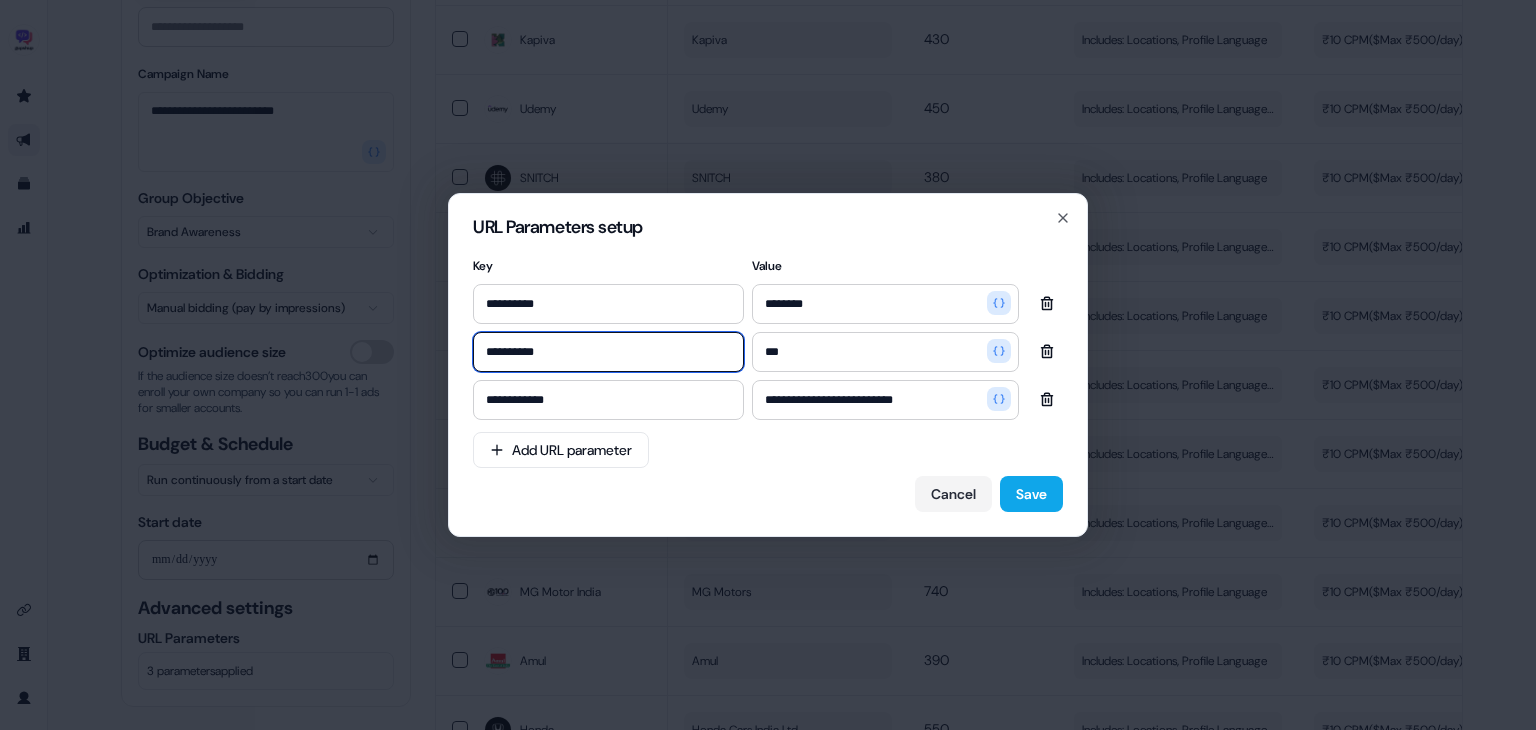 click on "**********" at bounding box center (608, 352) 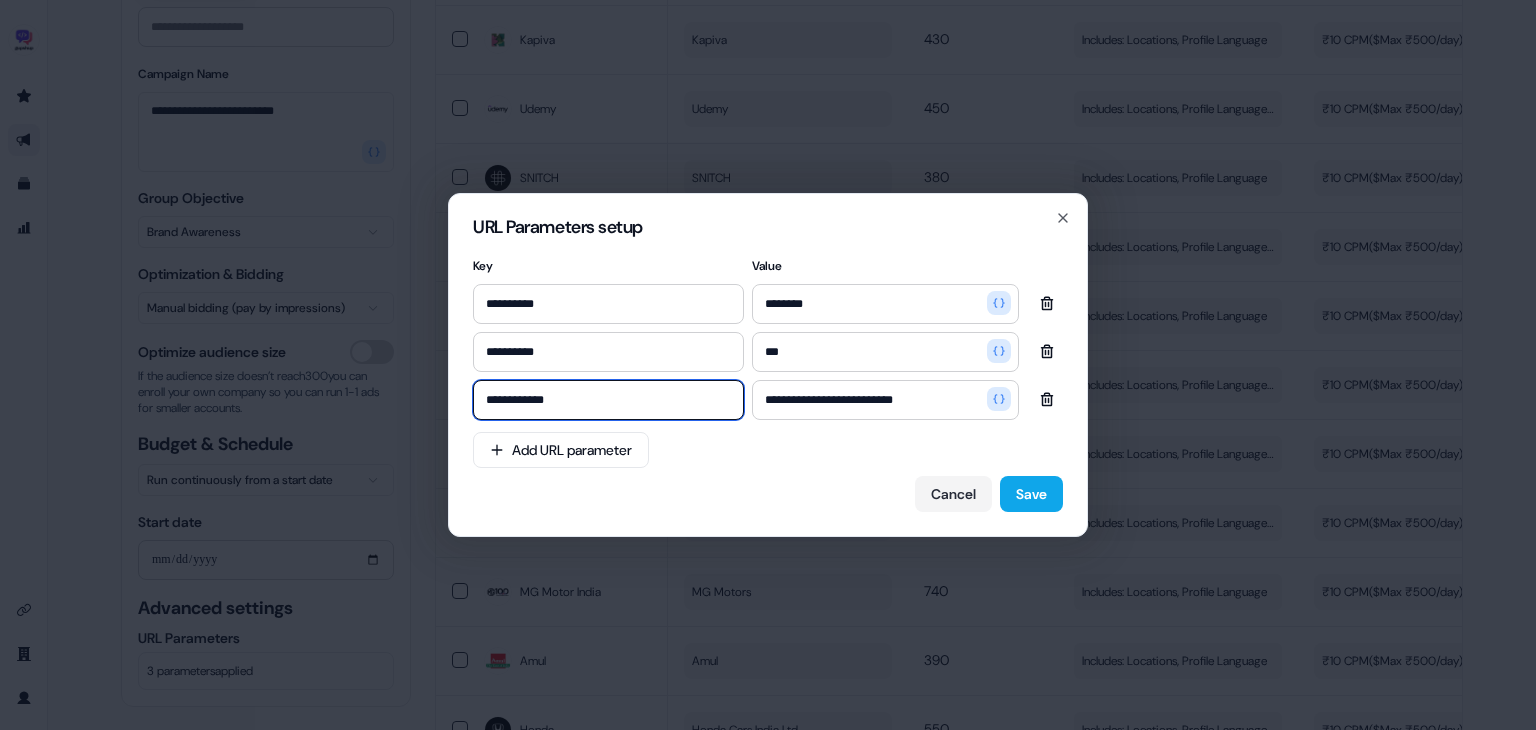 click on "**********" at bounding box center (608, 400) 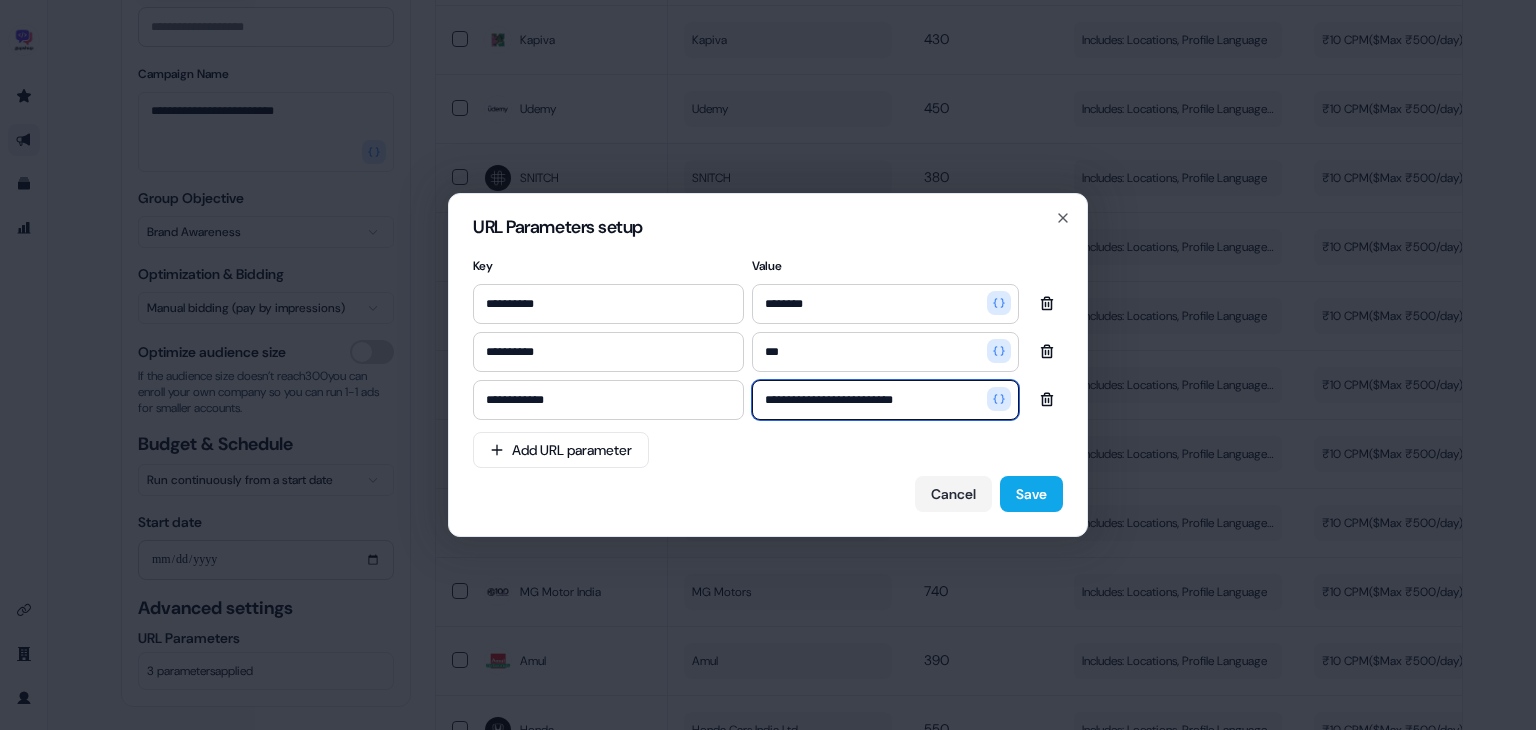 drag, startPoint x: 942, startPoint y: 402, endPoint x: 752, endPoint y: 413, distance: 190.31816 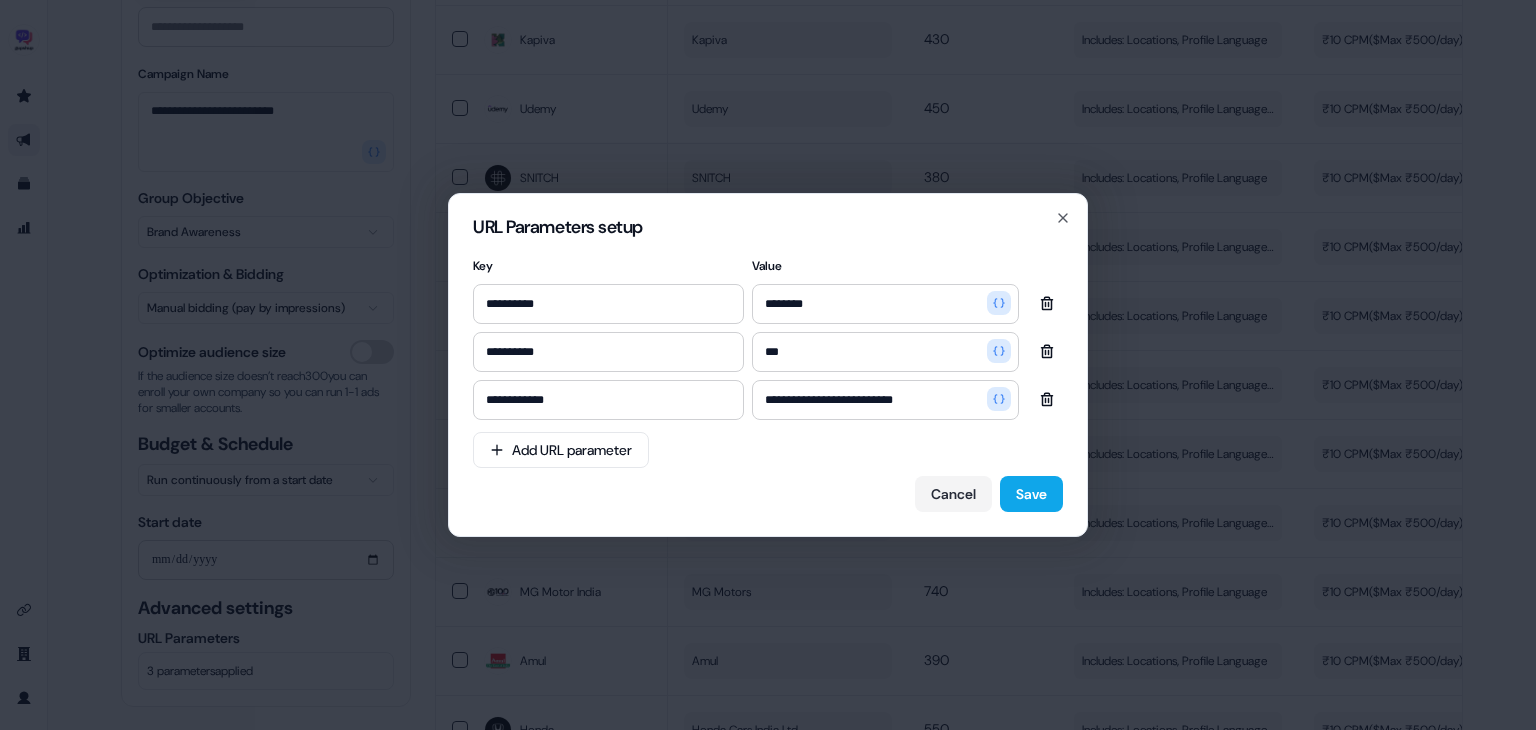 click on "Cancel Save" at bounding box center (768, 382) 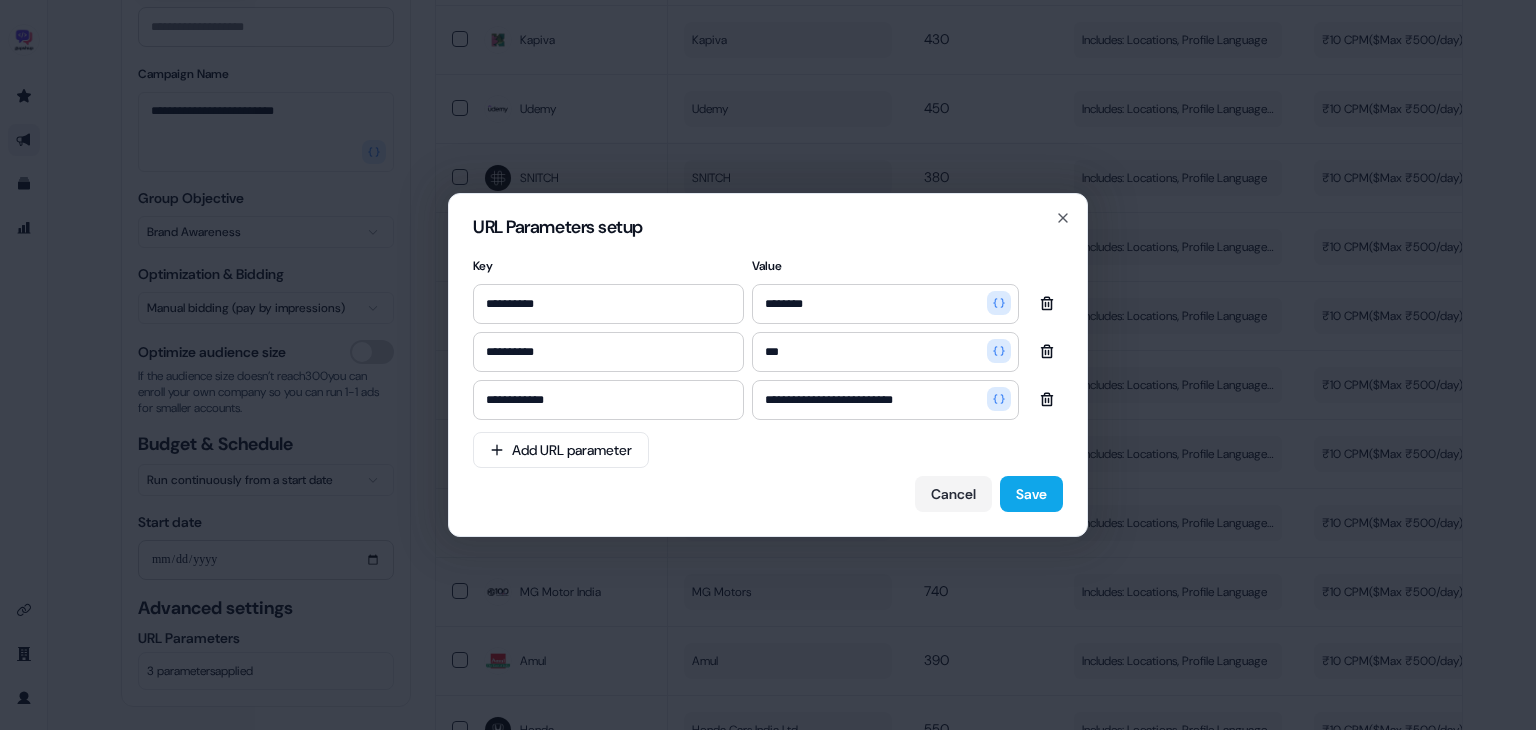 click on "Cancel Save" at bounding box center (768, 382) 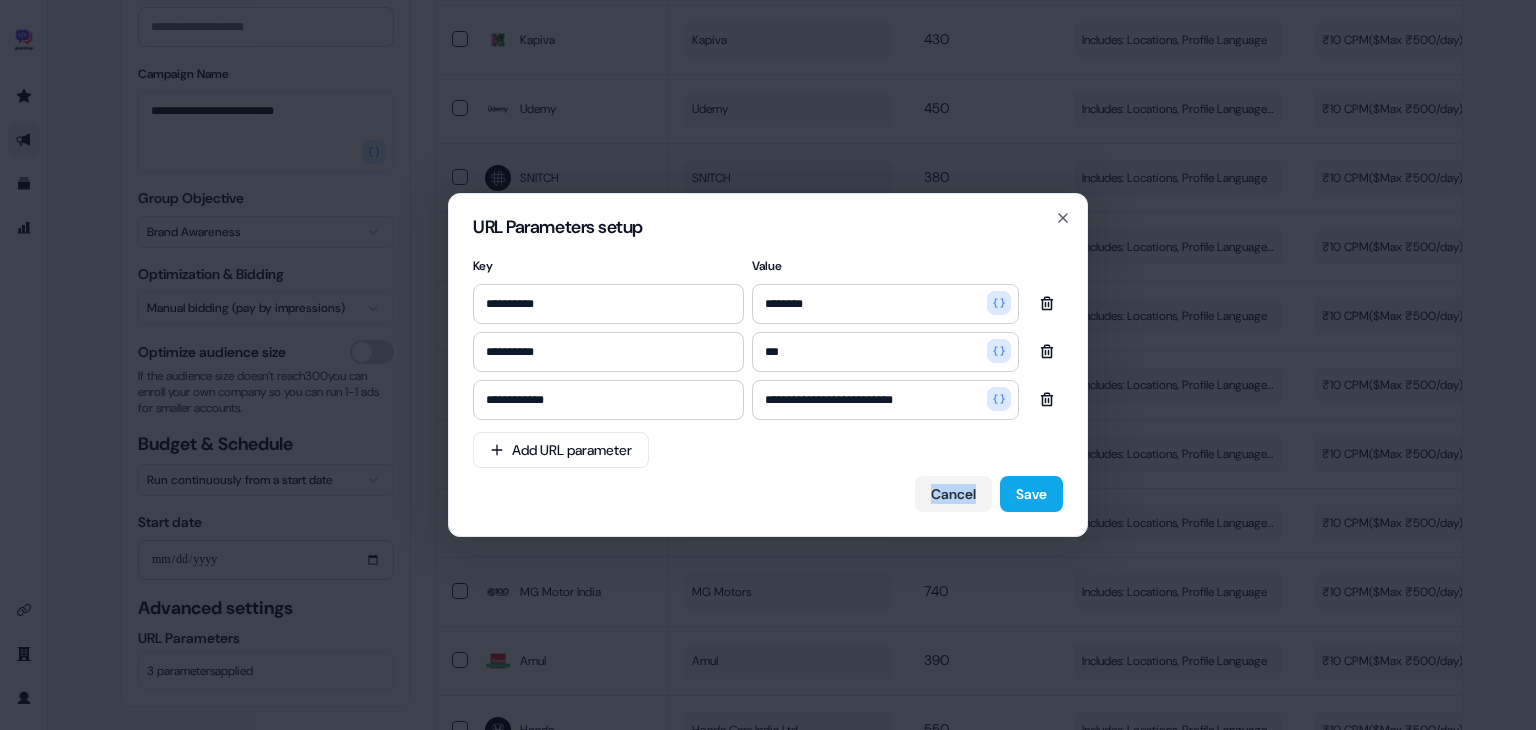 click on "Cancel Save" at bounding box center (768, 382) 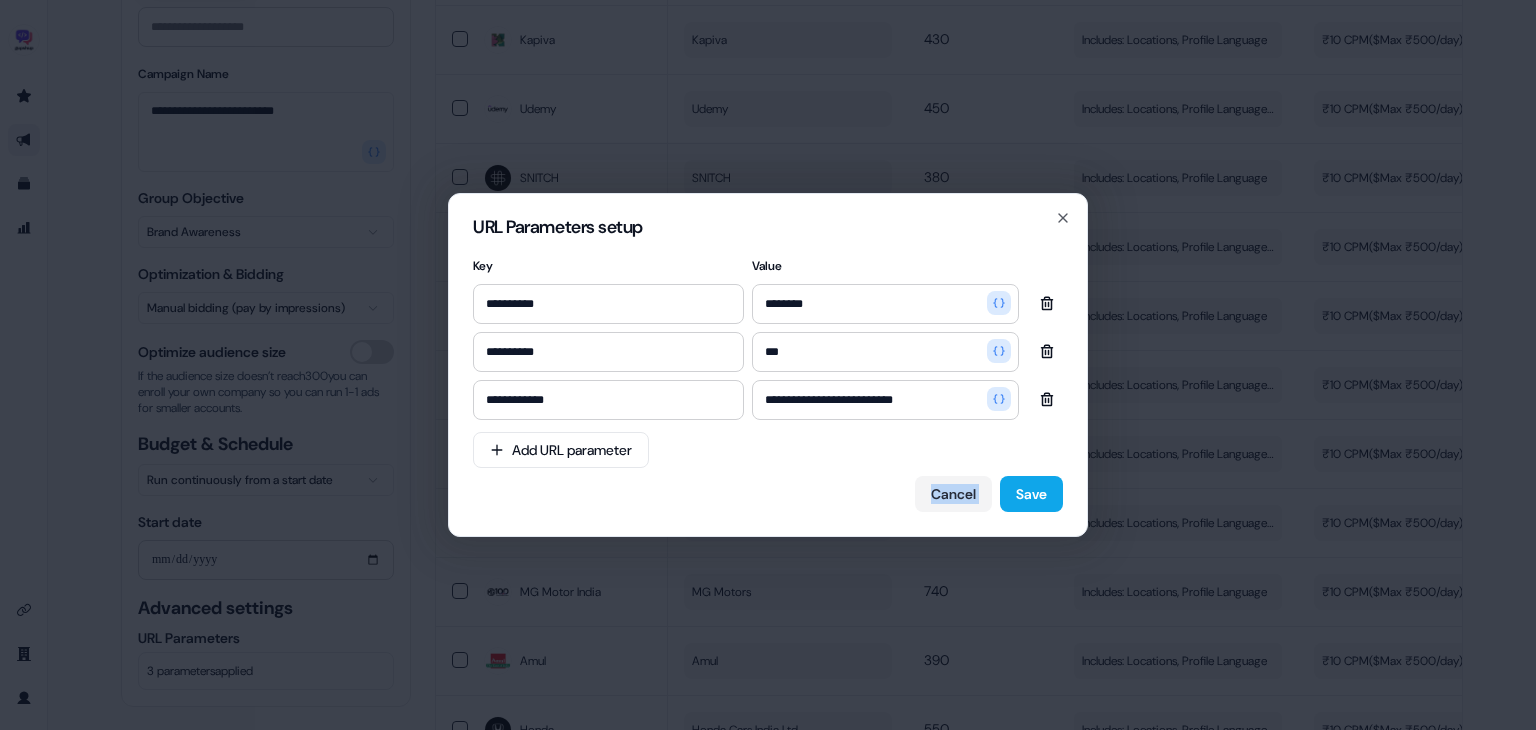 click on "Cancel Save" at bounding box center (768, 382) 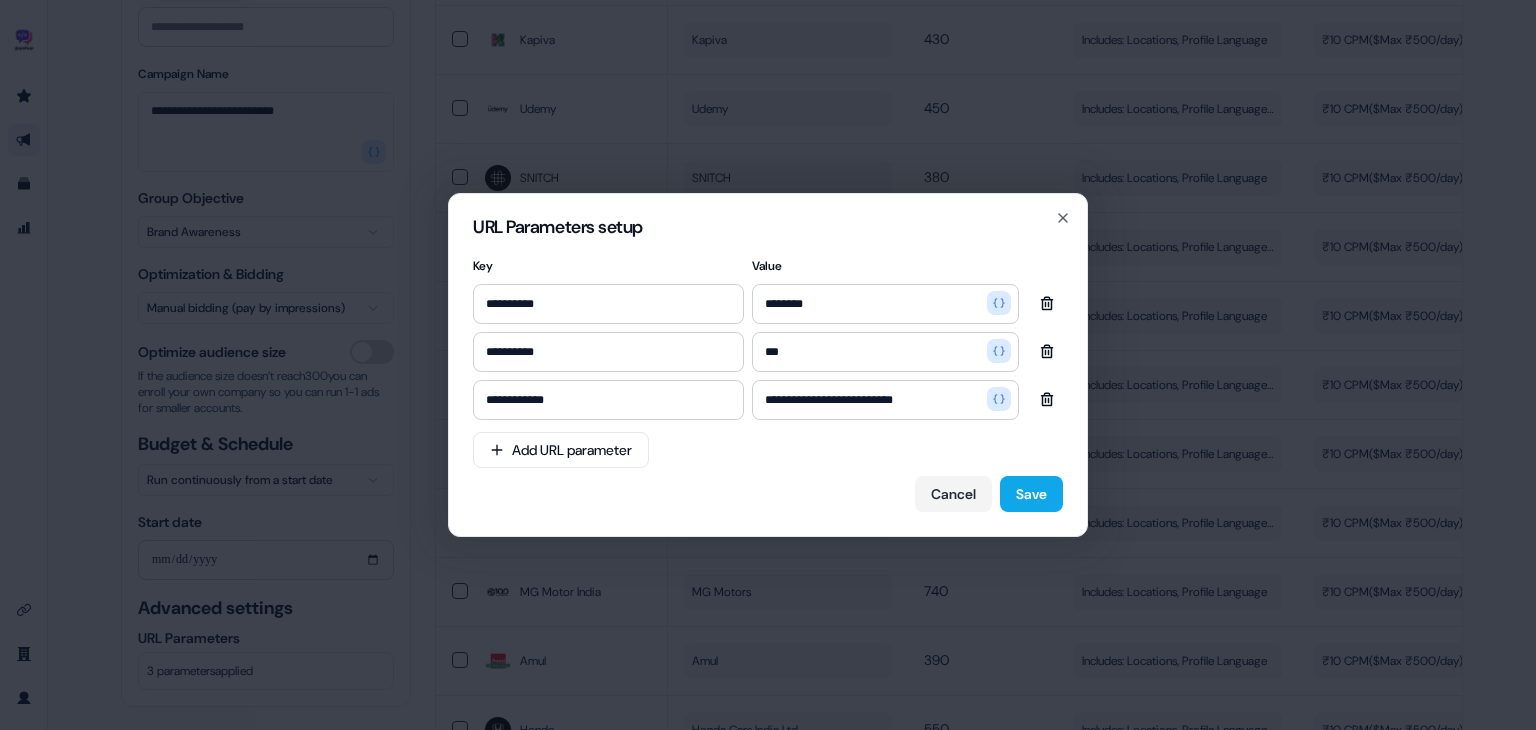 click on "Cancel Save" at bounding box center [768, 382] 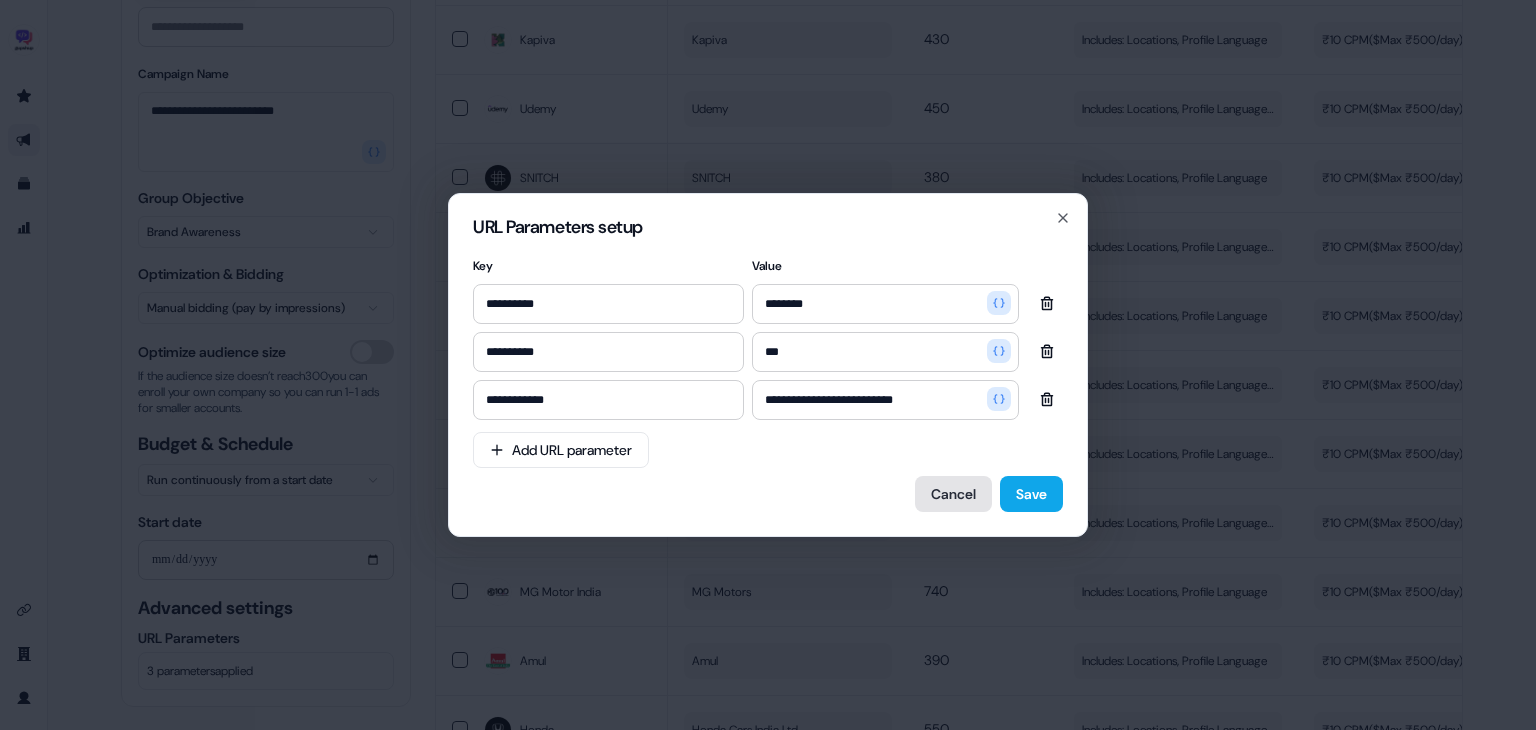 click on "Cancel" at bounding box center [953, 494] 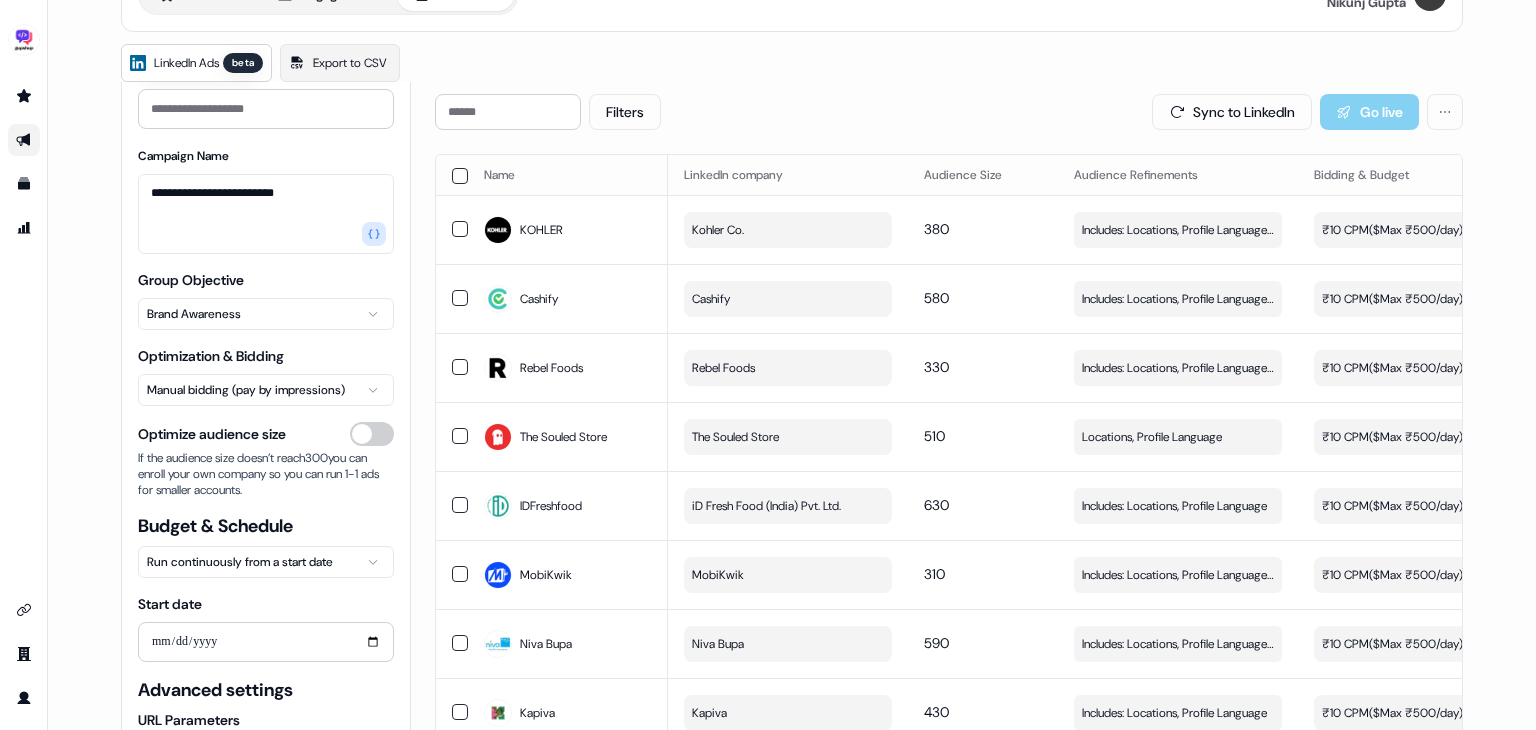 scroll, scrollTop: 0, scrollLeft: 0, axis: both 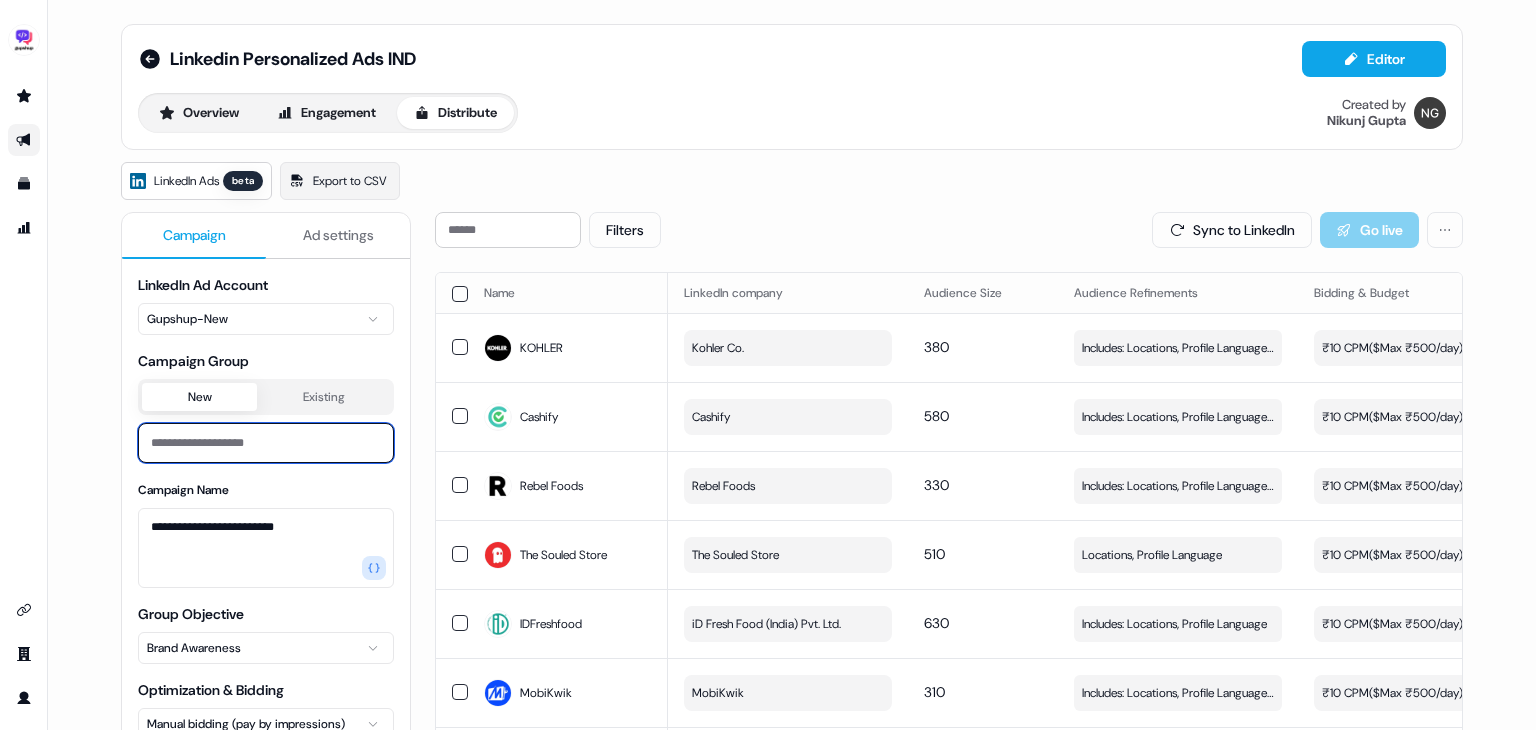click at bounding box center (266, 443) 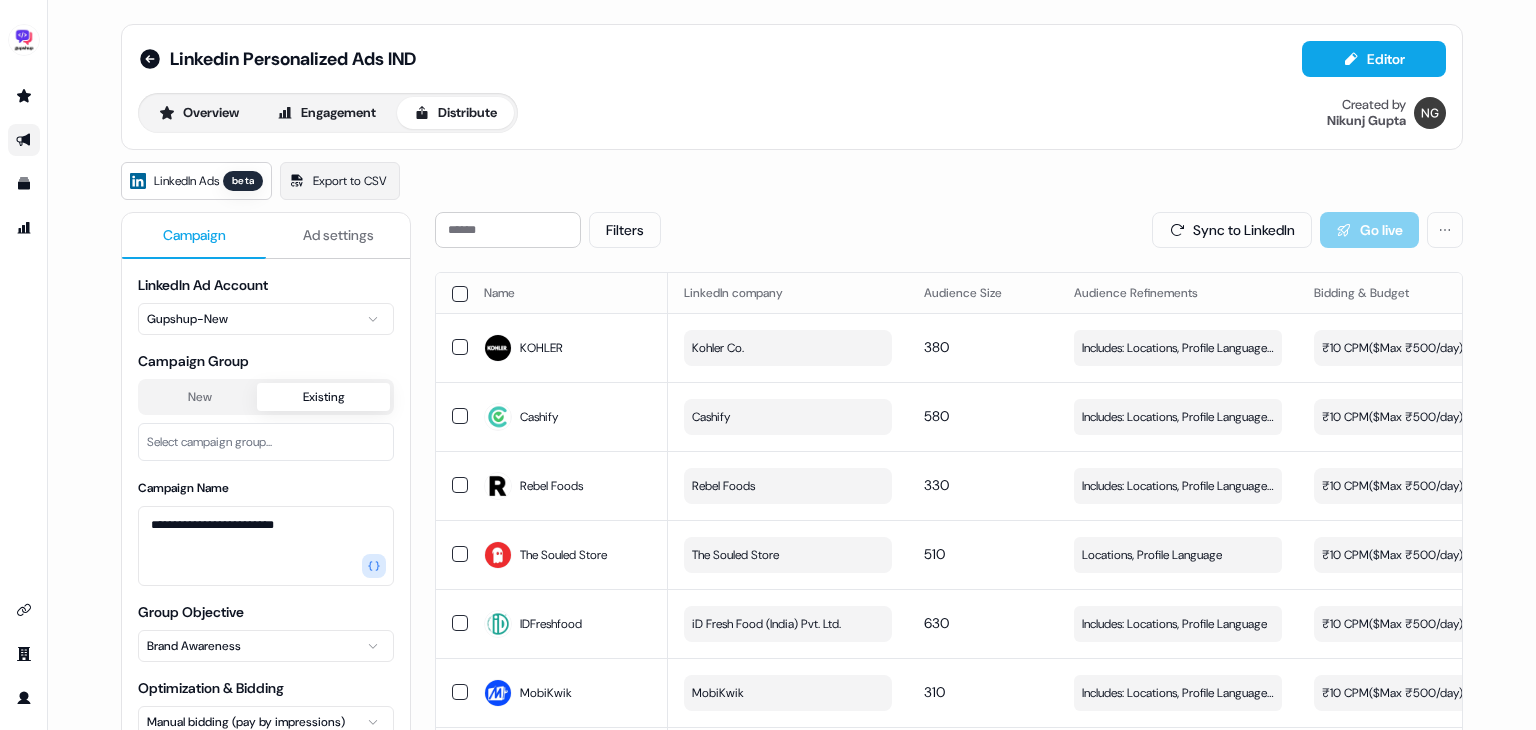click on "Existing" at bounding box center [323, 397] 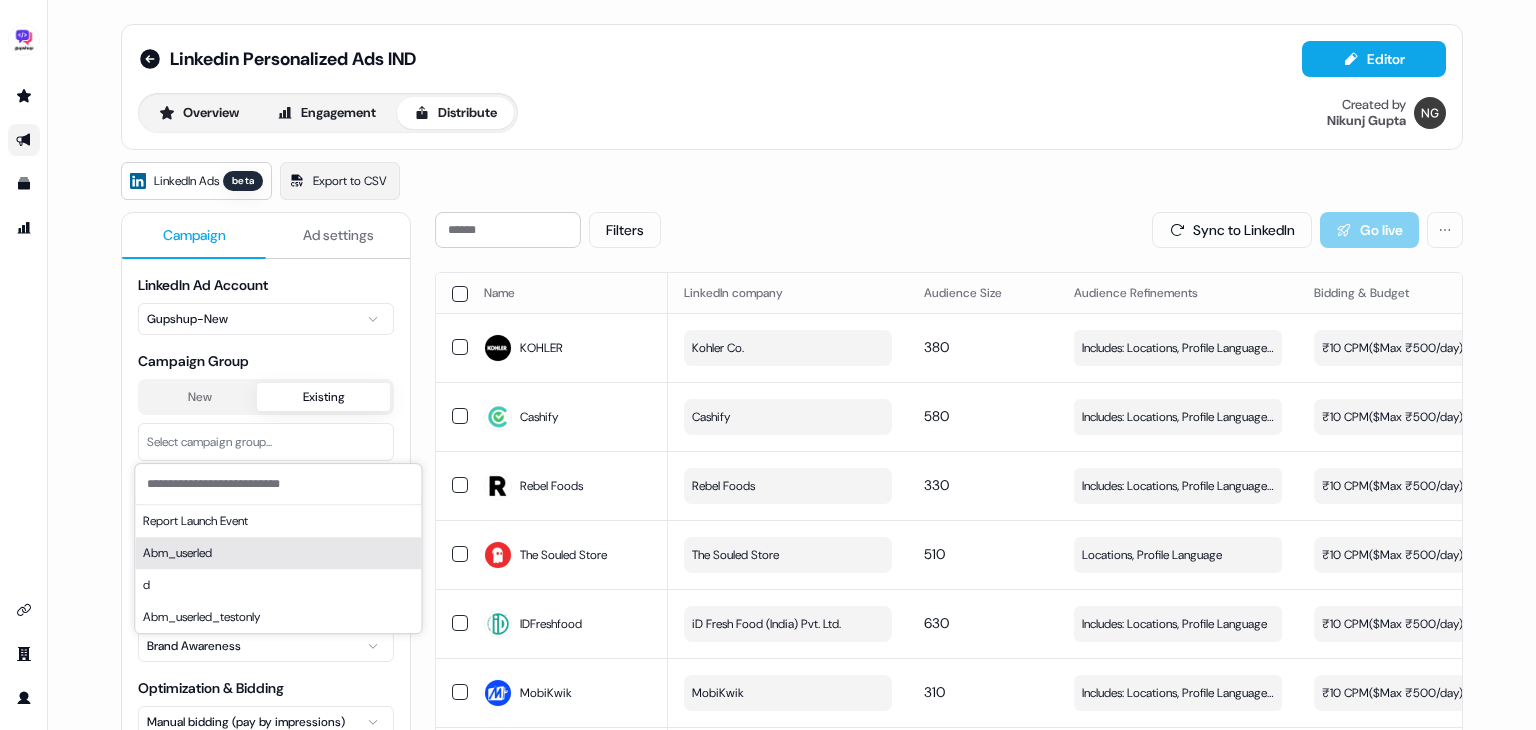 click on "Abm_userled" at bounding box center [278, 553] 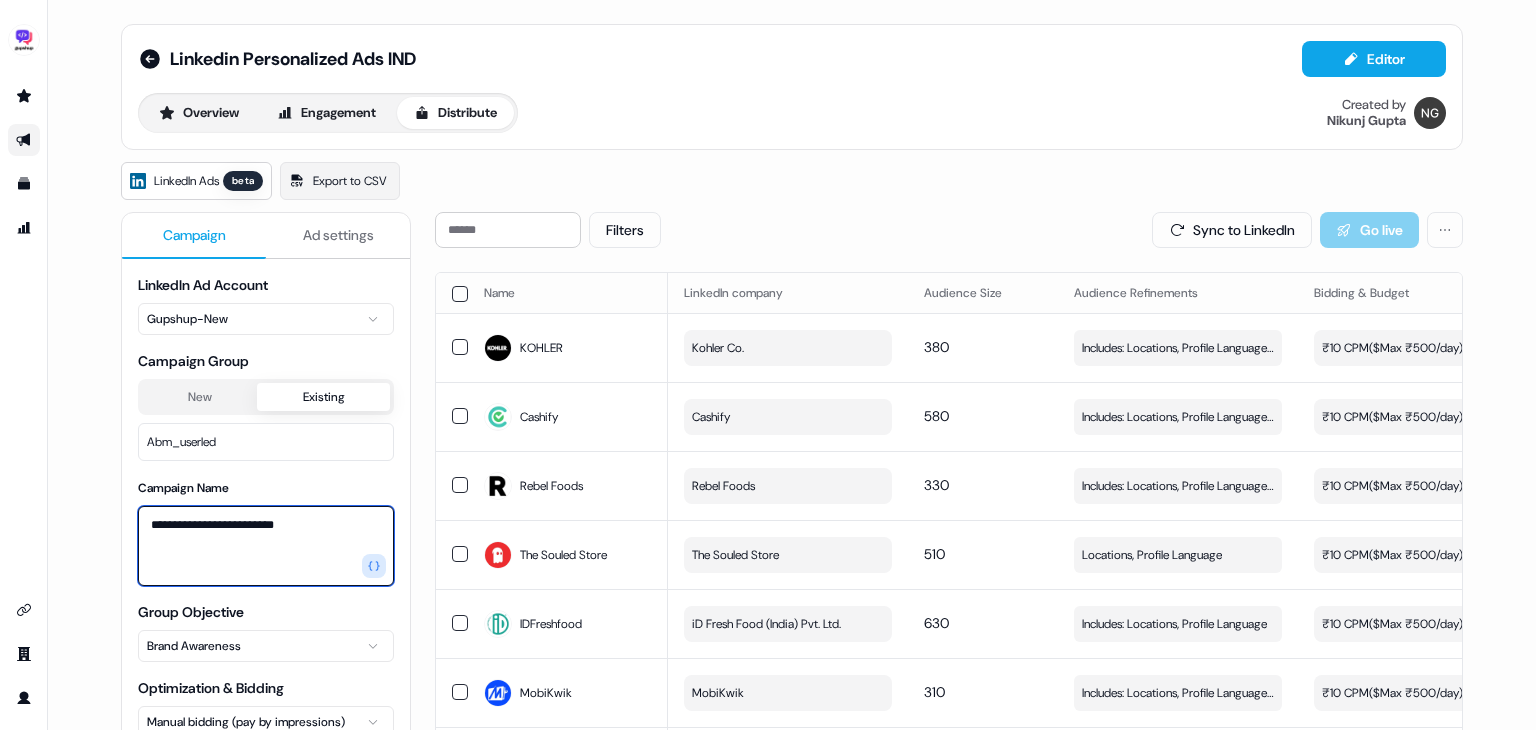 drag, startPoint x: 303, startPoint y: 520, endPoint x: 144, endPoint y: 516, distance: 159.05031 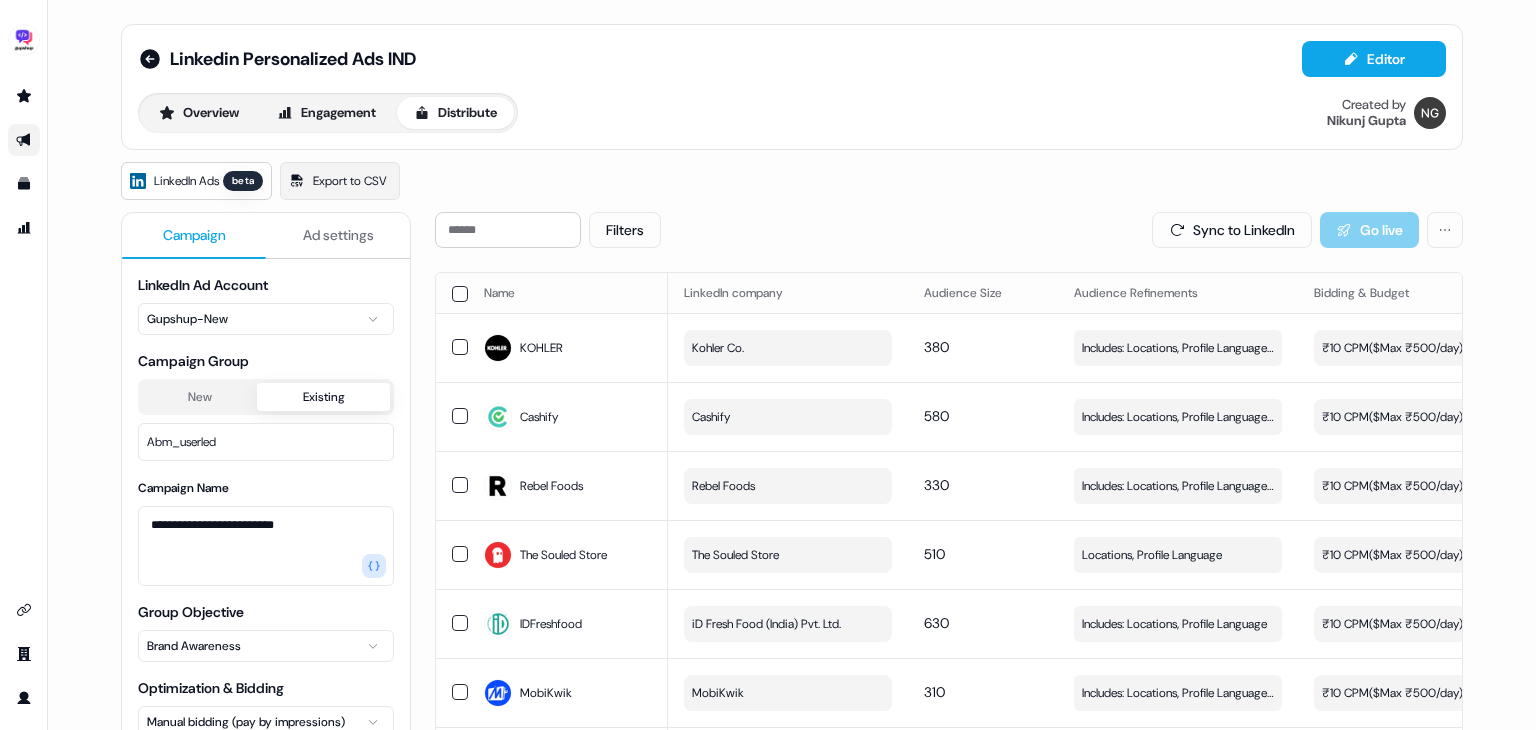 click on "Kohler Co." at bounding box center (792, 1222) 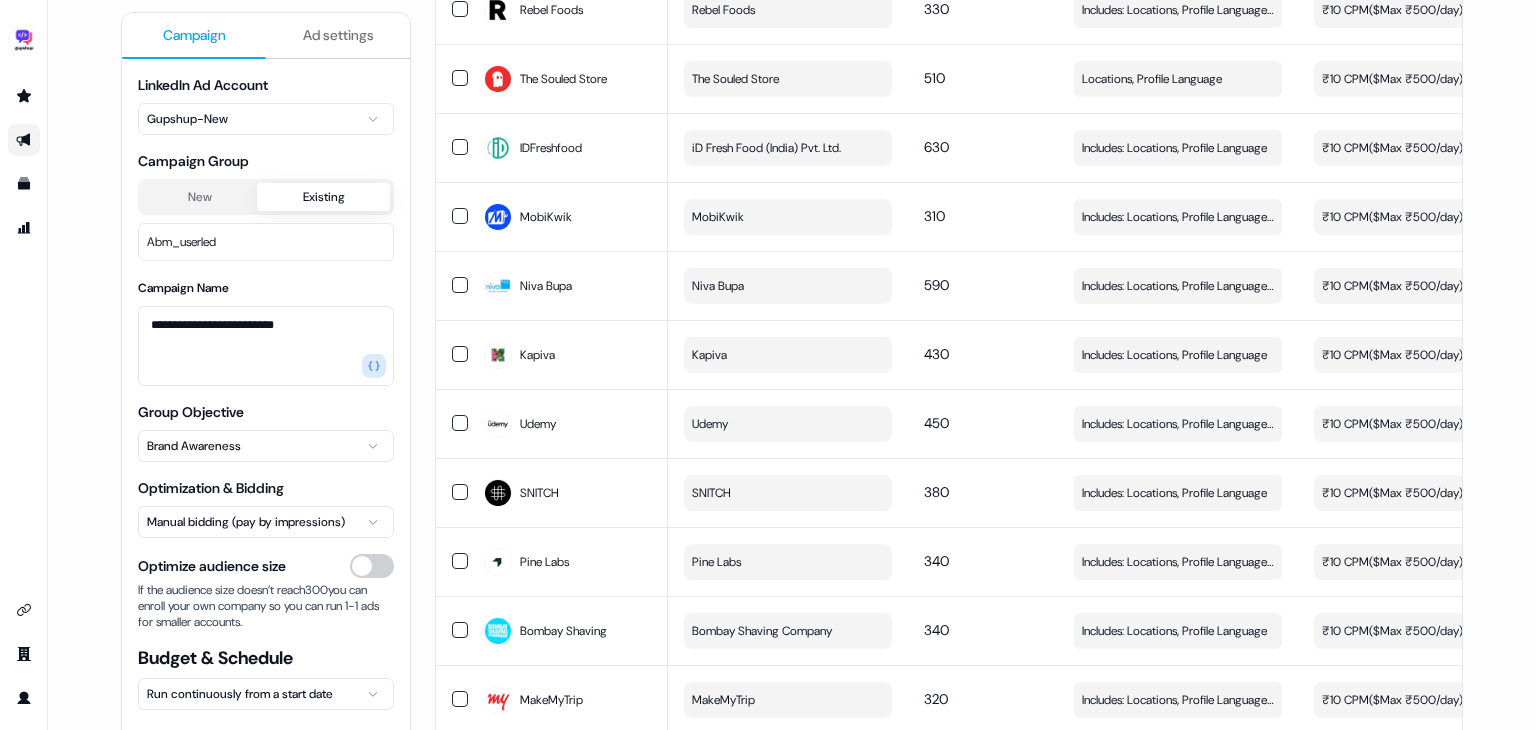 scroll, scrollTop: 478, scrollLeft: 0, axis: vertical 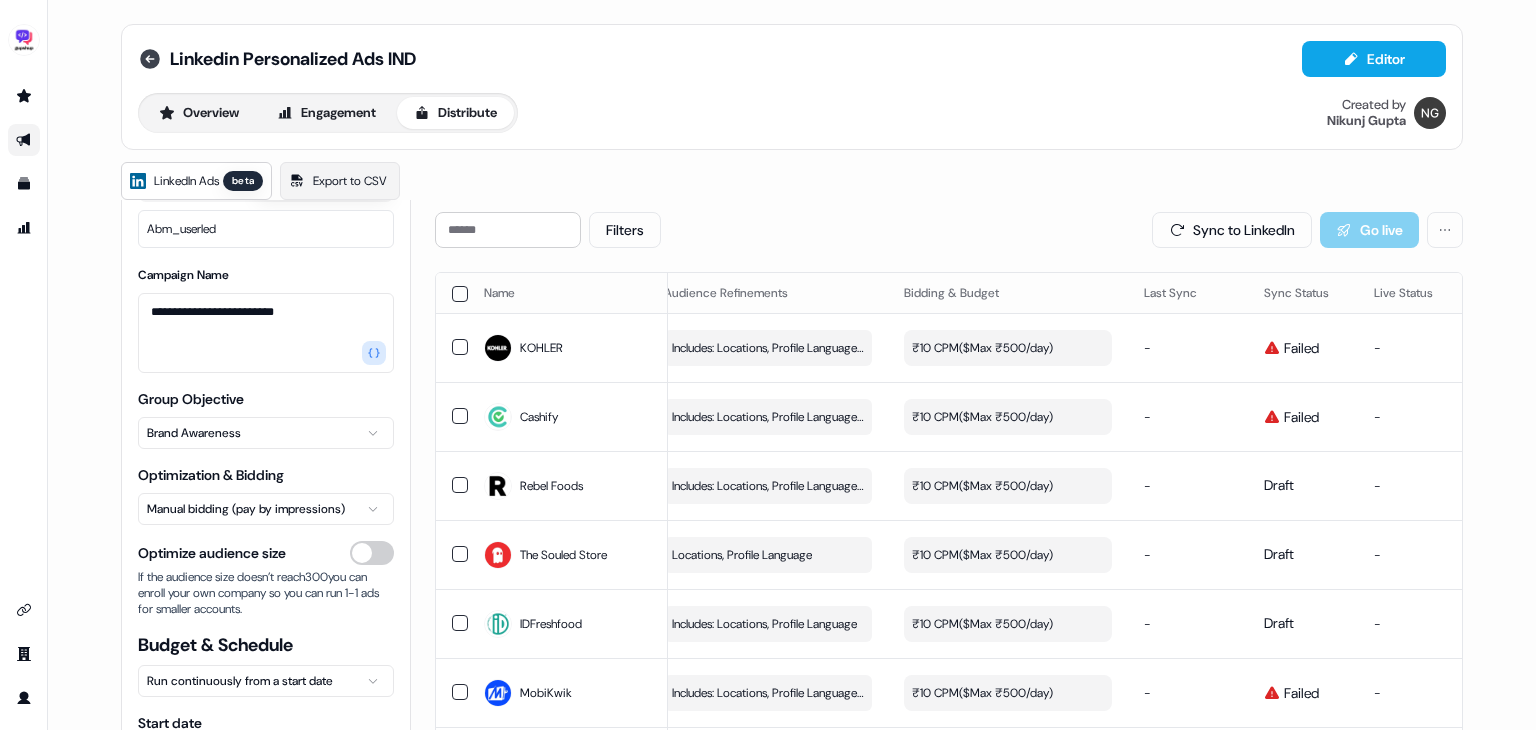 click 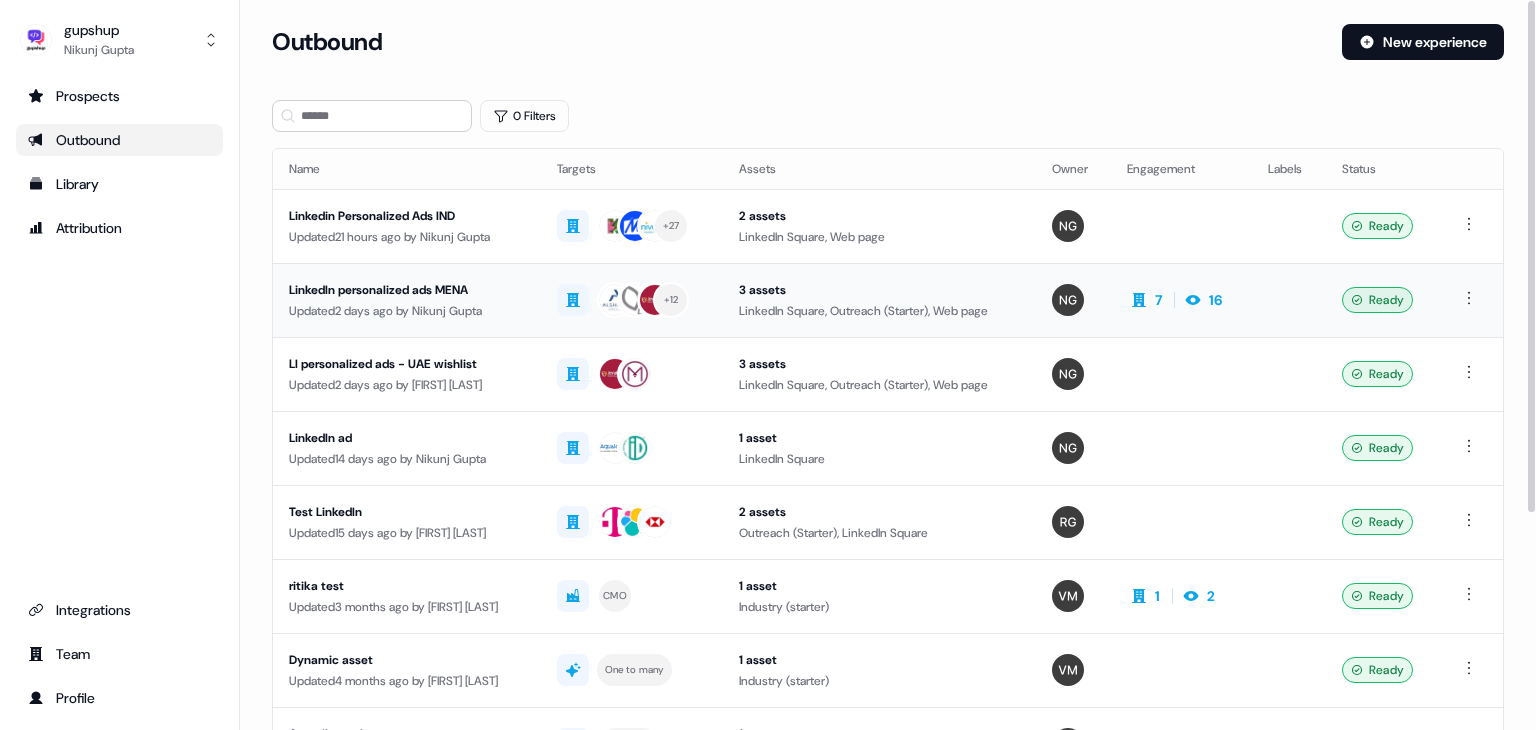 click on "LinkedIn personalized ads MENA" at bounding box center [407, 290] 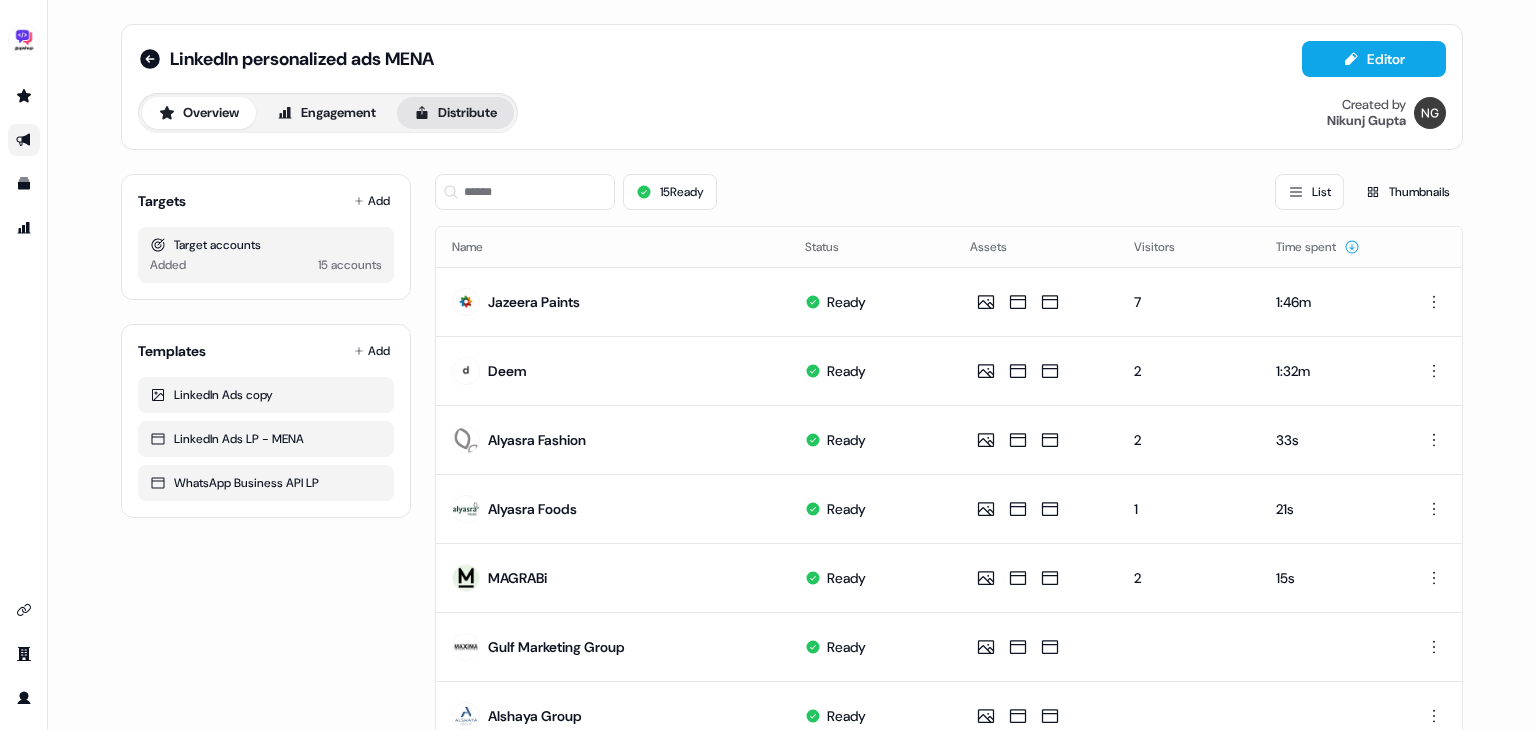 click on "Distribute" at bounding box center (455, 113) 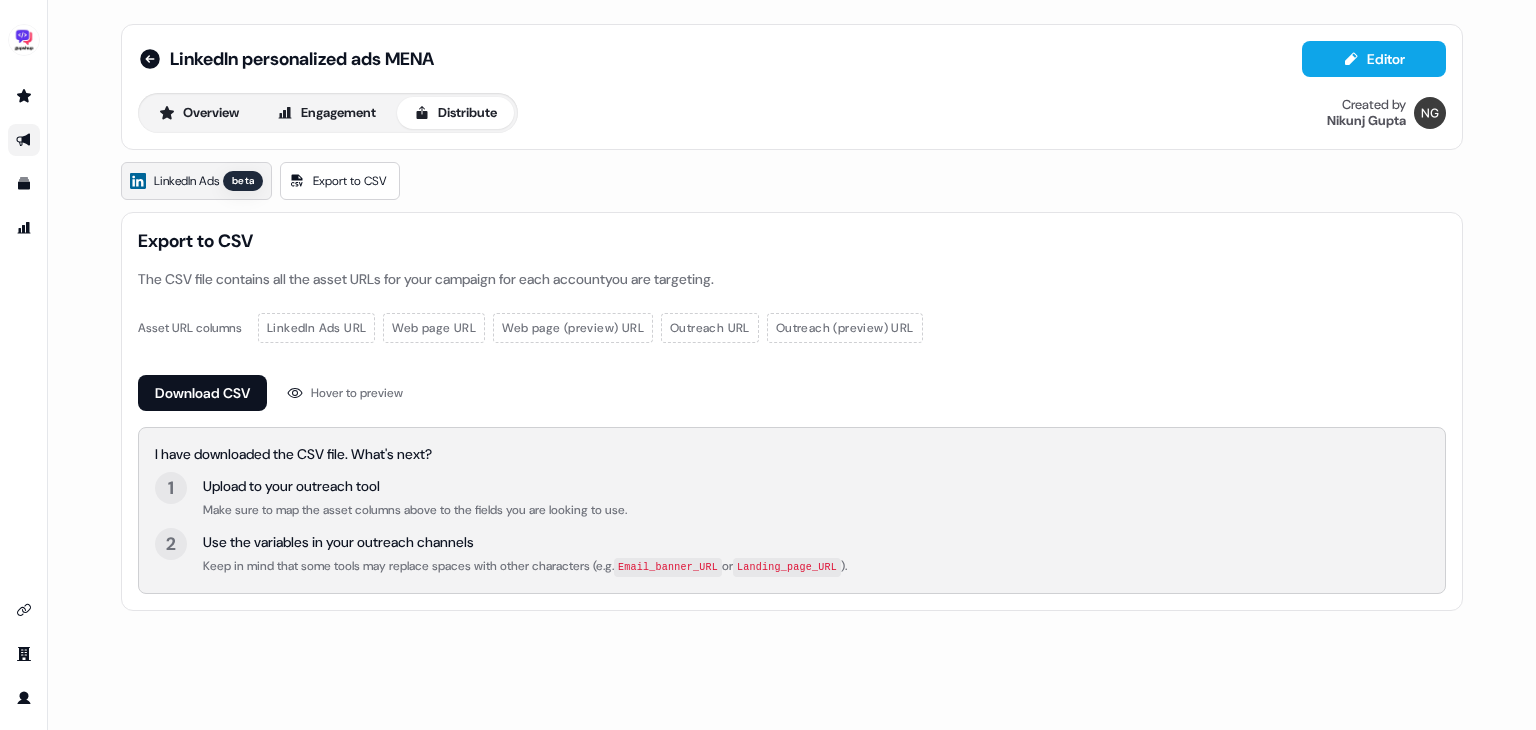 click on "LinkedIn Ads beta" at bounding box center (196, 181) 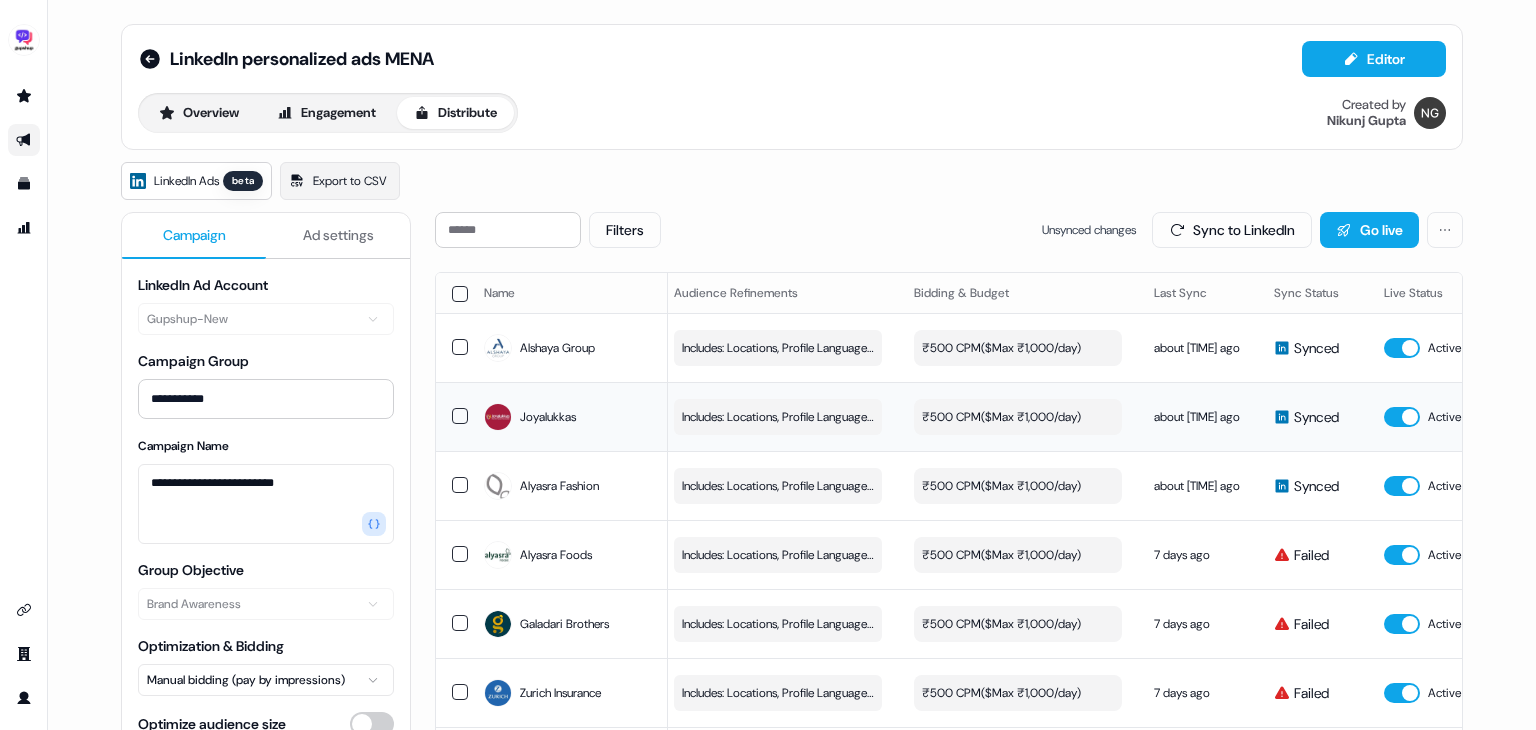 scroll, scrollTop: 0, scrollLeft: 402, axis: horizontal 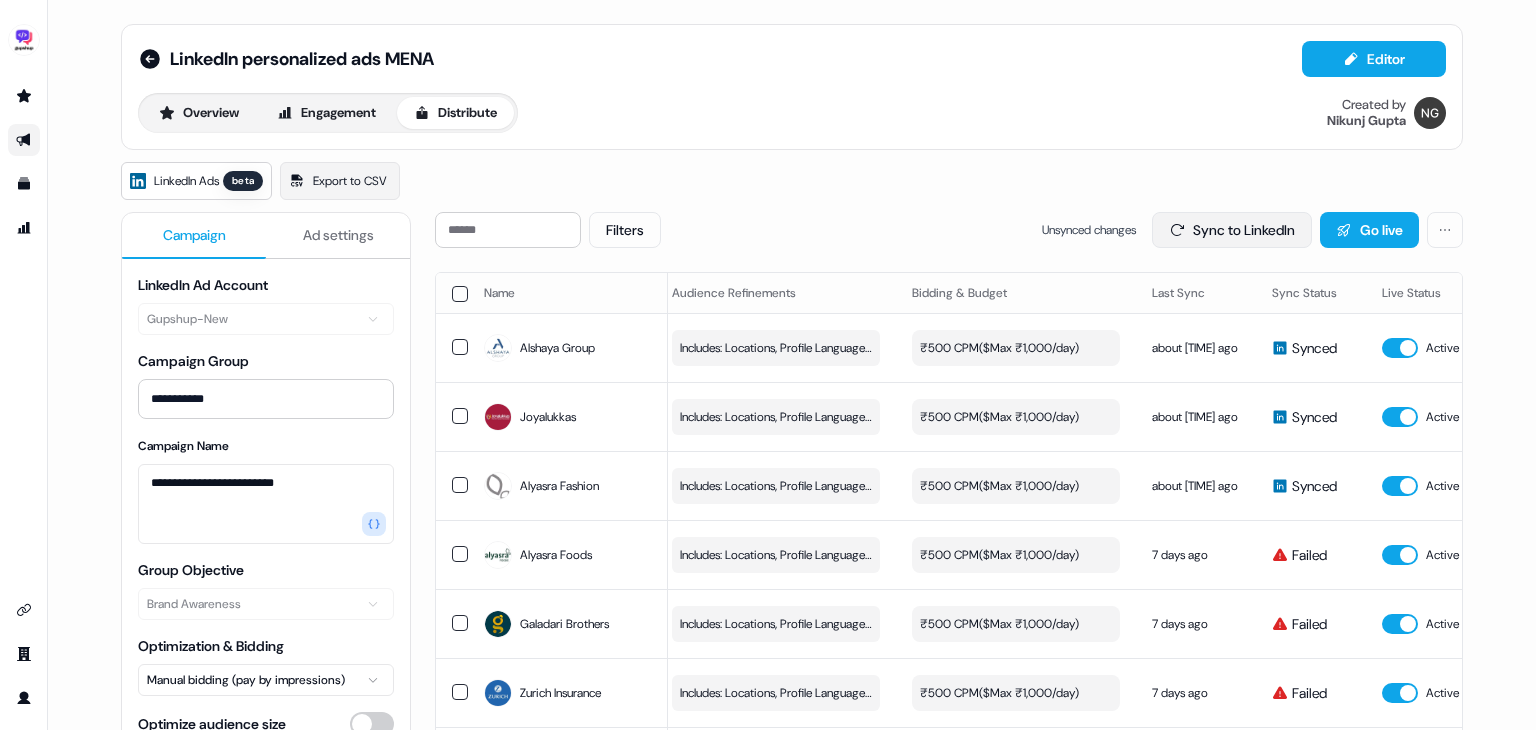 click on "Sync to LinkedIn" at bounding box center [1232, 230] 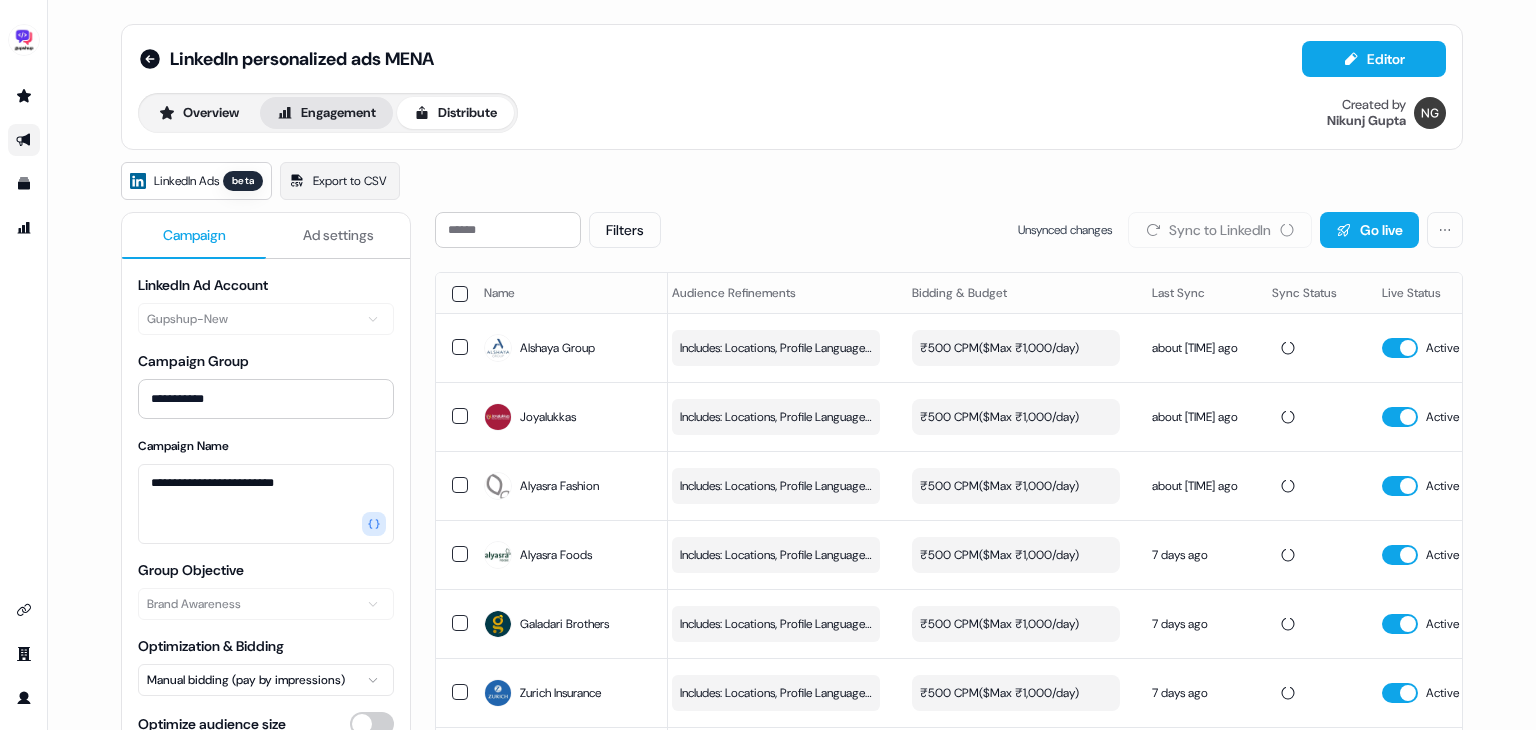 click on "Engagement" at bounding box center [326, 113] 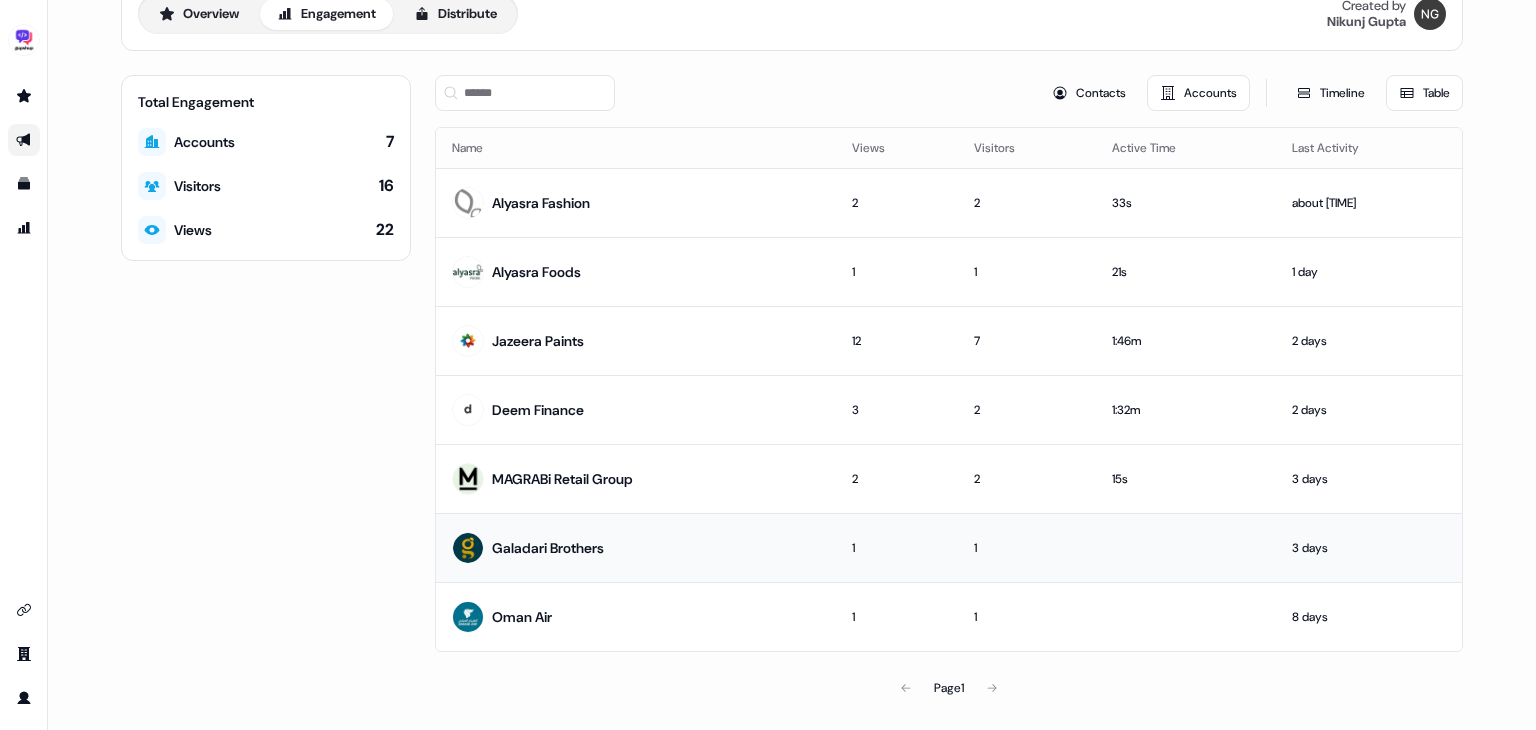 scroll, scrollTop: 0, scrollLeft: 0, axis: both 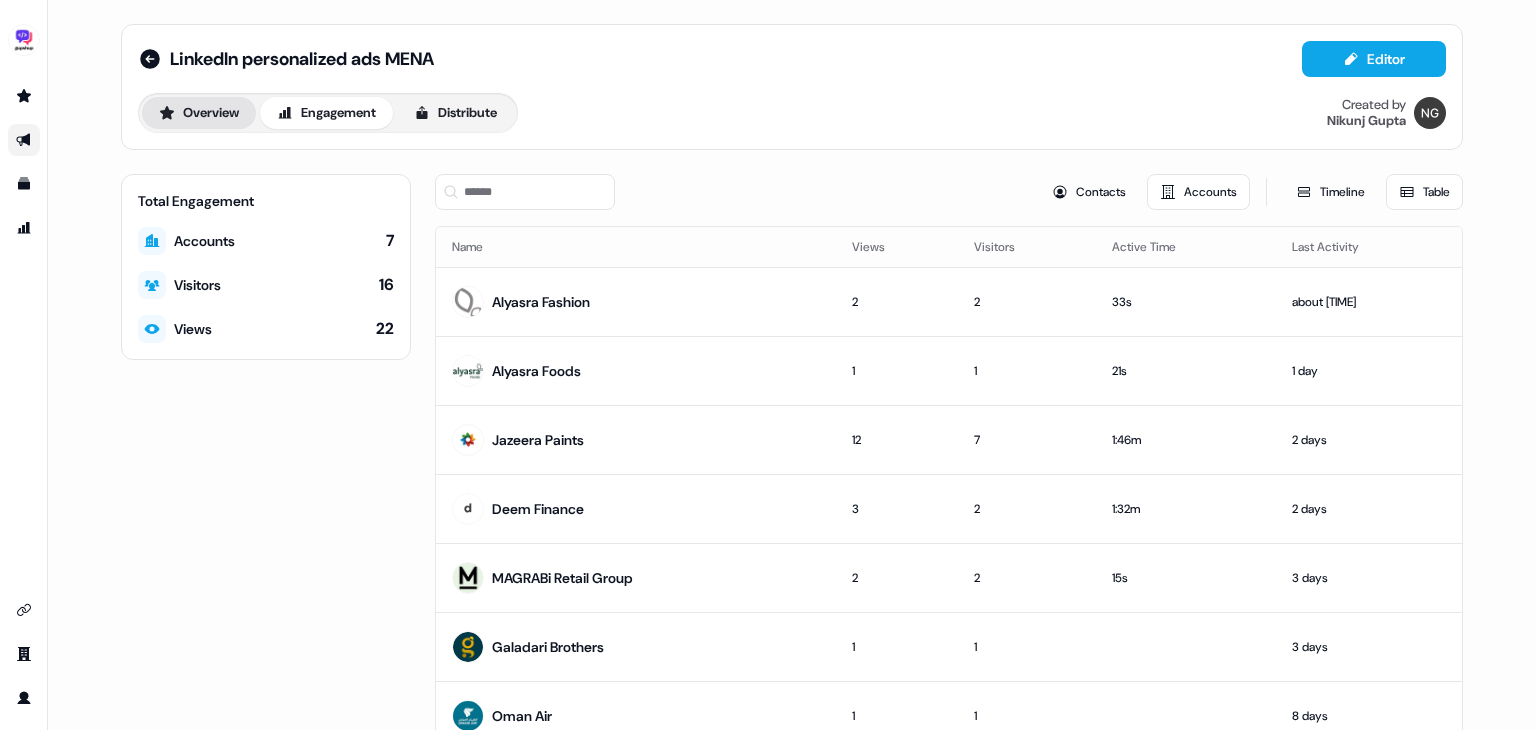 click on "Overview" at bounding box center (199, 113) 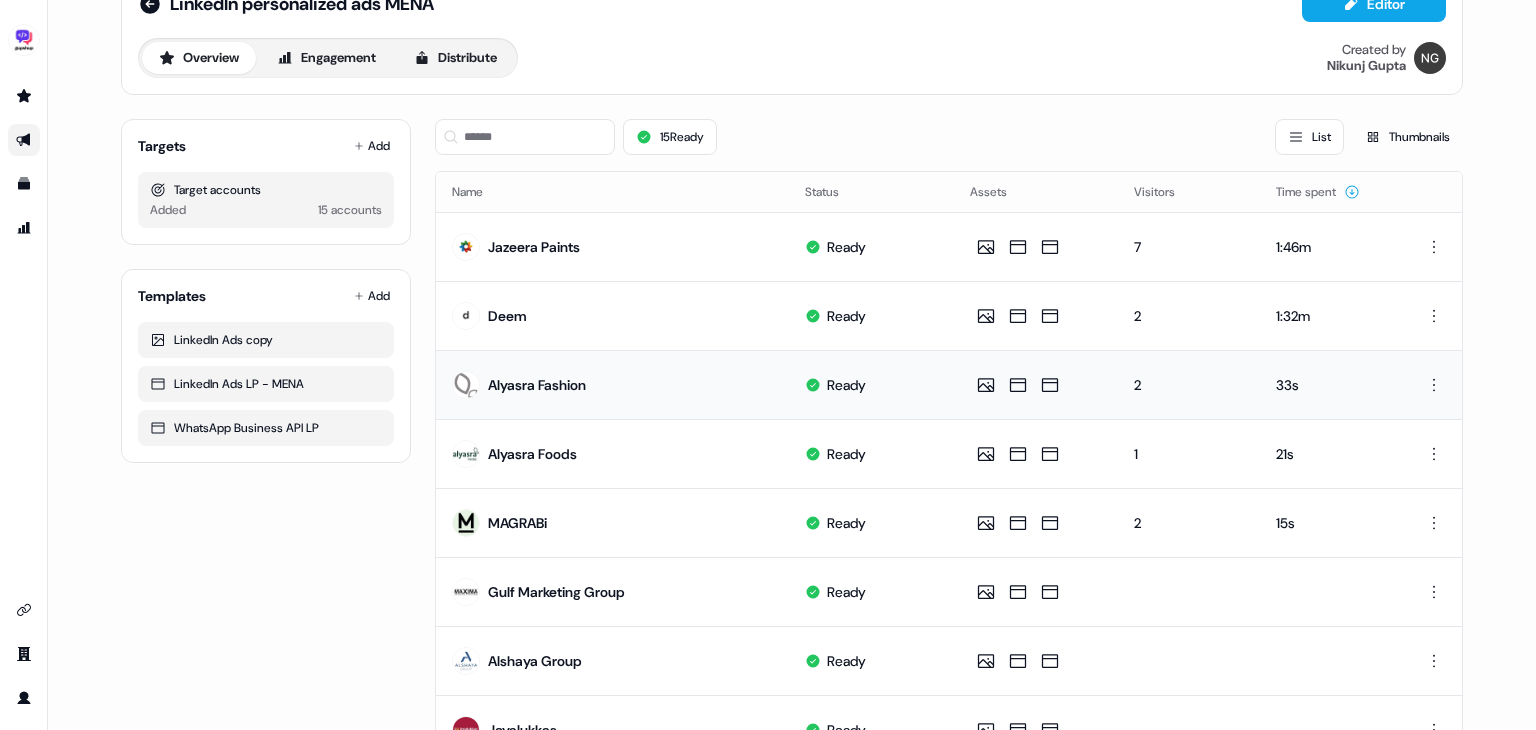 scroll, scrollTop: 54, scrollLeft: 0, axis: vertical 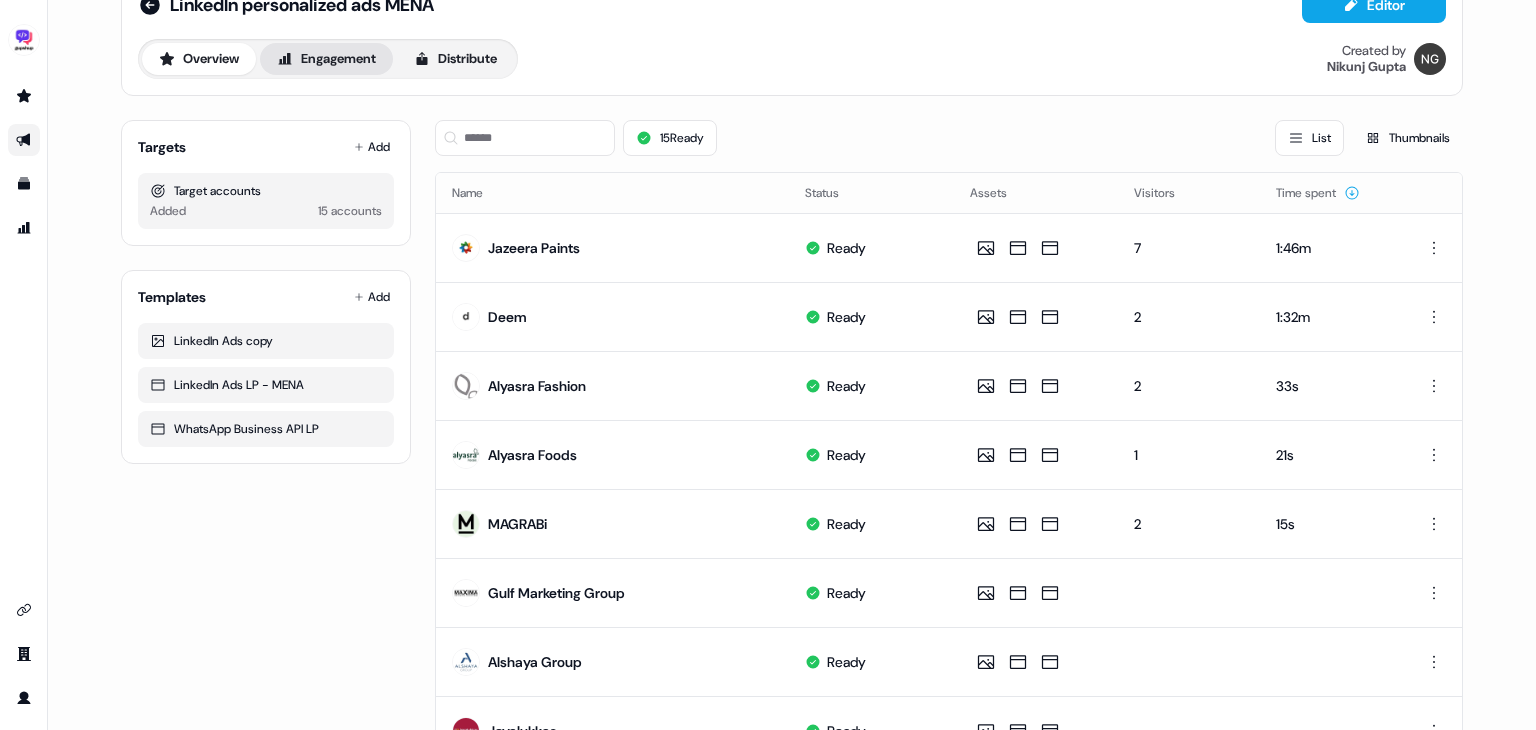 click on "Engagement" at bounding box center (326, 59) 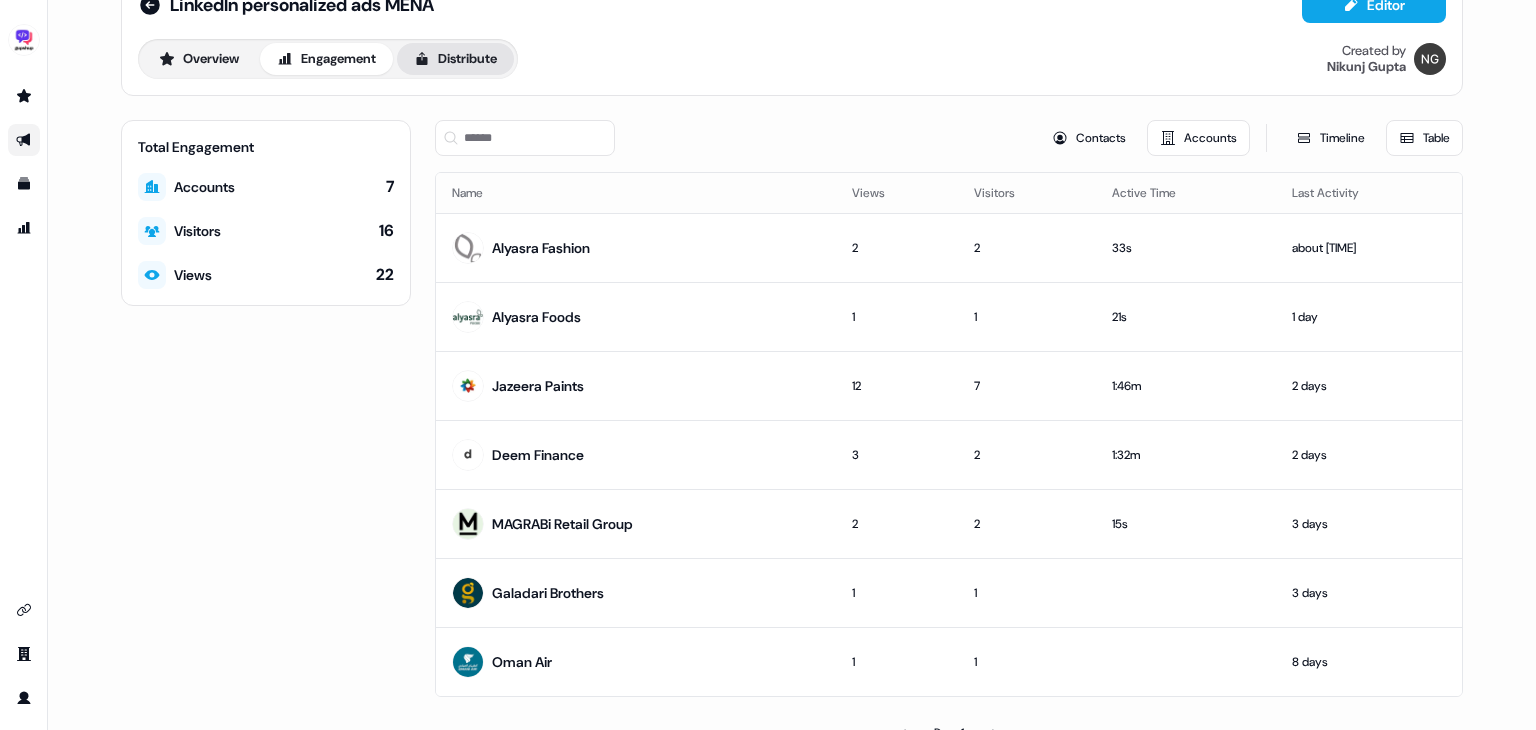 click on "Distribute" at bounding box center (455, 59) 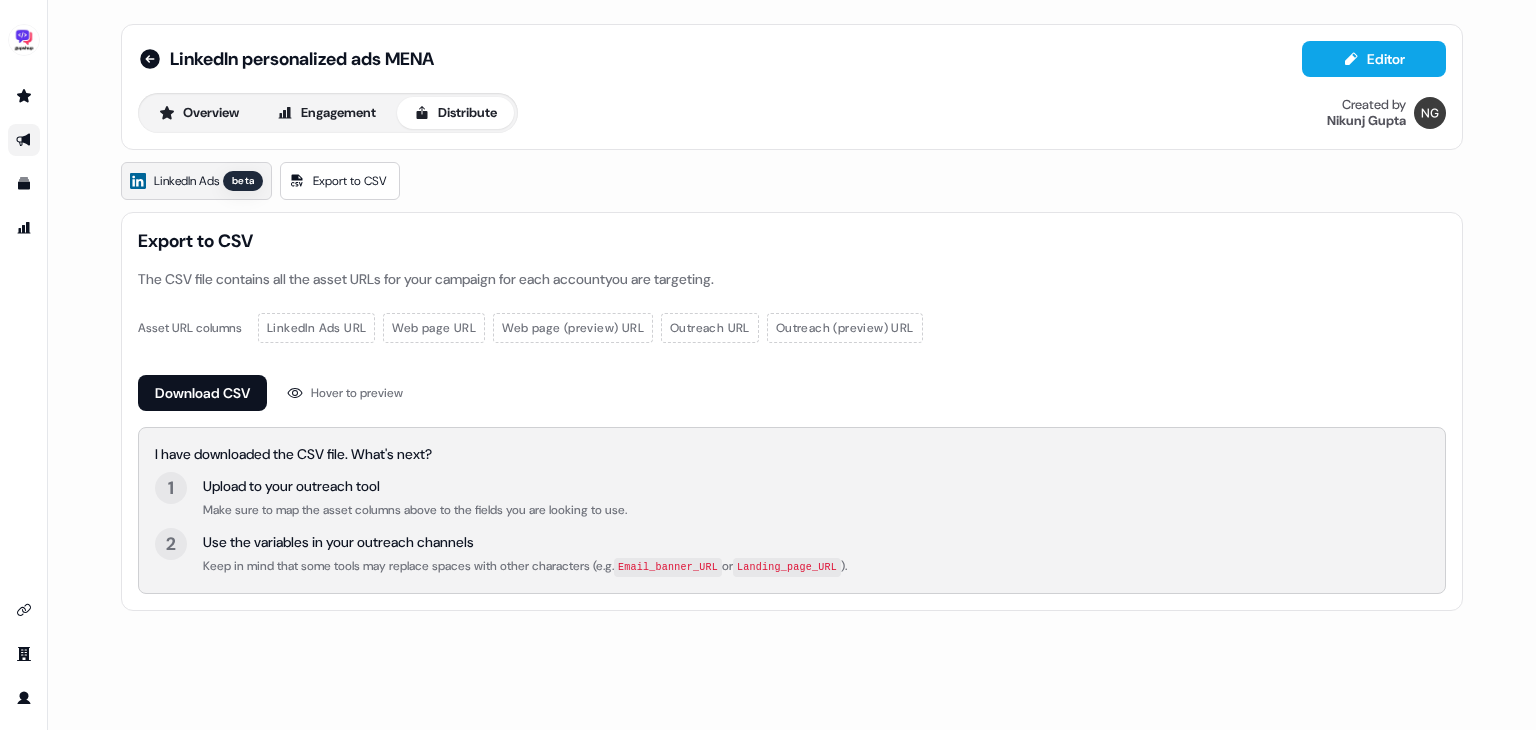 click on "LinkedIn Ads beta" at bounding box center (196, 181) 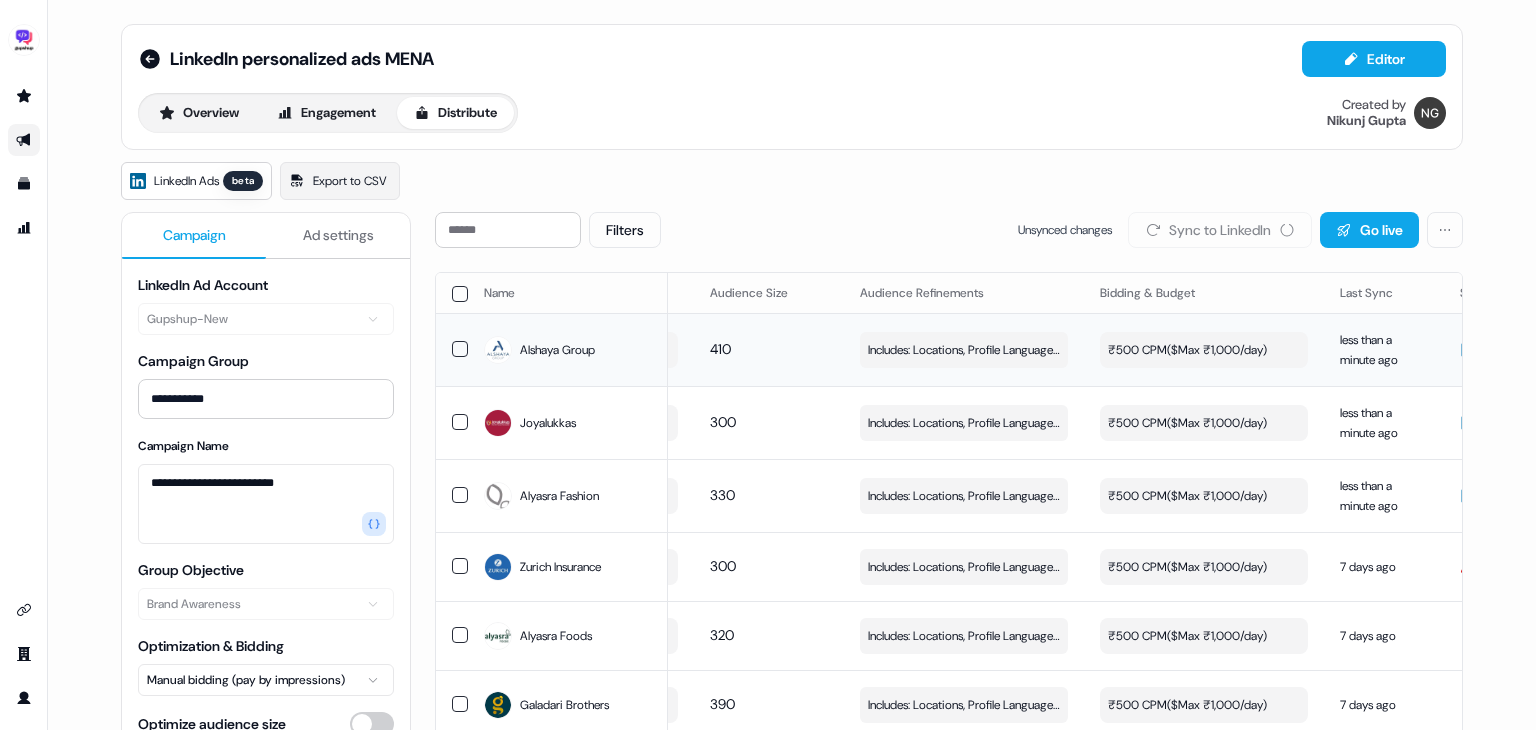scroll, scrollTop: 0, scrollLeft: 215, axis: horizontal 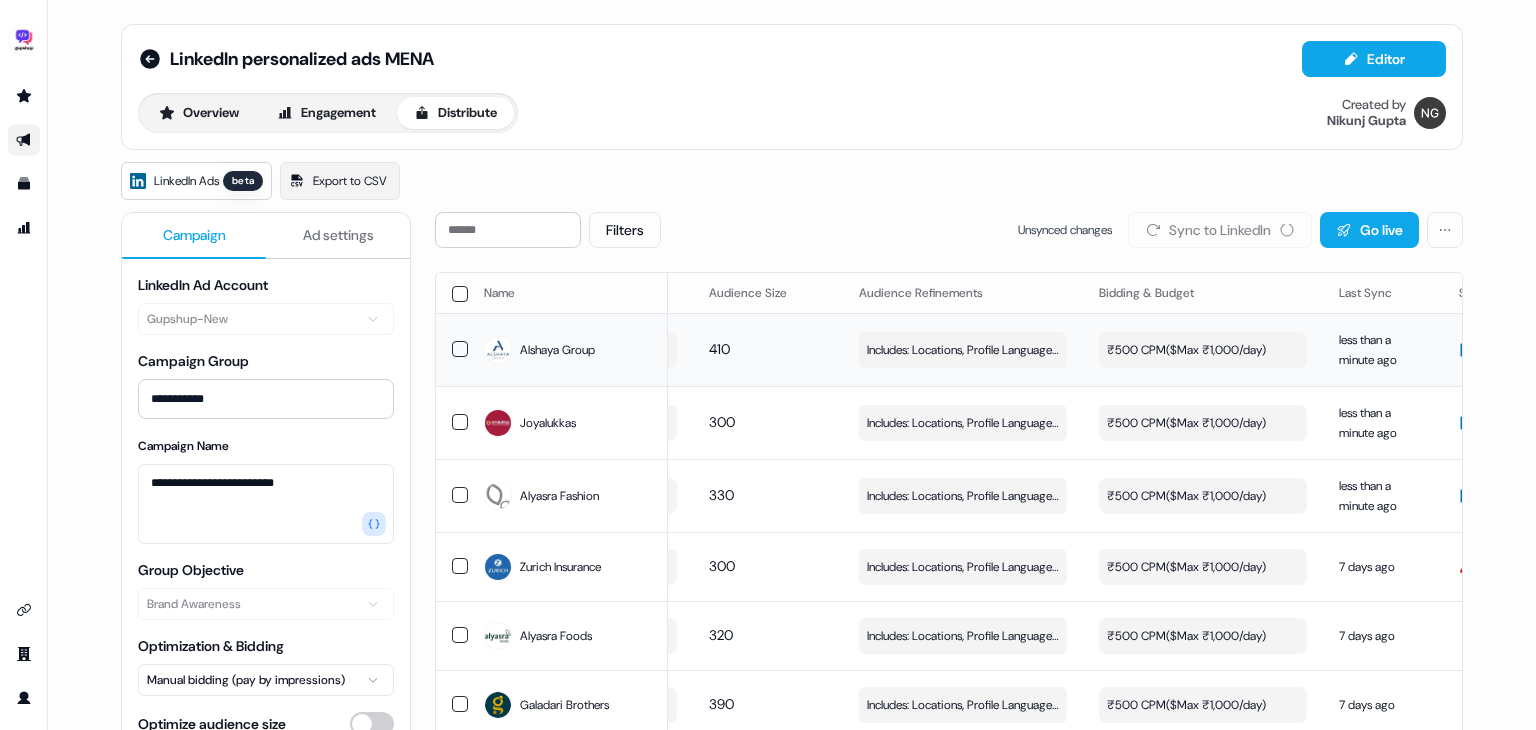 click on "₹500 CPM  ($ Max ₹1,000/day )" at bounding box center (1186, 350) 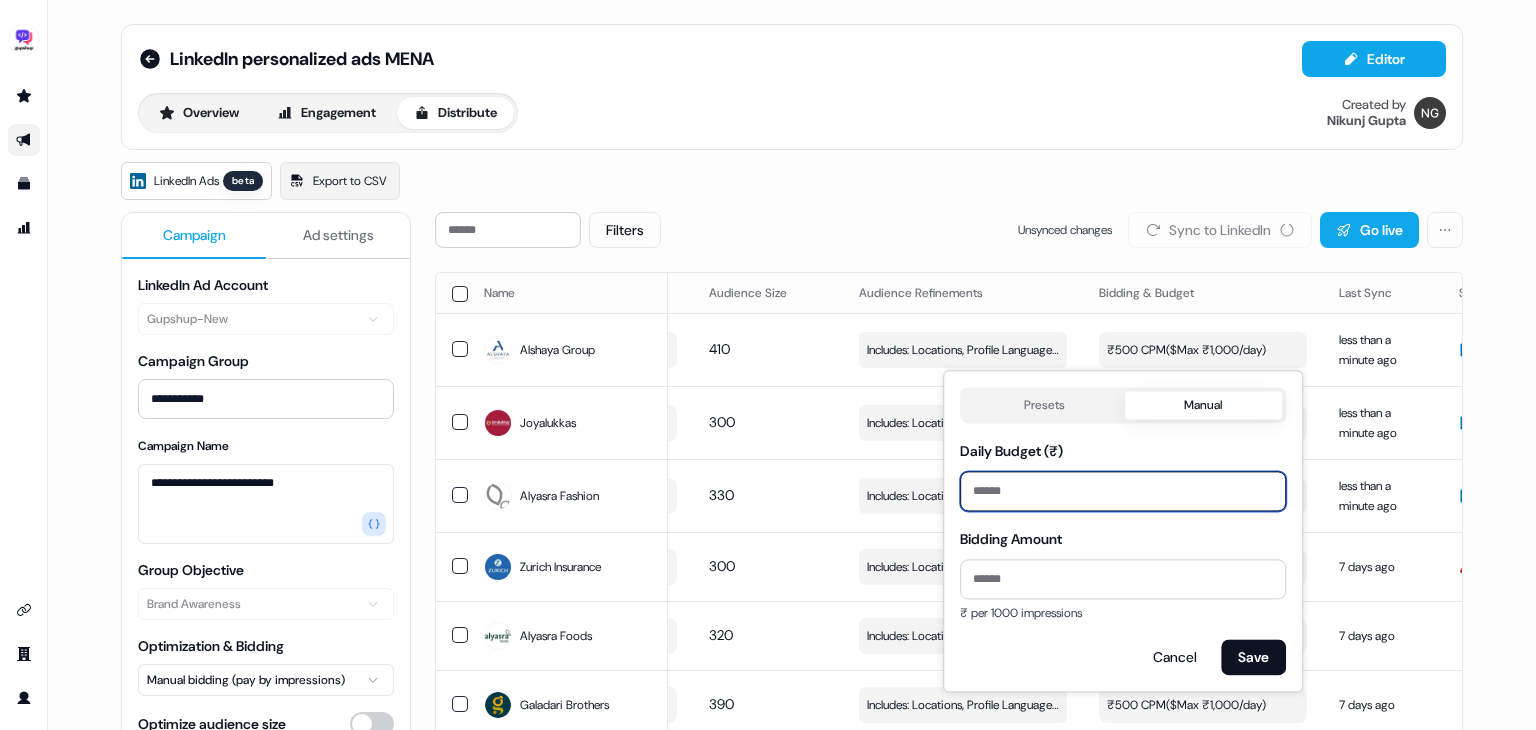 drag, startPoint x: 1017, startPoint y: 481, endPoint x: 960, endPoint y: 485, distance: 57.14018 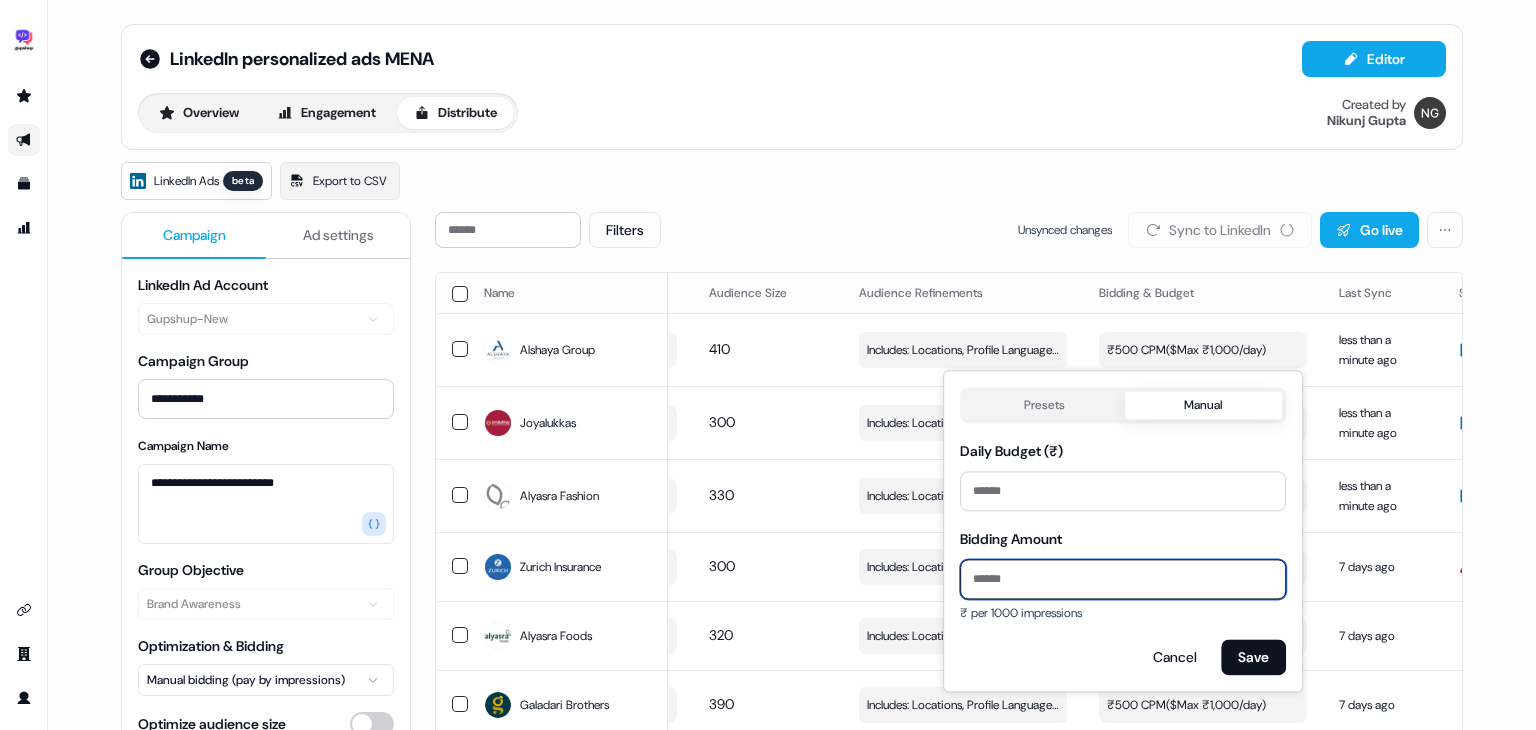 drag, startPoint x: 1046, startPoint y: 595, endPoint x: 964, endPoint y: 585, distance: 82.607506 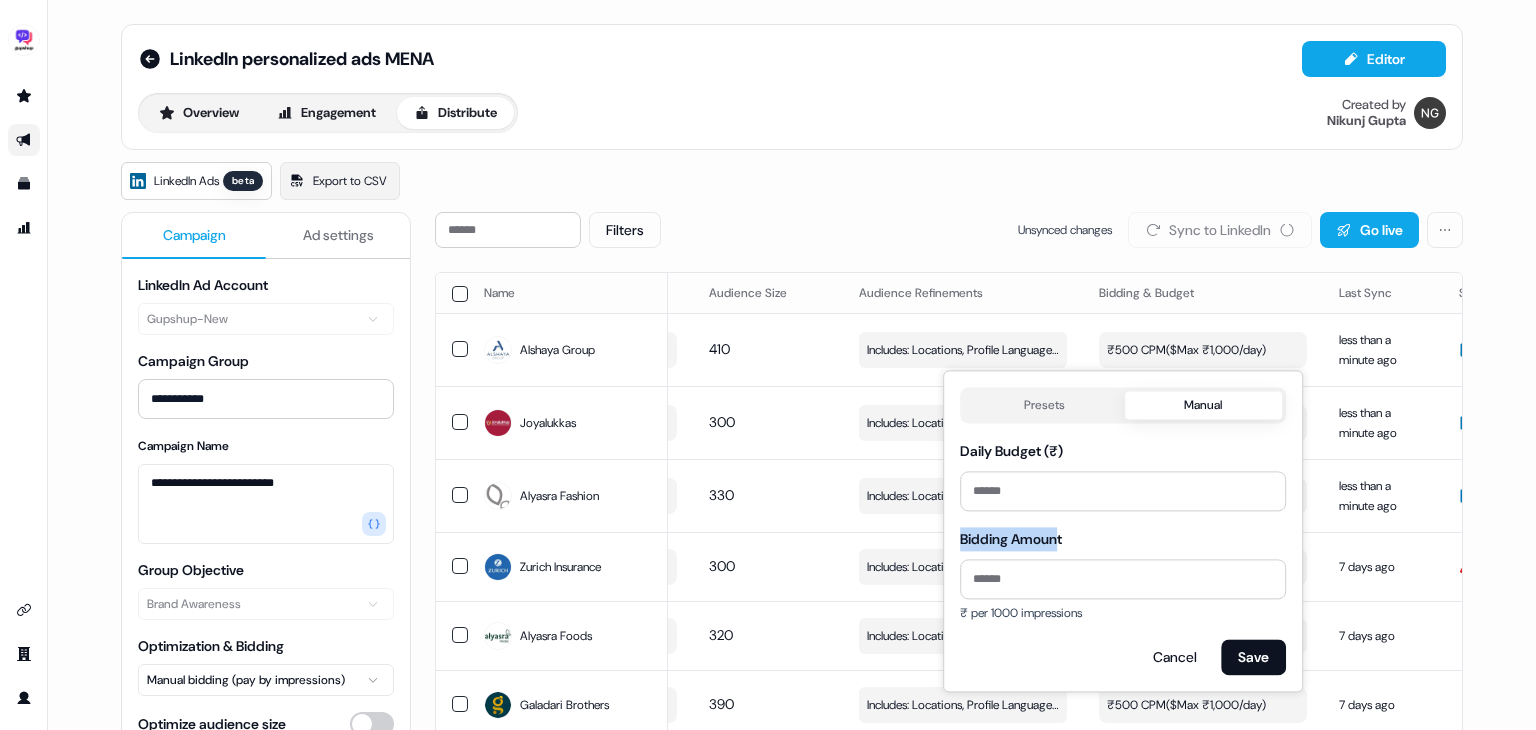 drag, startPoint x: 960, startPoint y: 541, endPoint x: 1064, endPoint y: 538, distance: 104.04326 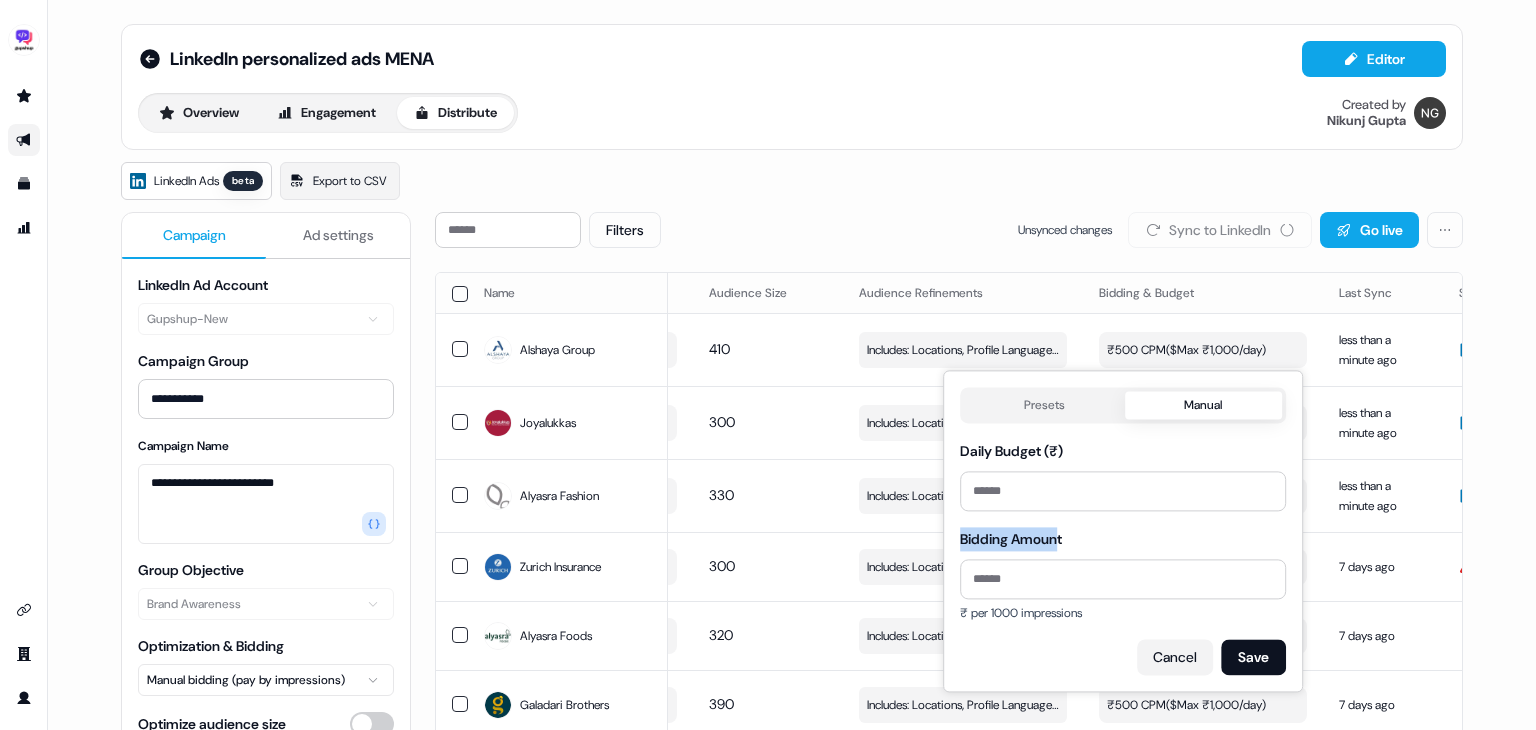 click on "Cancel" at bounding box center [1175, 657] 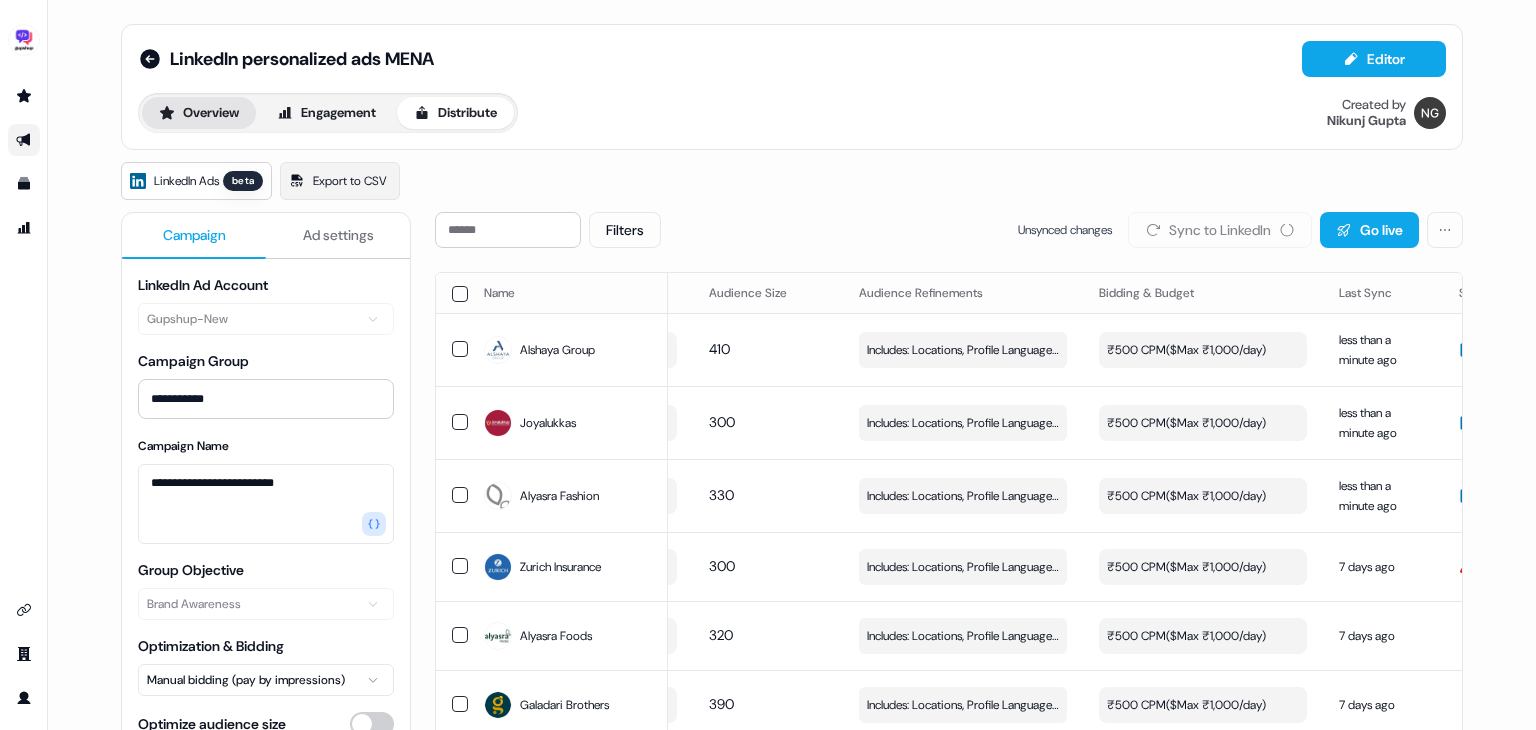 click on "Overview" at bounding box center [199, 113] 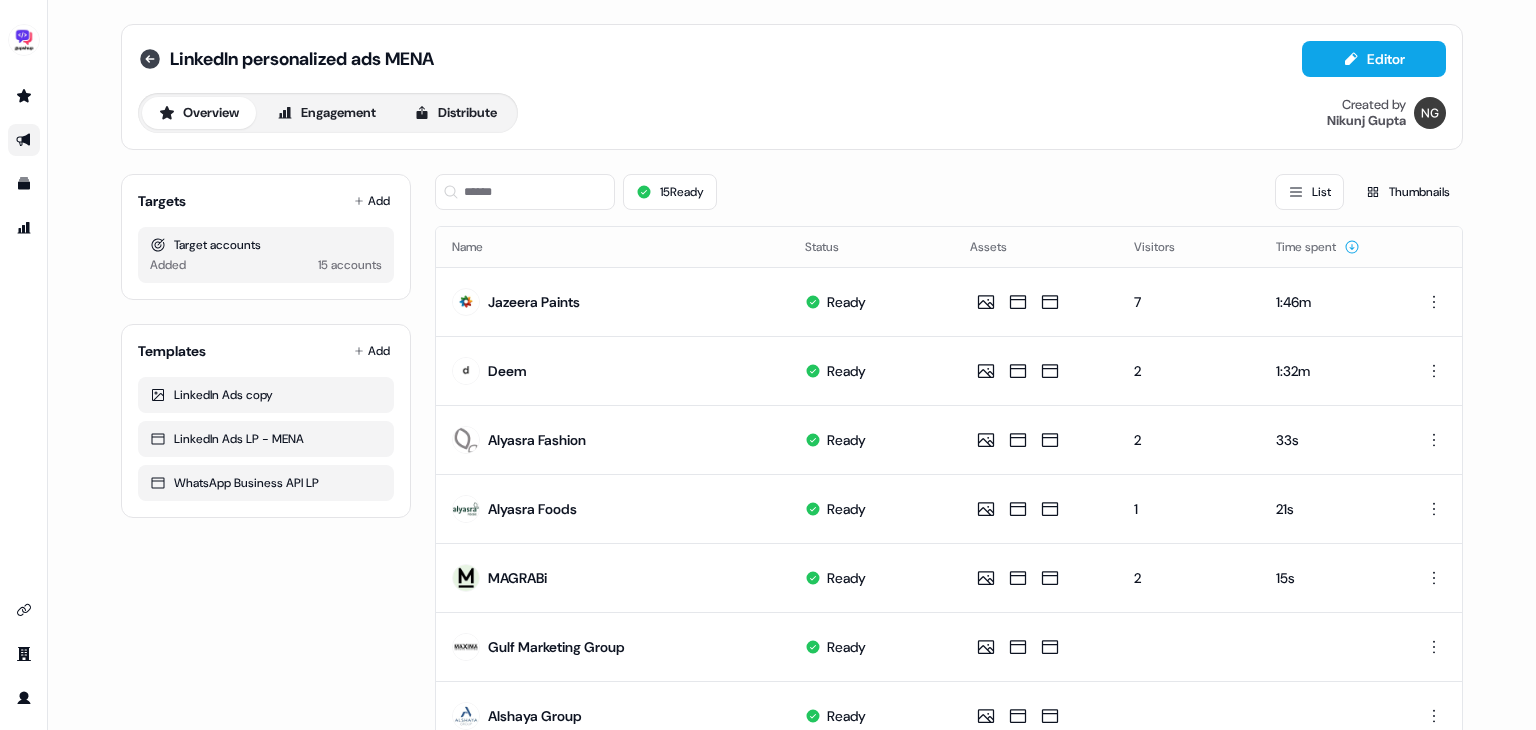 click 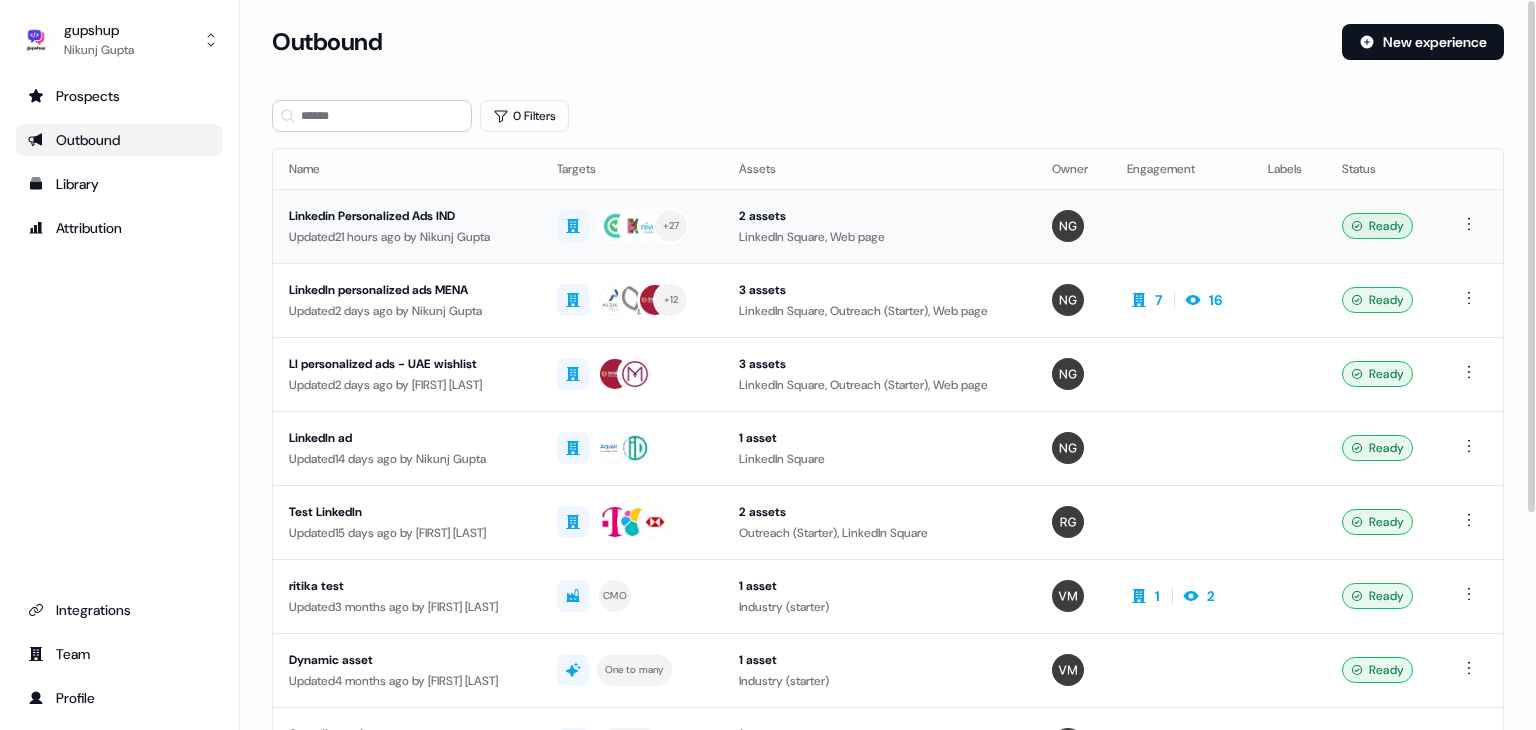 click on "Linkedin Personalized Ads IND" at bounding box center [407, 216] 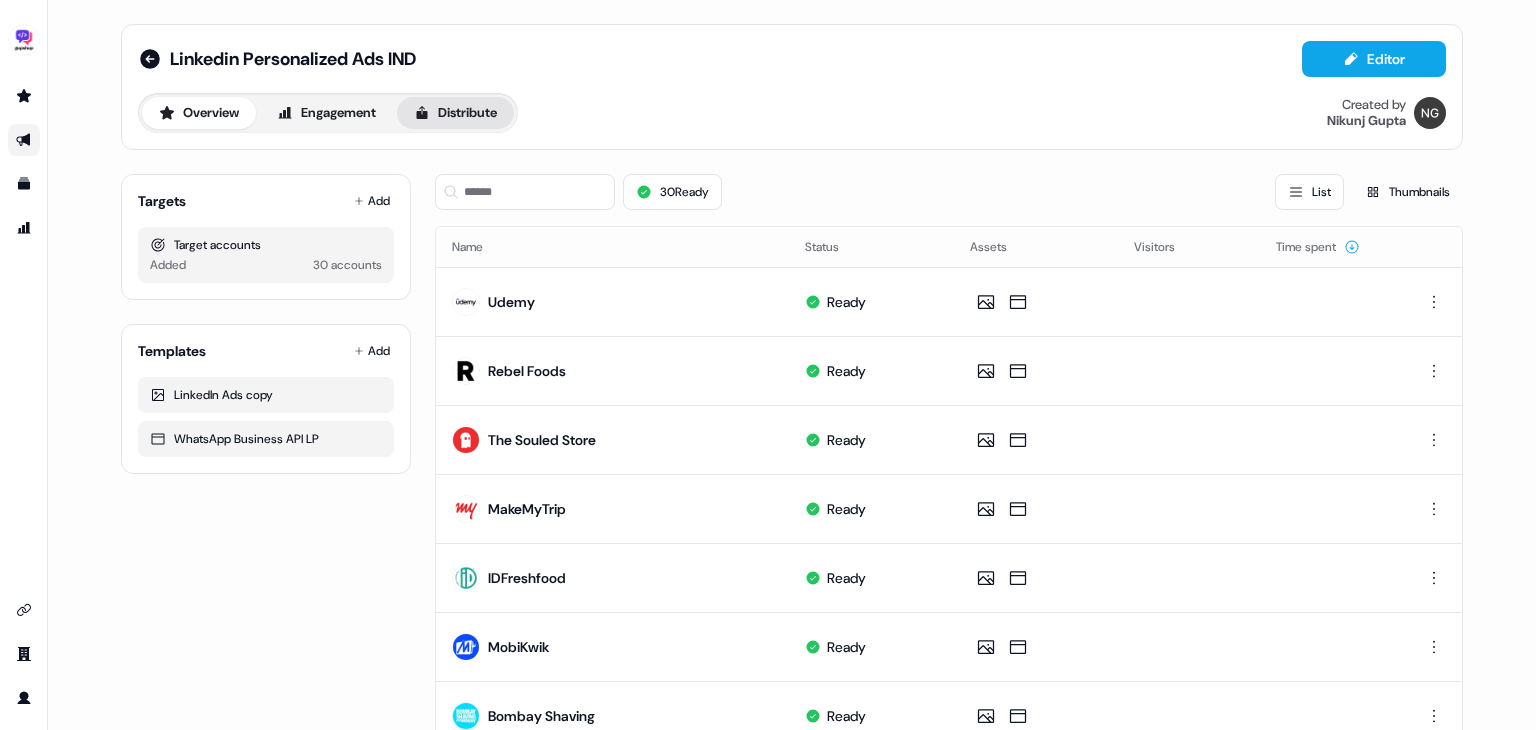 click on "Distribute" at bounding box center [455, 113] 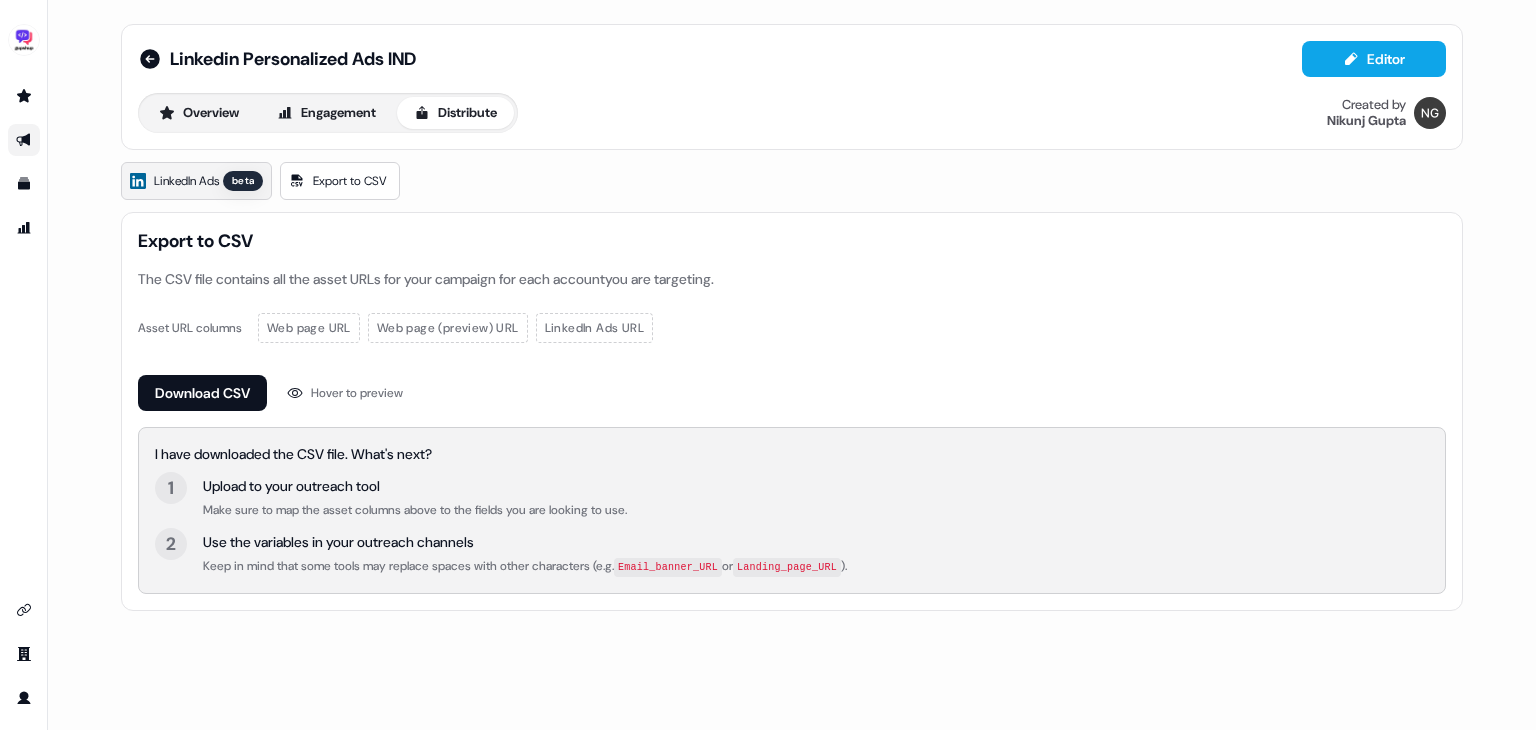 click on "beta" at bounding box center [243, 181] 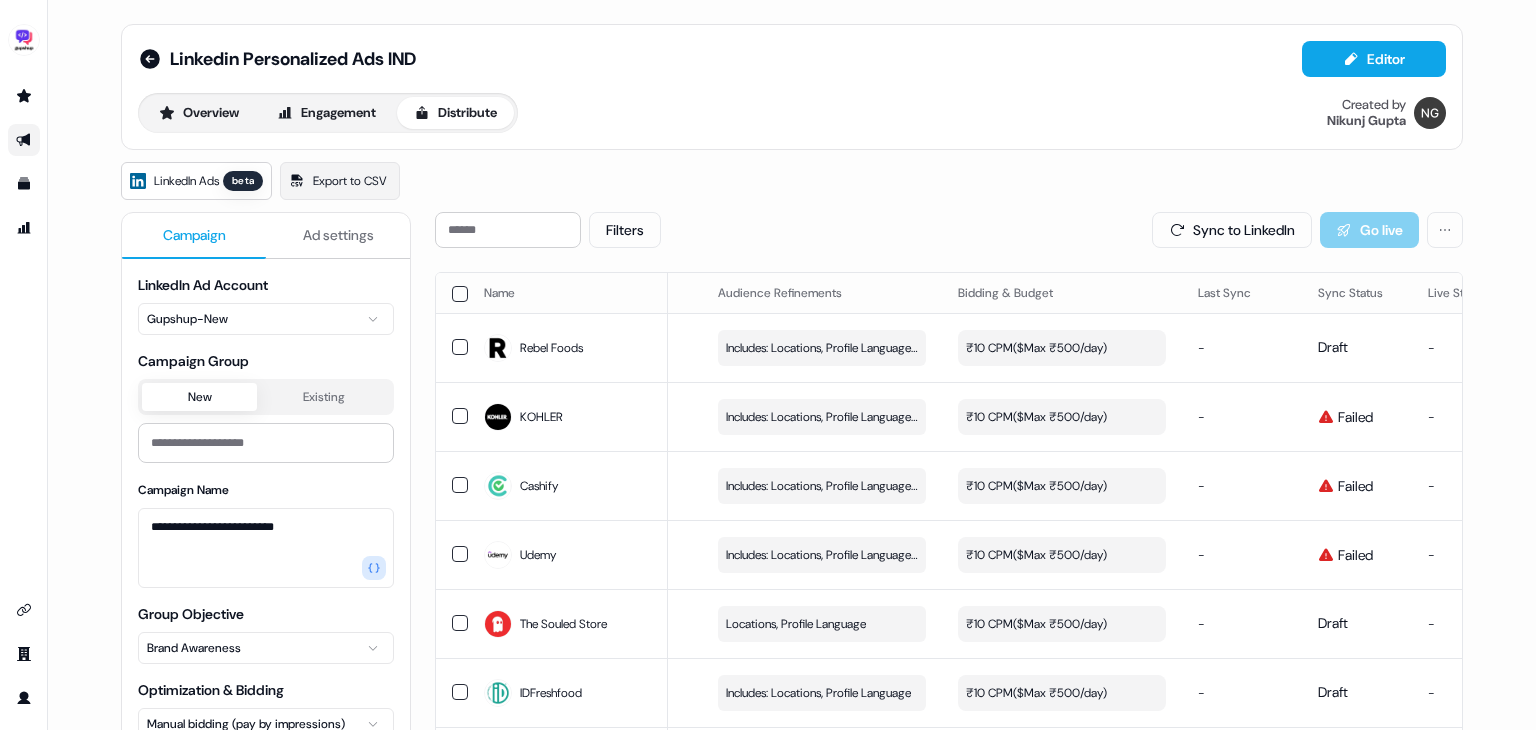 scroll, scrollTop: 0, scrollLeft: 356, axis: horizontal 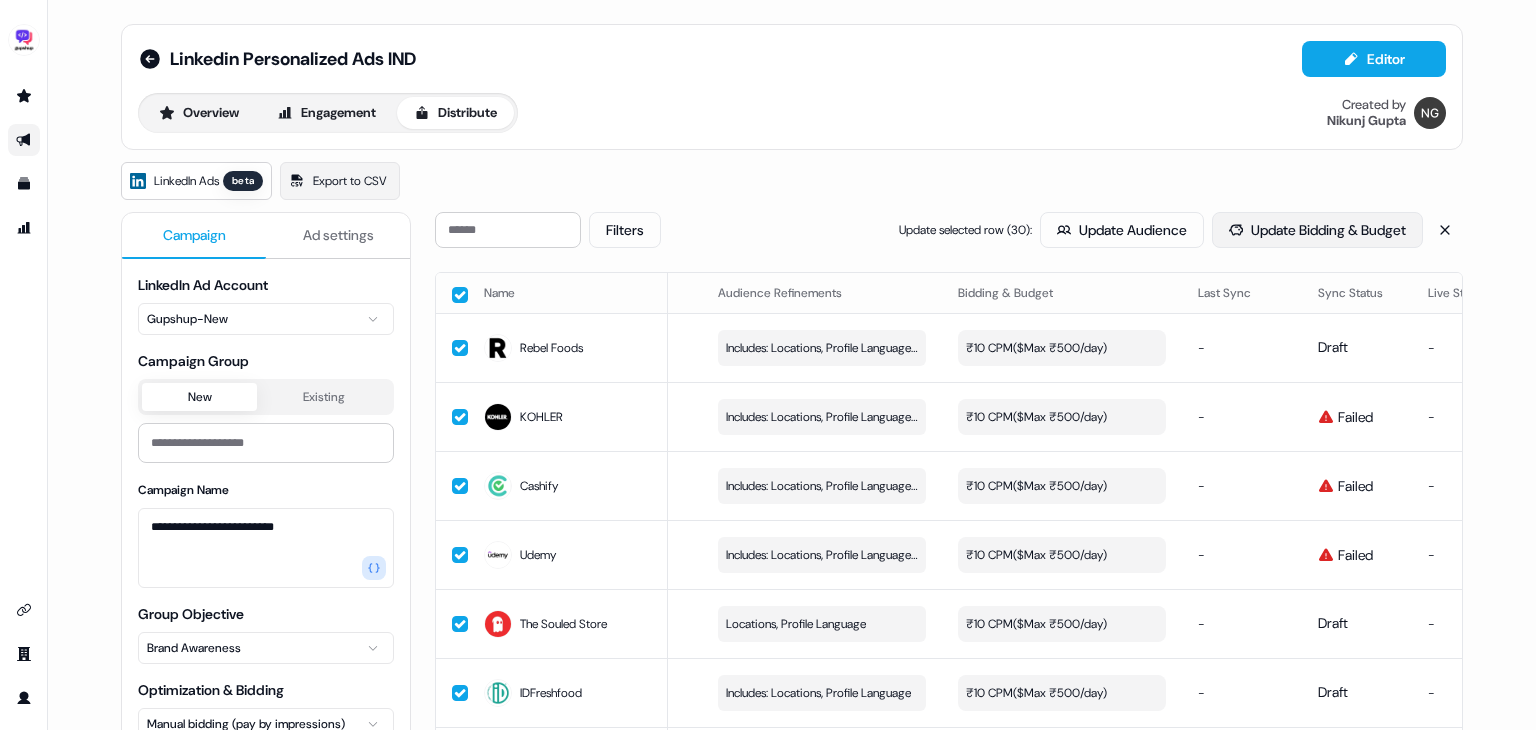 click on "Update   Bidding & Budget" at bounding box center (1317, 230) 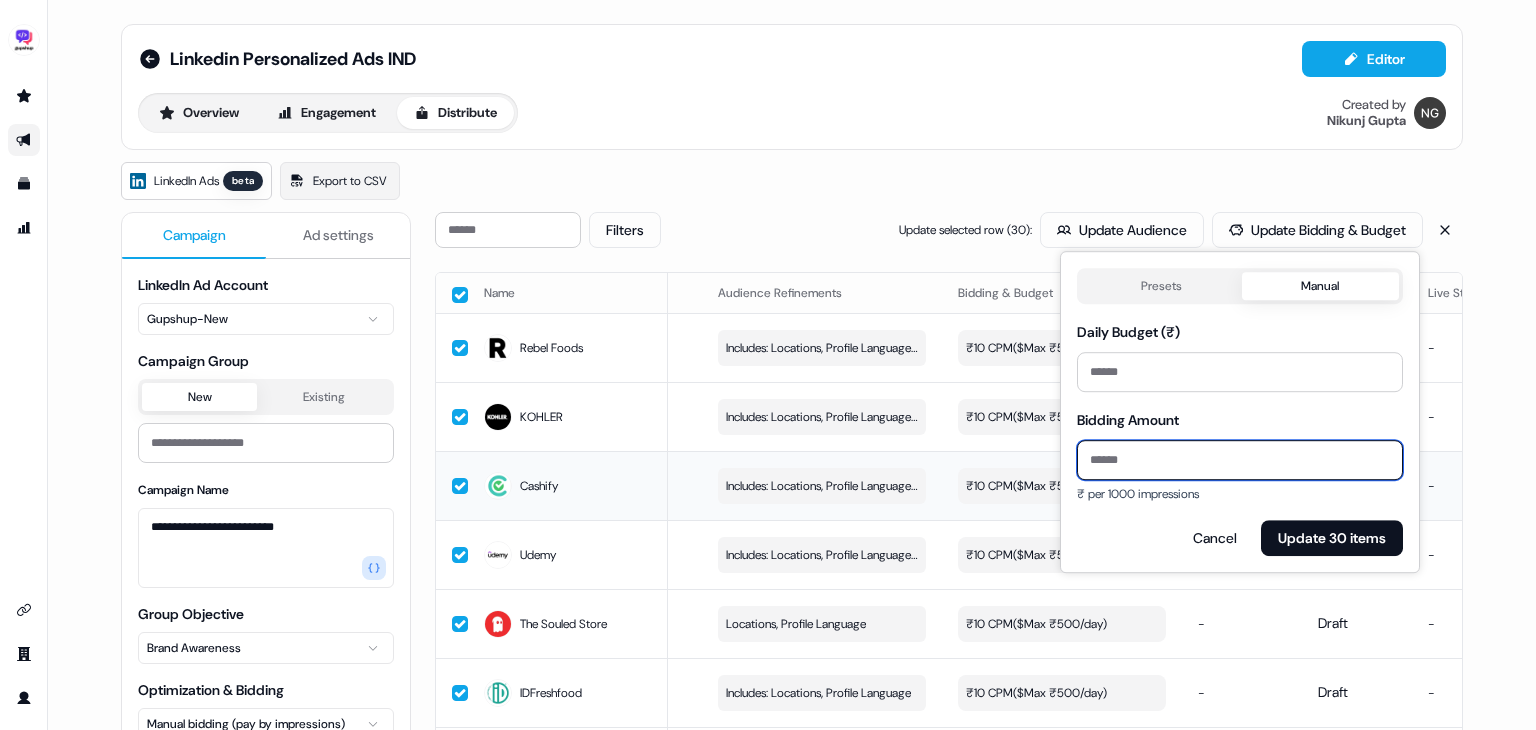 drag, startPoint x: 1135, startPoint y: 455, endPoint x: 1026, endPoint y: 465, distance: 109.457756 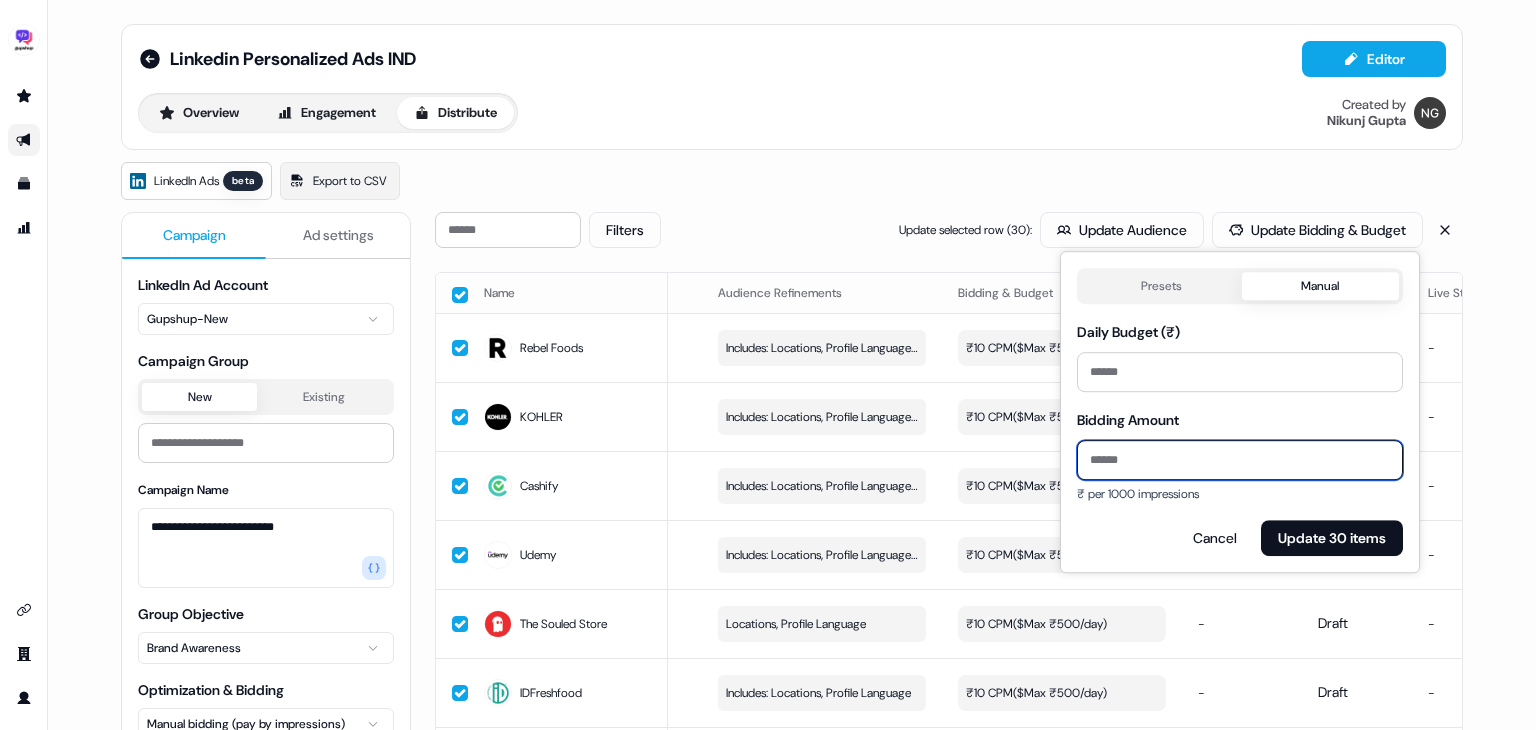 type on "***" 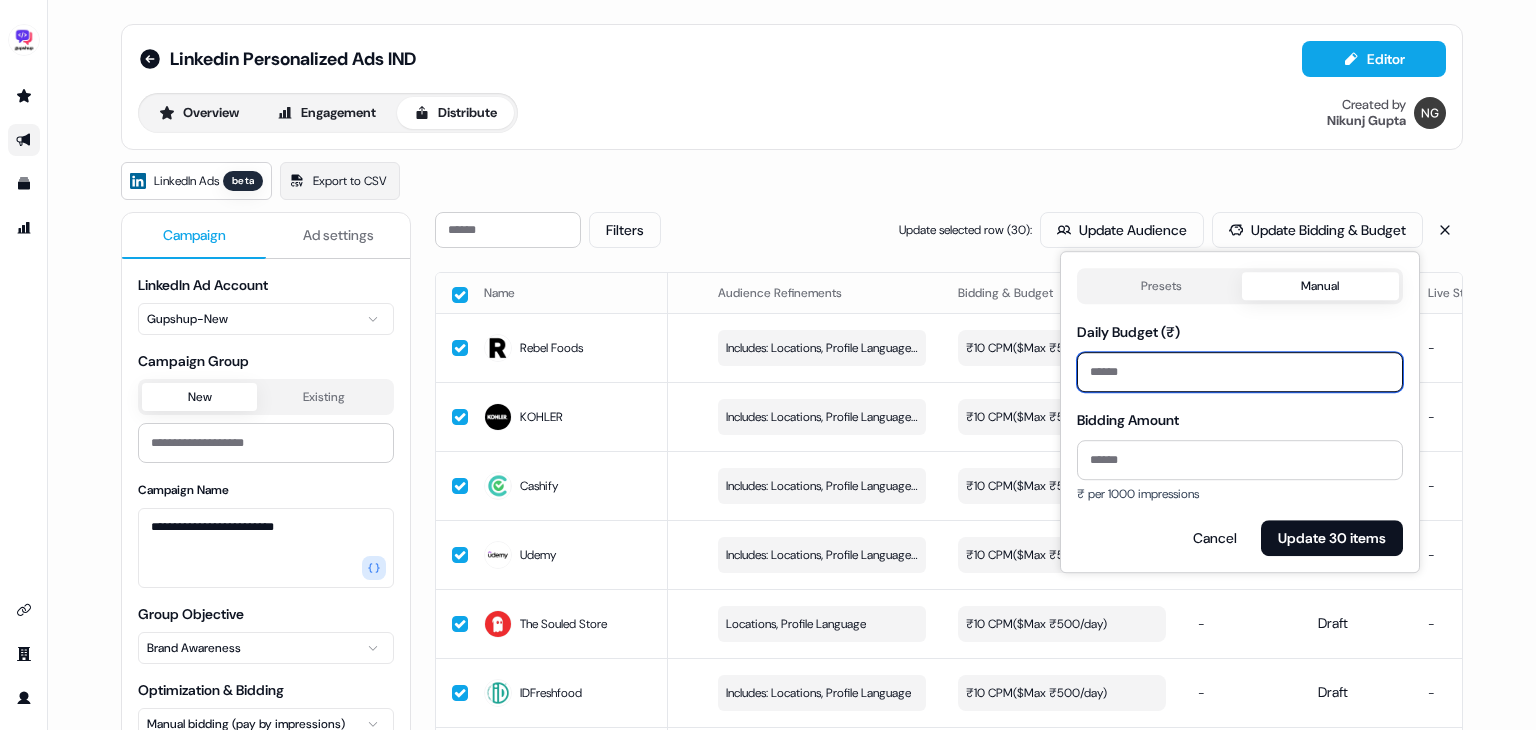 click on "***" at bounding box center [1240, 372] 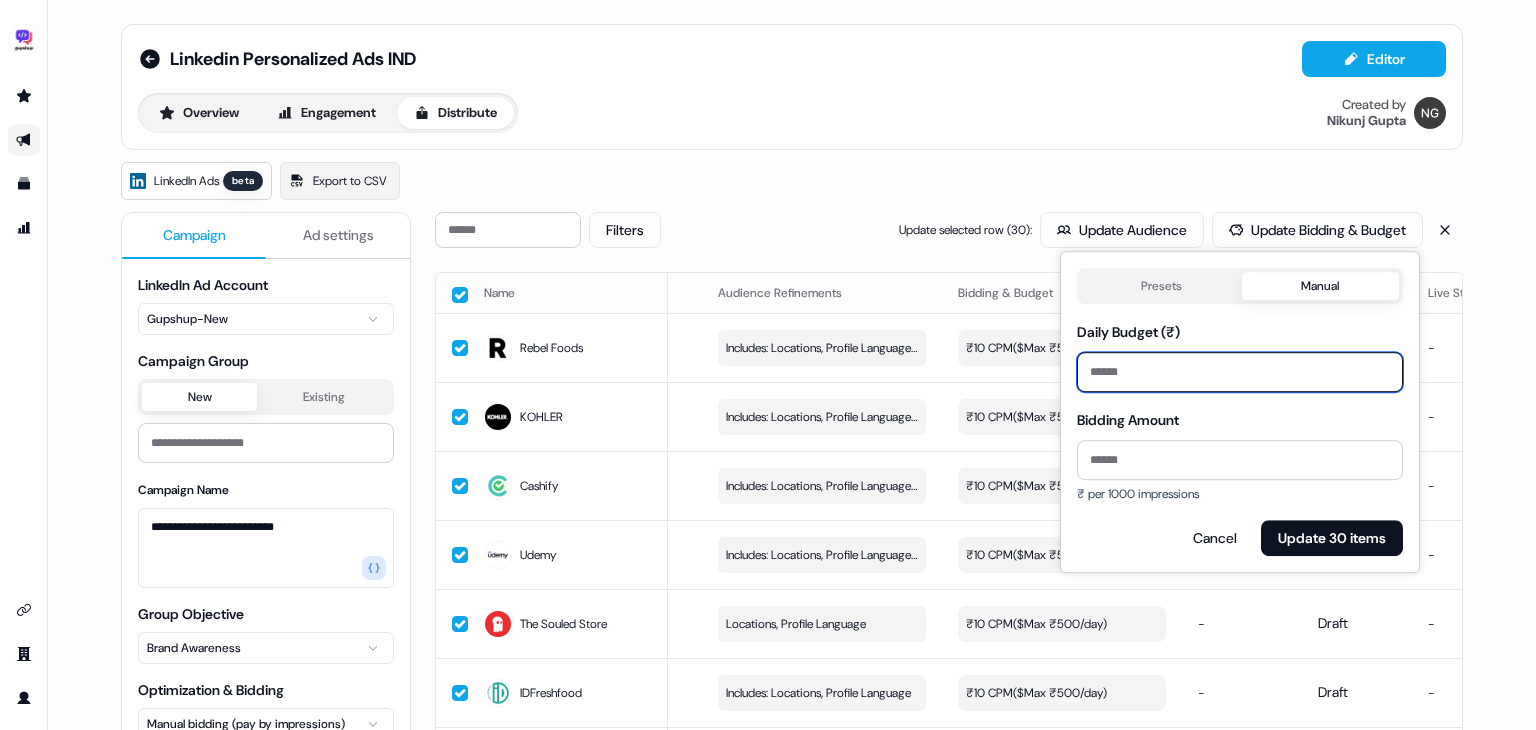 click on "****" at bounding box center [1240, 372] 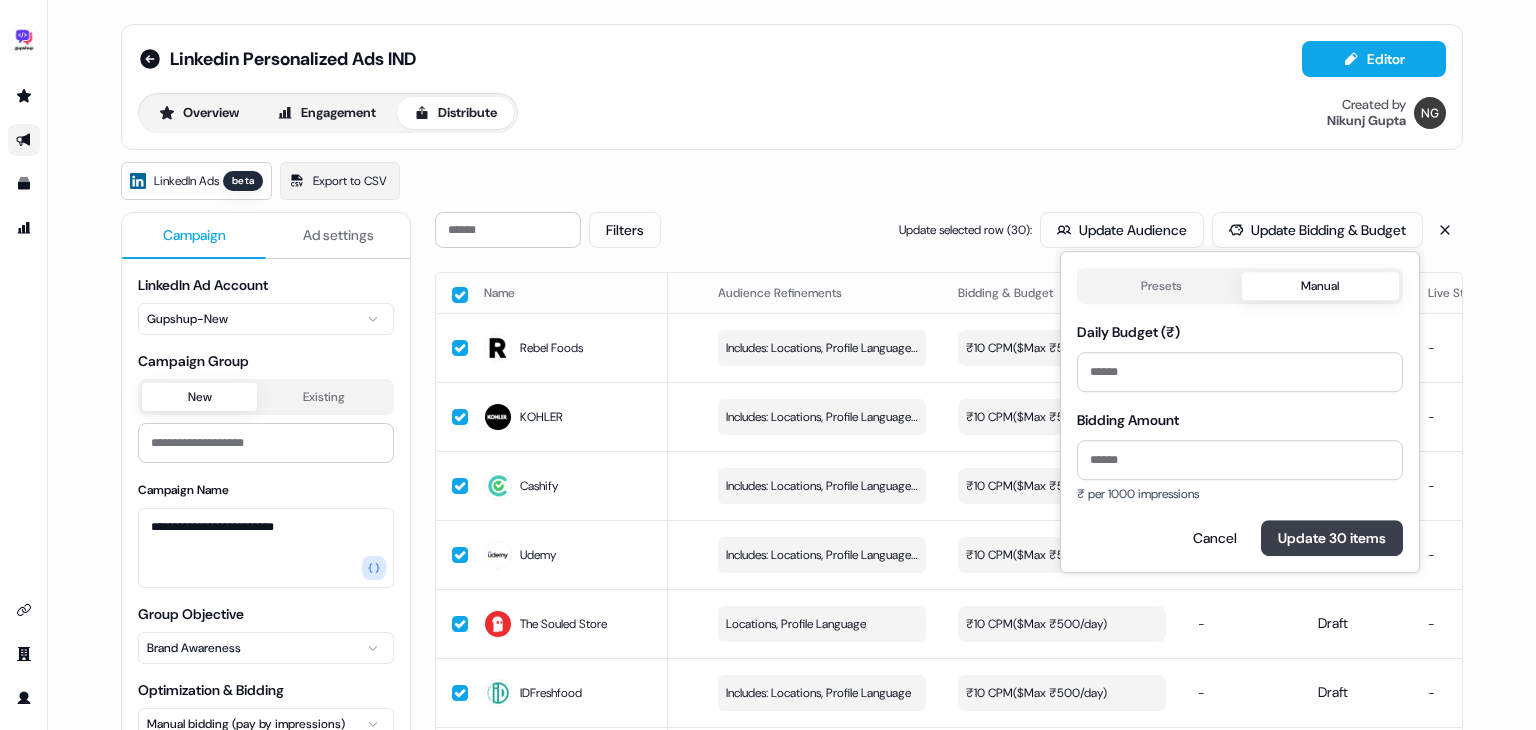 click on "Update 30 items" at bounding box center (1332, 538) 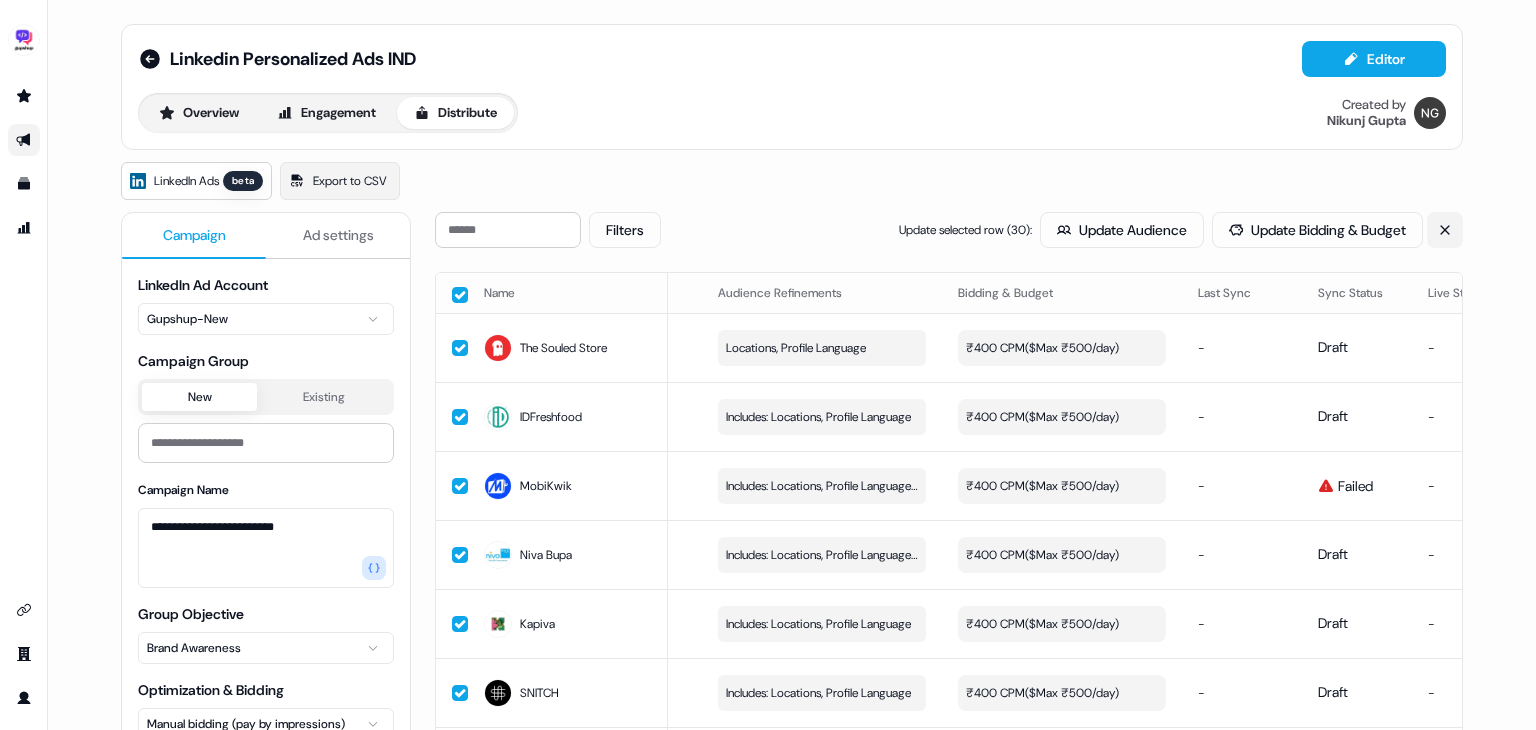 click 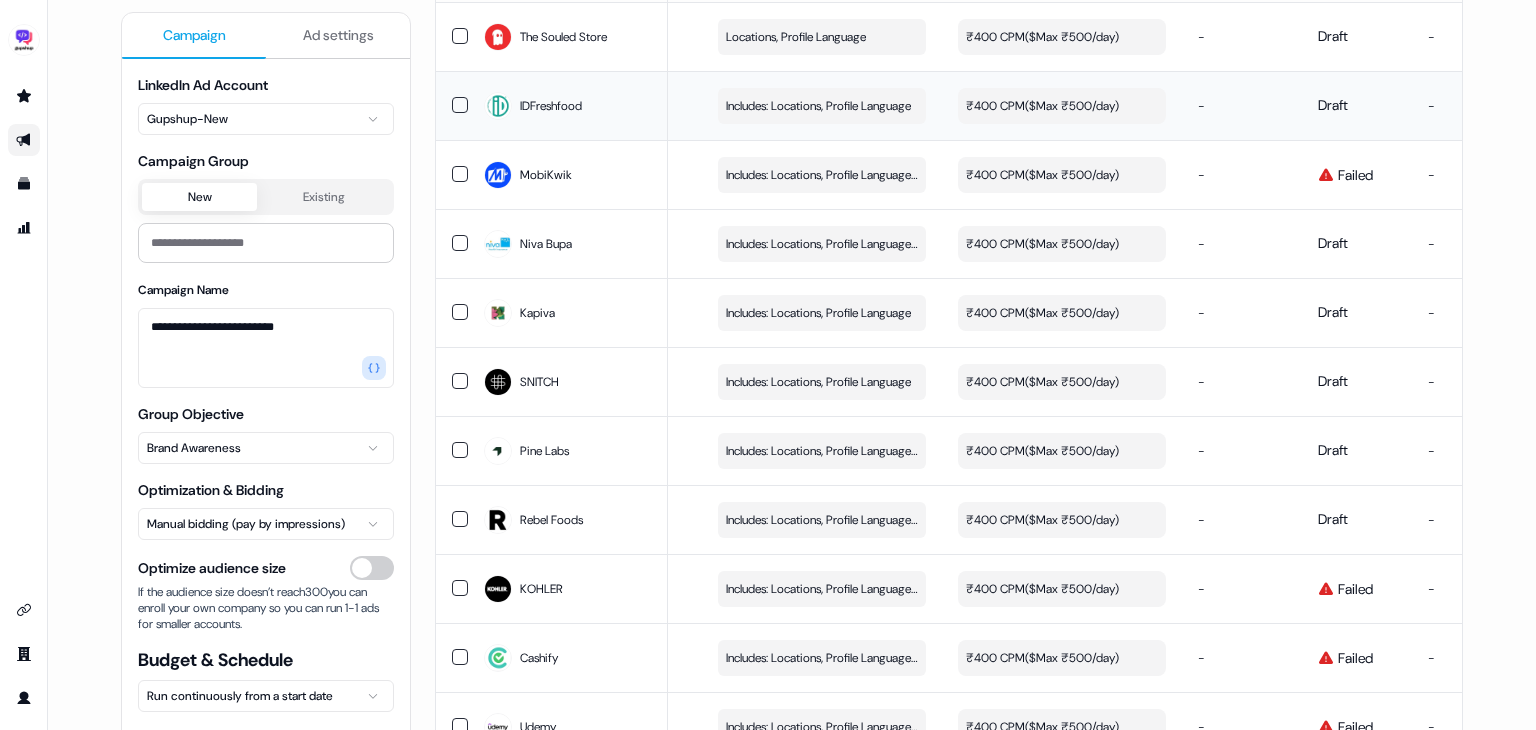 scroll, scrollTop: 312, scrollLeft: 0, axis: vertical 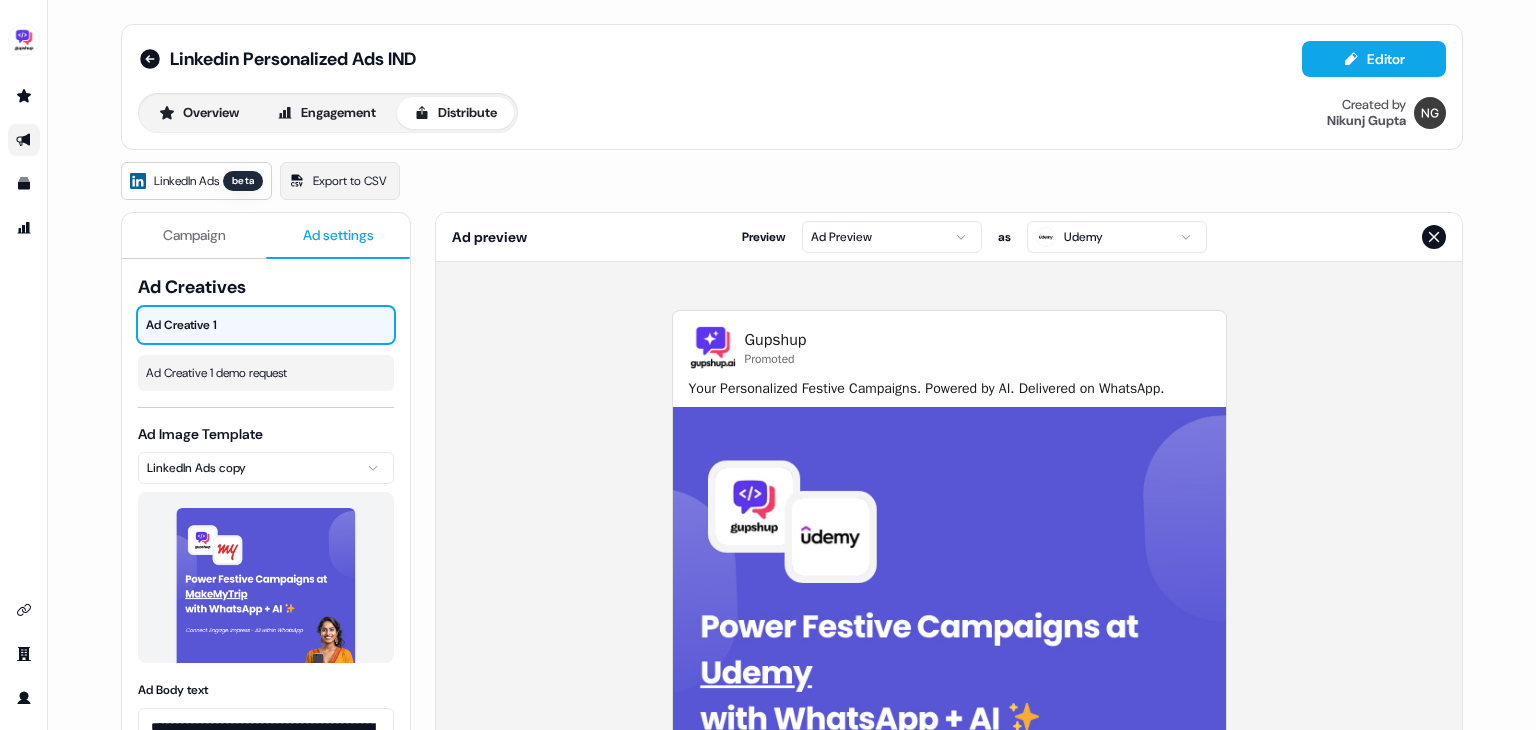click on "Ad settings" at bounding box center [338, 235] 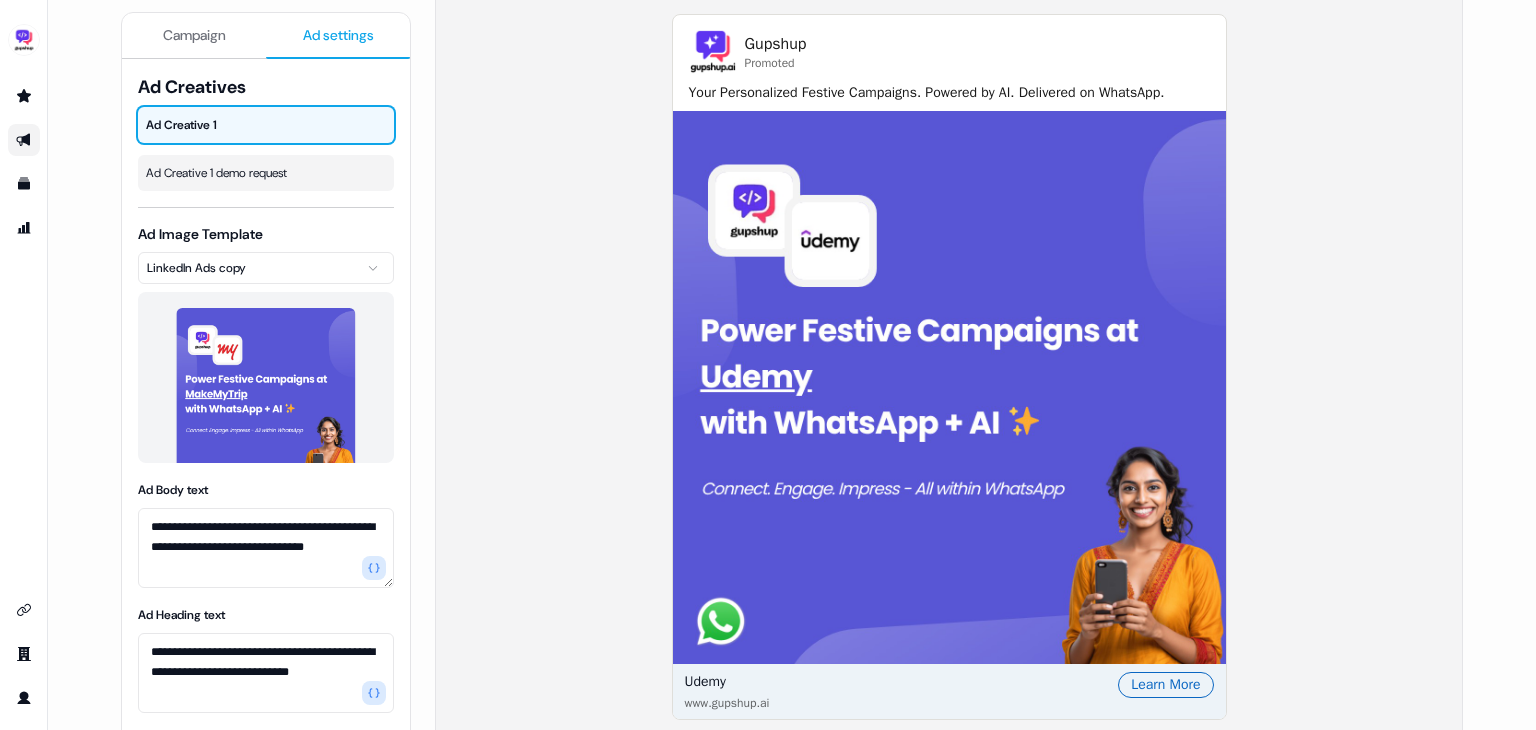 scroll, scrollTop: 358, scrollLeft: 0, axis: vertical 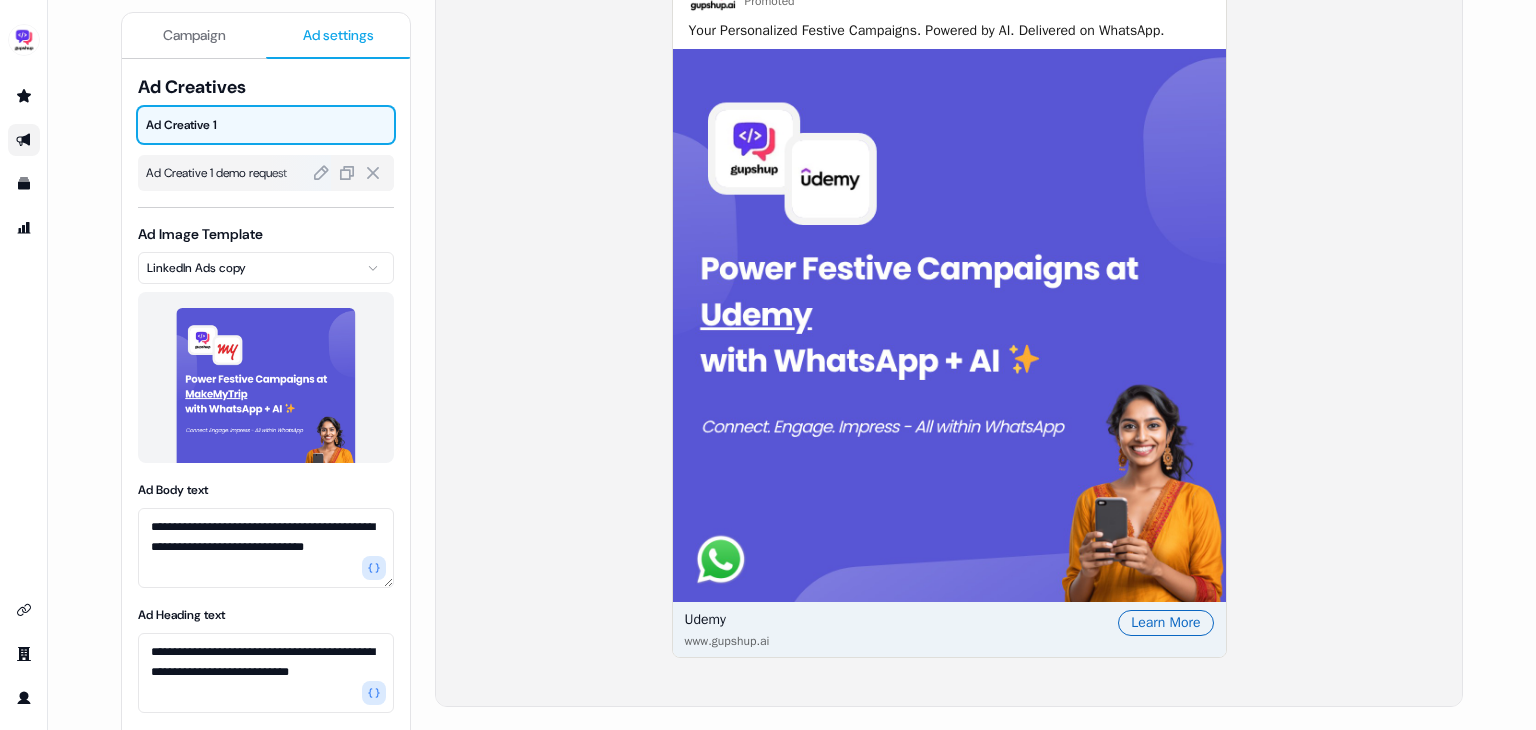 click at bounding box center [299, 173] 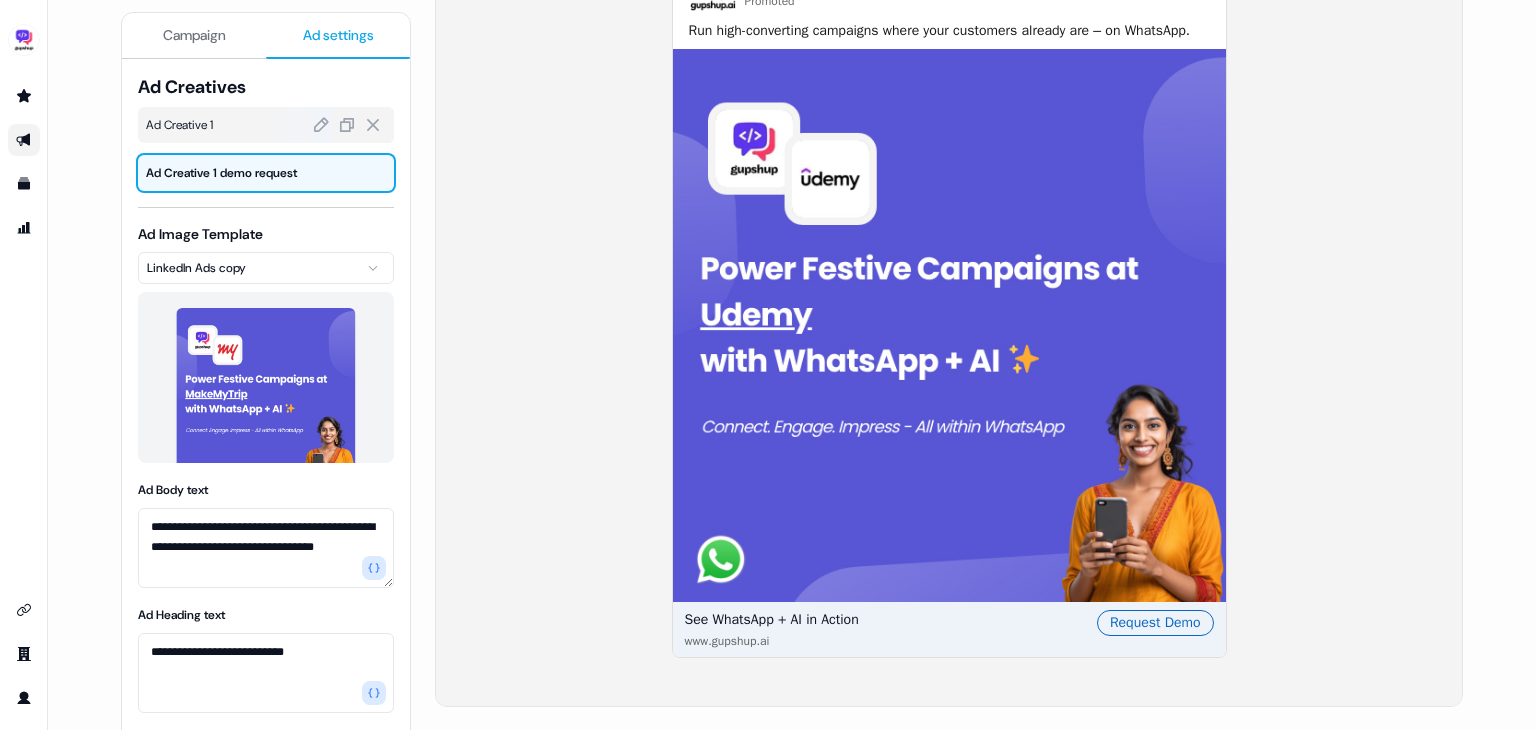 click on "Ad Creative 1" at bounding box center (266, 125) 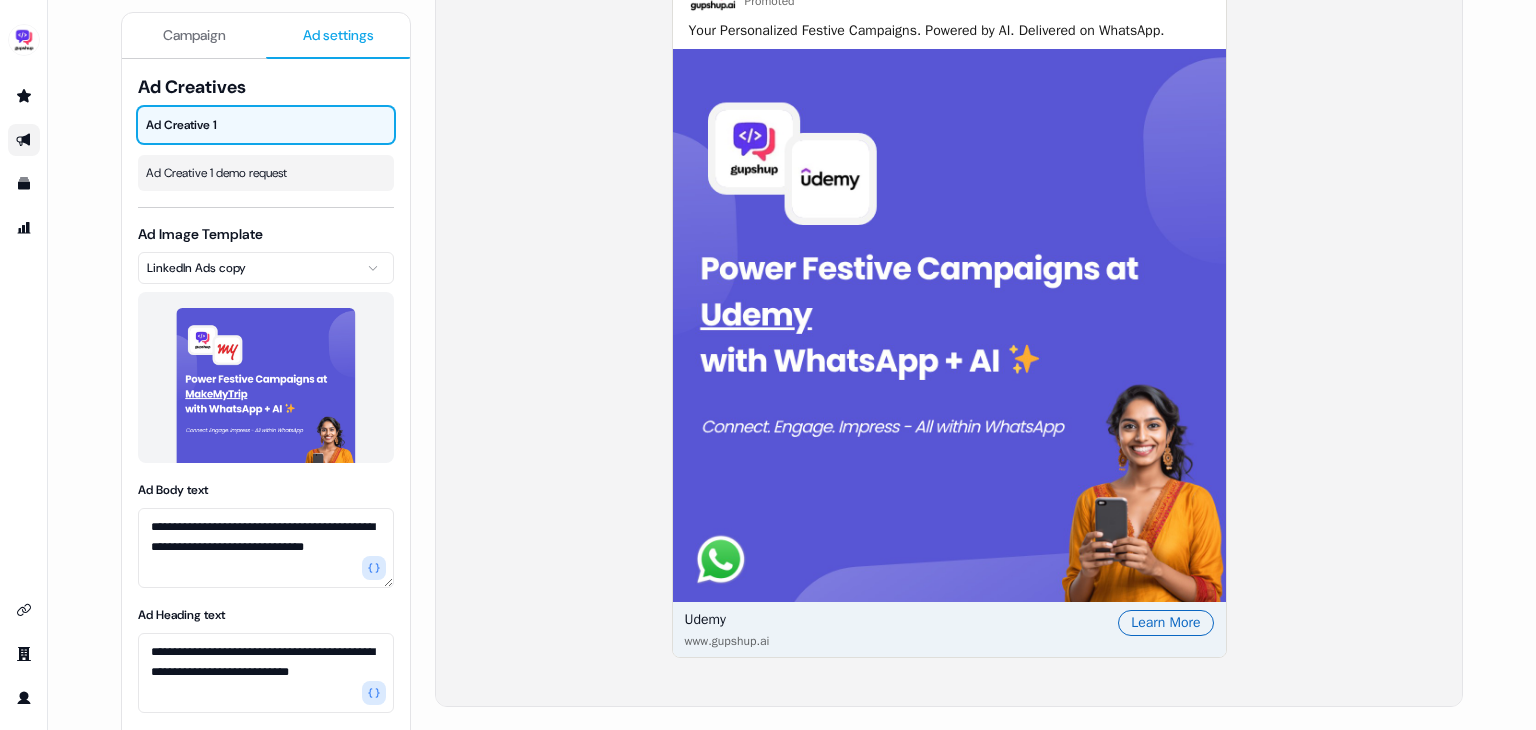 scroll, scrollTop: 0, scrollLeft: 0, axis: both 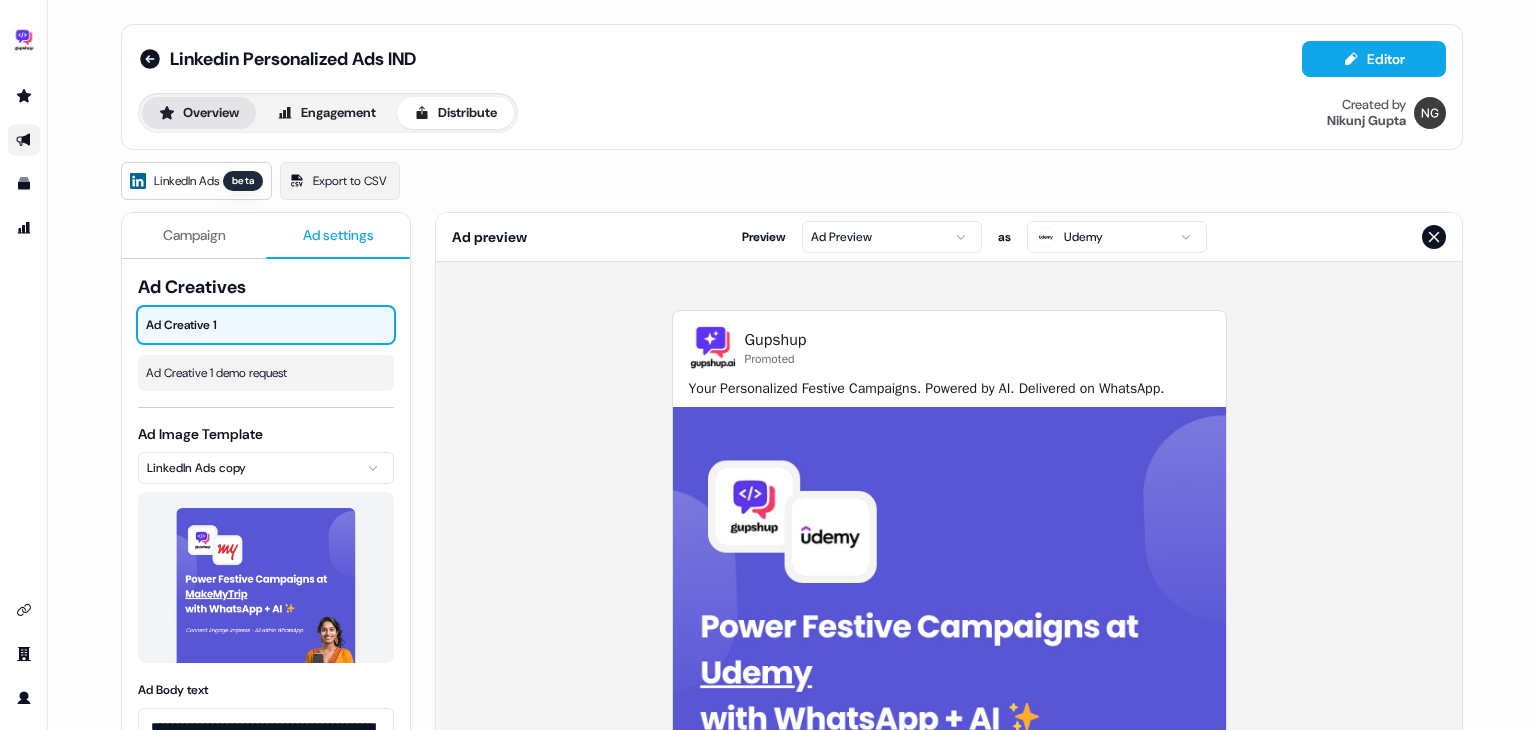 click on "Overview" at bounding box center [199, 113] 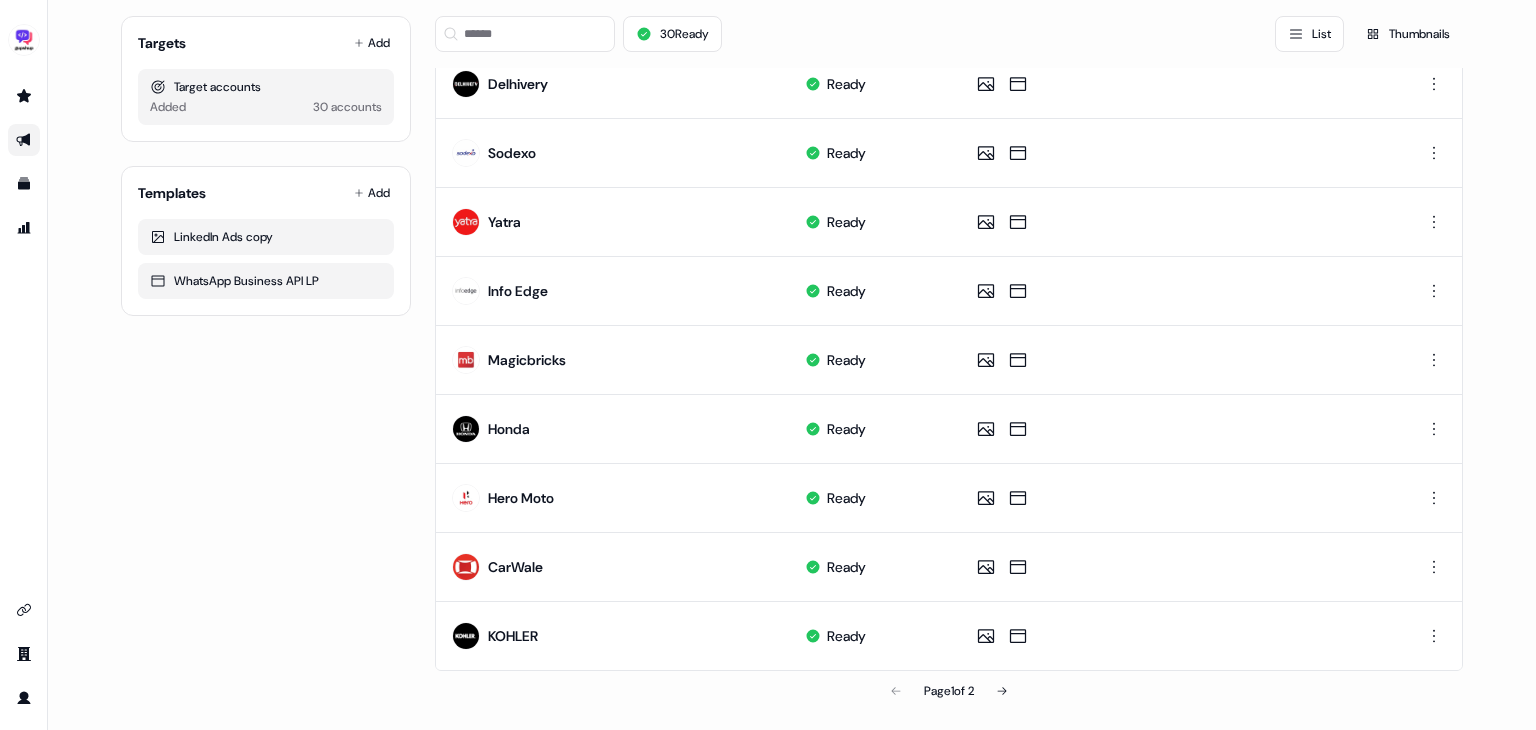 scroll, scrollTop: 0, scrollLeft: 0, axis: both 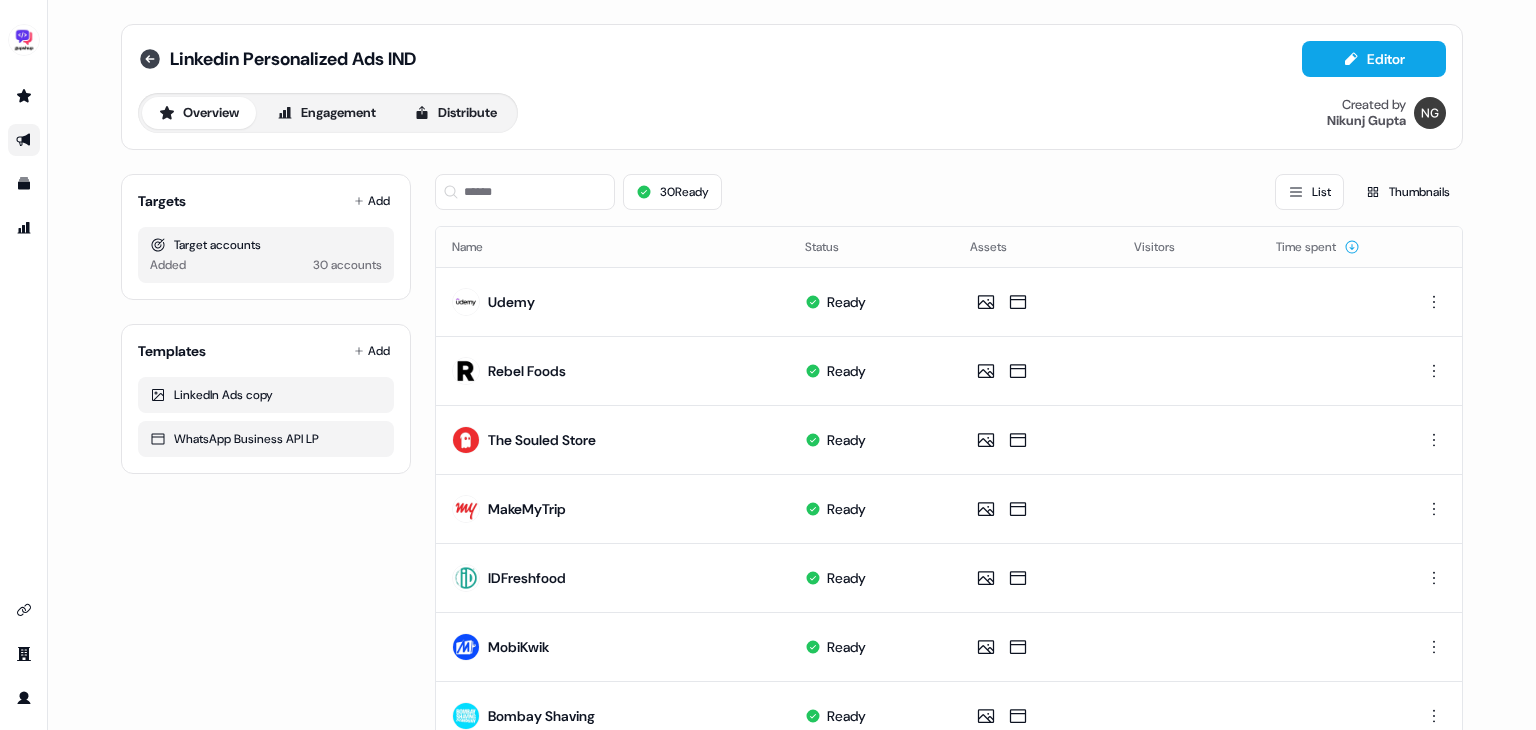click 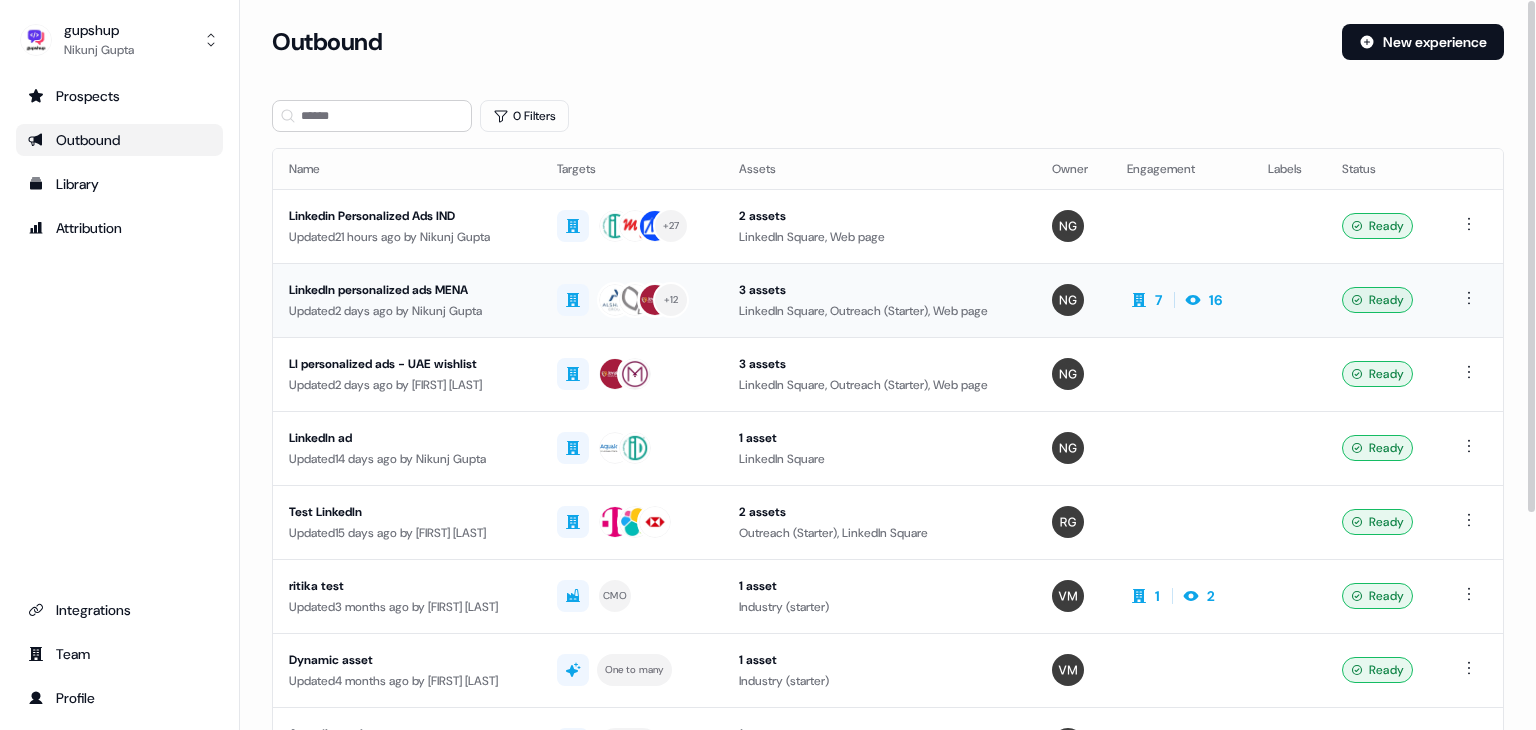 click on "LinkedIn personalized ads MENA" at bounding box center (407, 290) 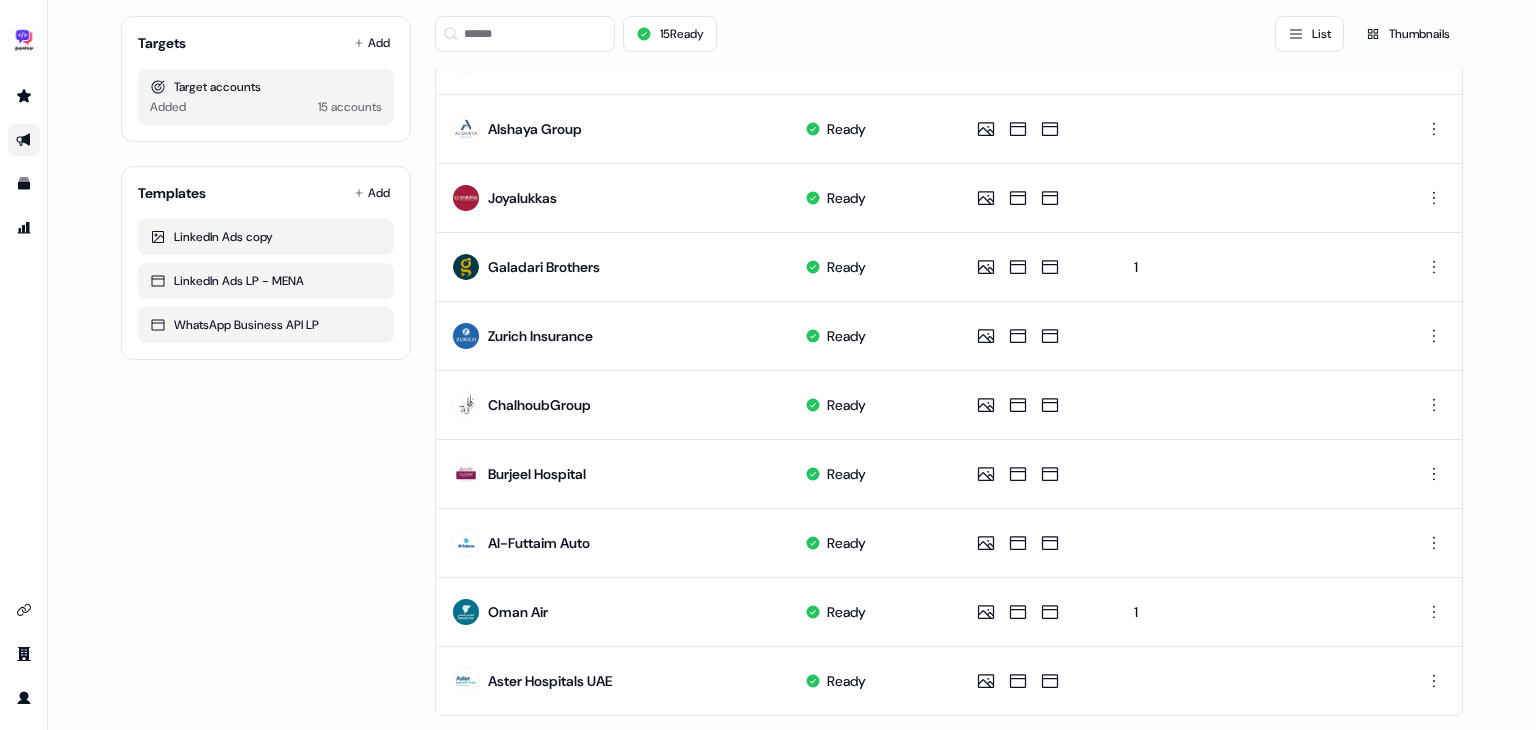scroll, scrollTop: 633, scrollLeft: 0, axis: vertical 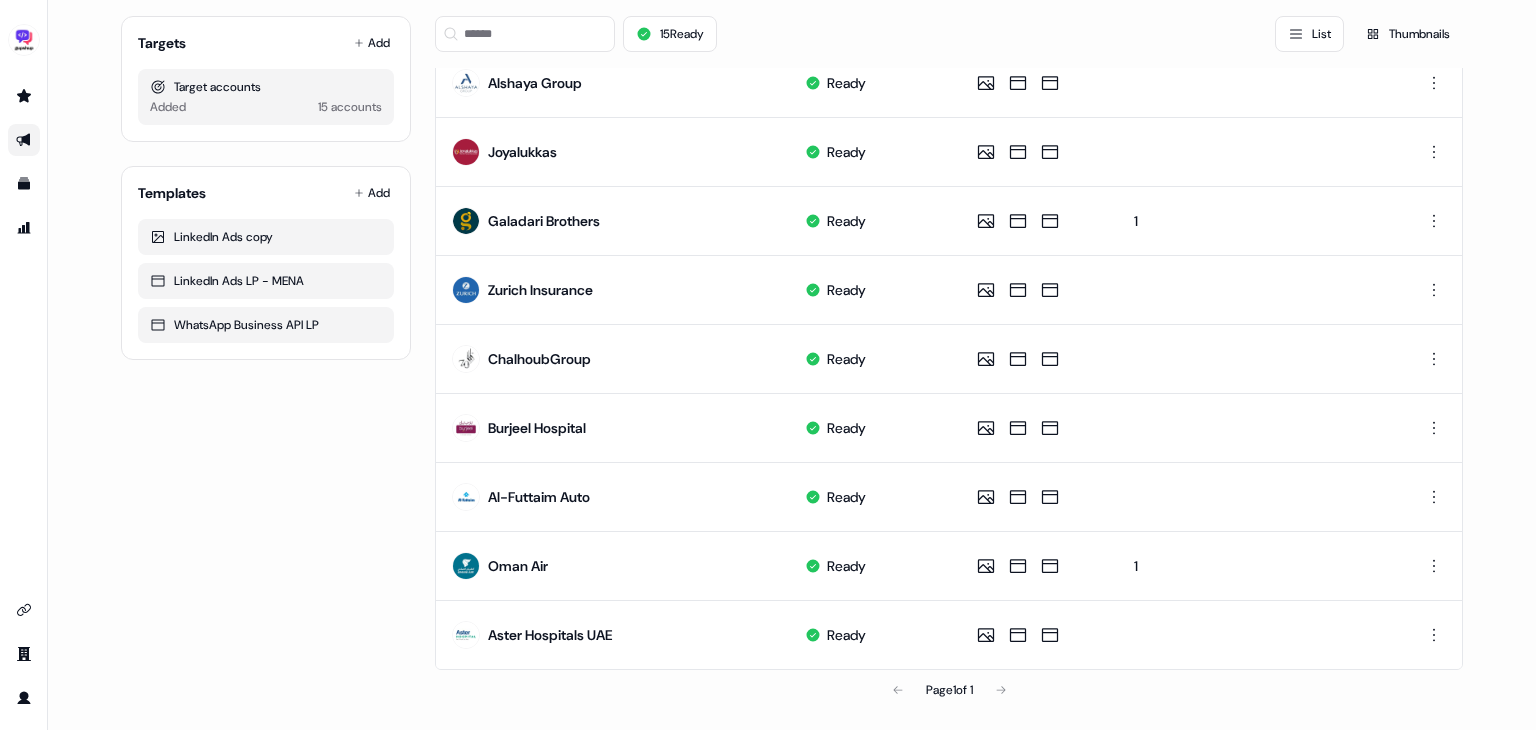 drag, startPoint x: 610, startPoint y: 496, endPoint x: 376, endPoint y: 537, distance: 237.56473 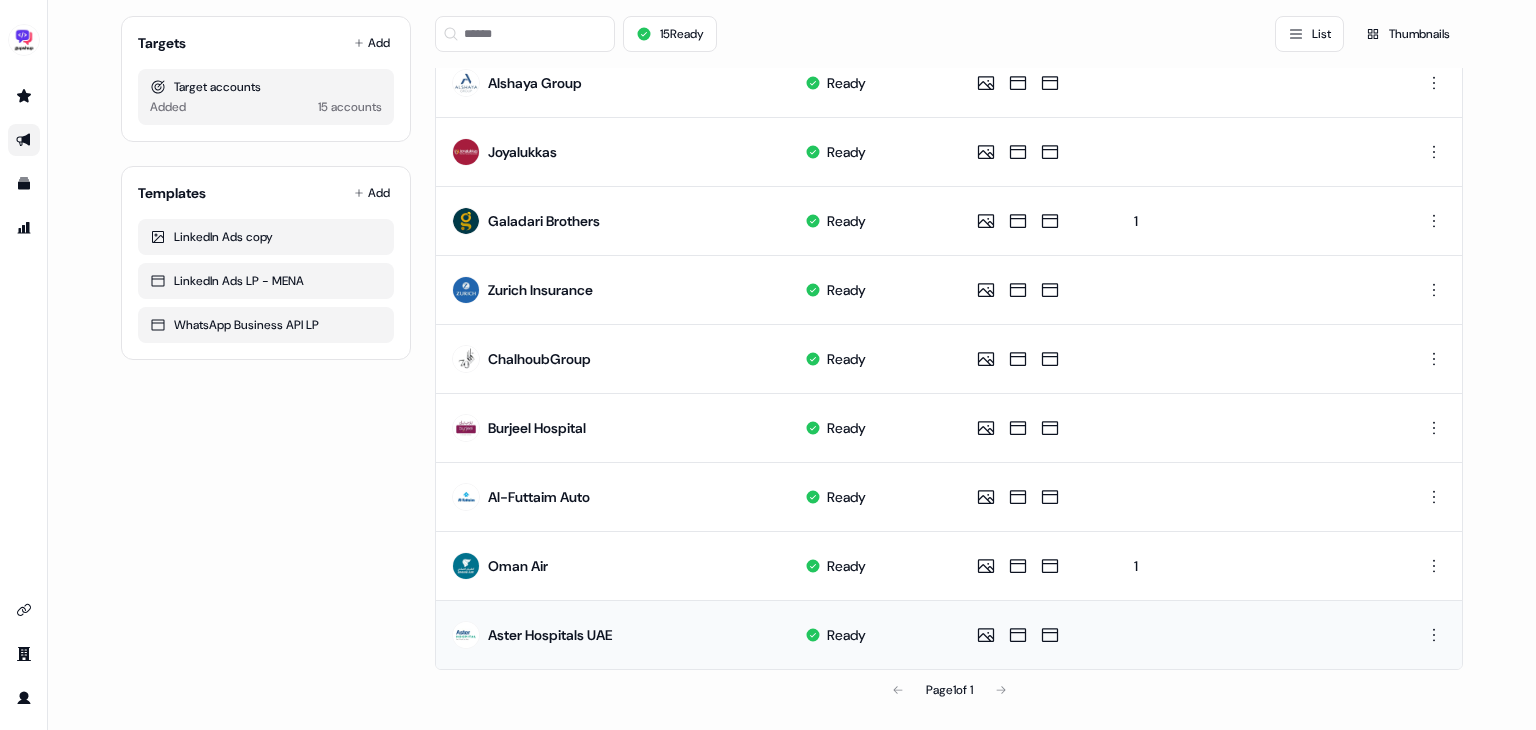 drag, startPoint x: 628, startPoint y: 630, endPoint x: 478, endPoint y: 625, distance: 150.08331 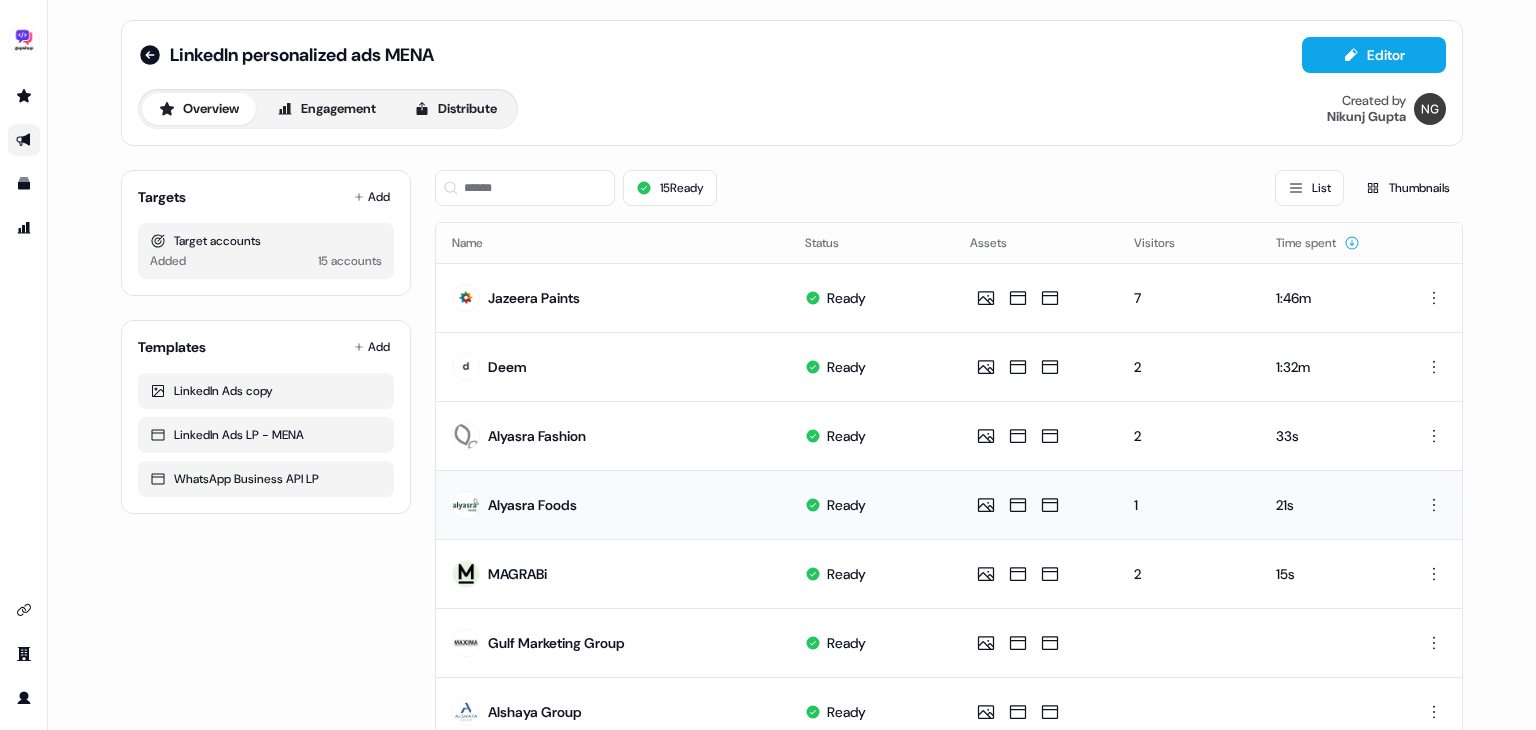 scroll, scrollTop: 0, scrollLeft: 0, axis: both 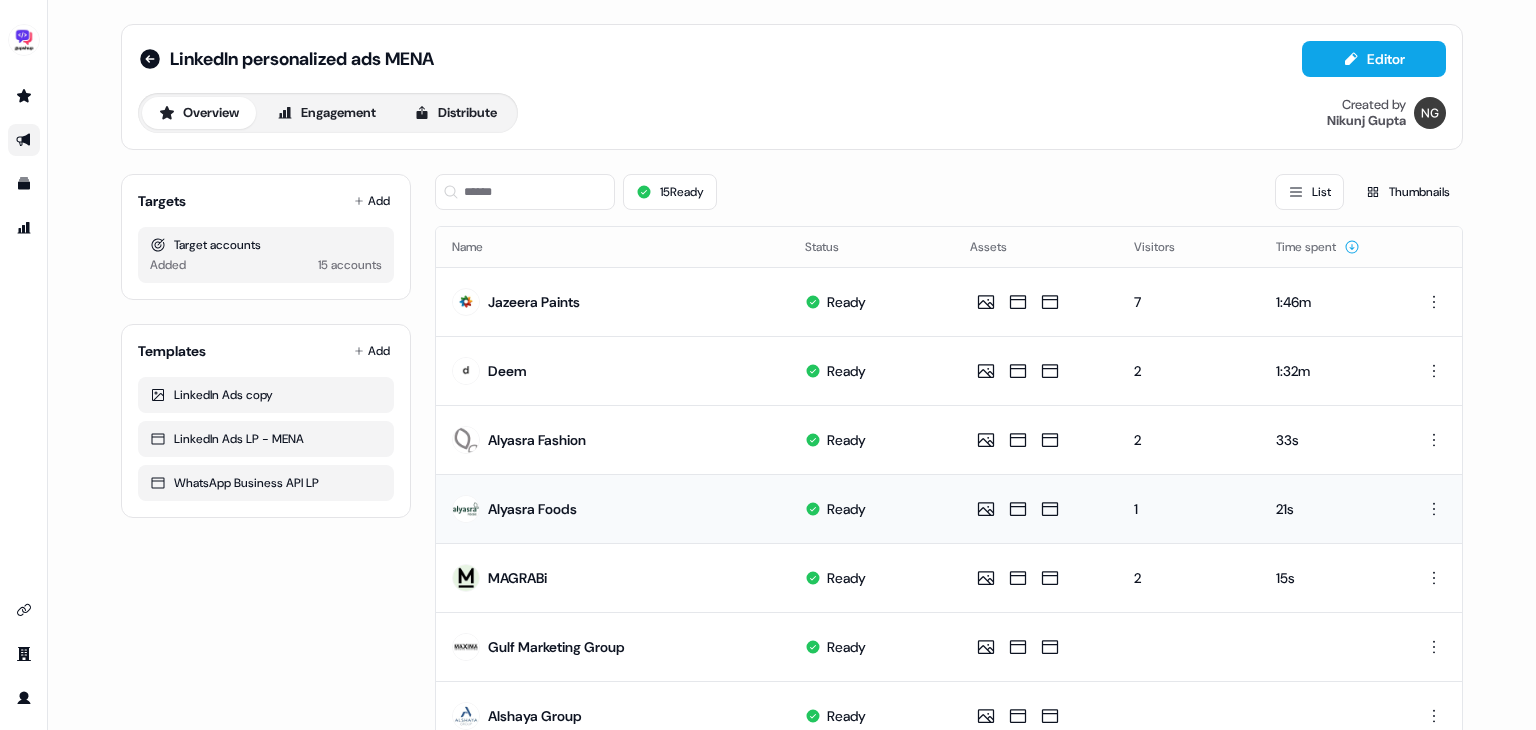 drag, startPoint x: 584, startPoint y: 514, endPoint x: 474, endPoint y: 494, distance: 111.8034 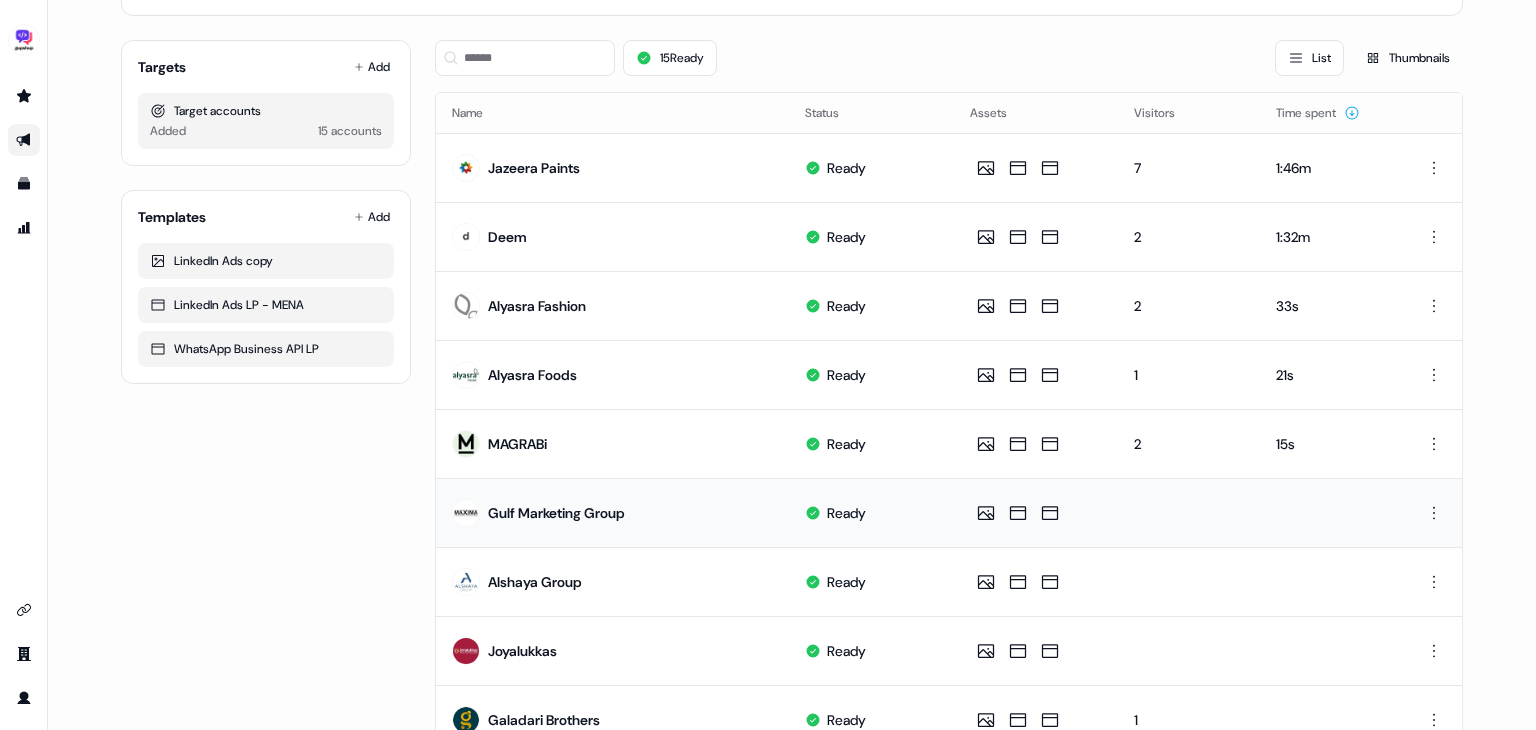 scroll, scrollTop: 0, scrollLeft: 0, axis: both 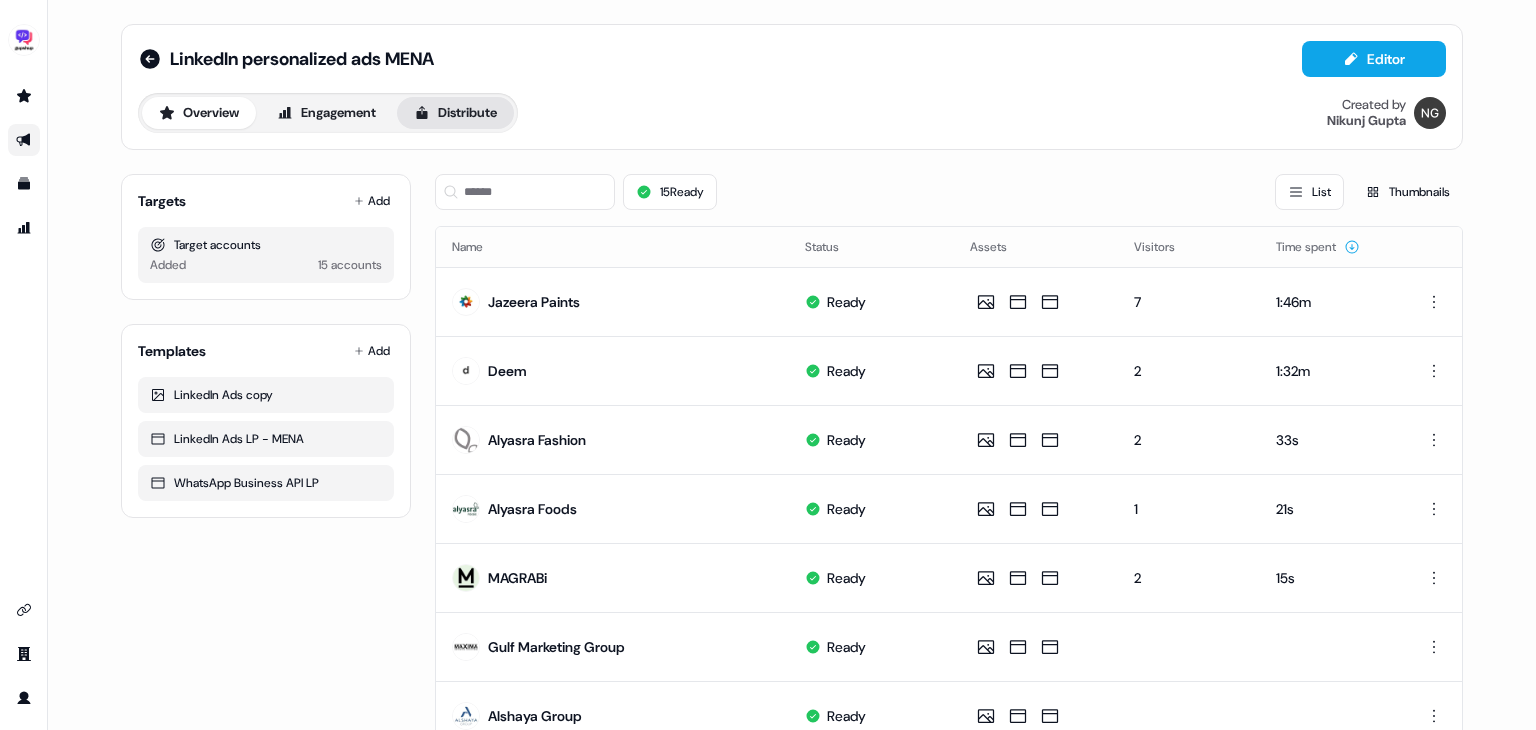 click on "Distribute" at bounding box center [455, 113] 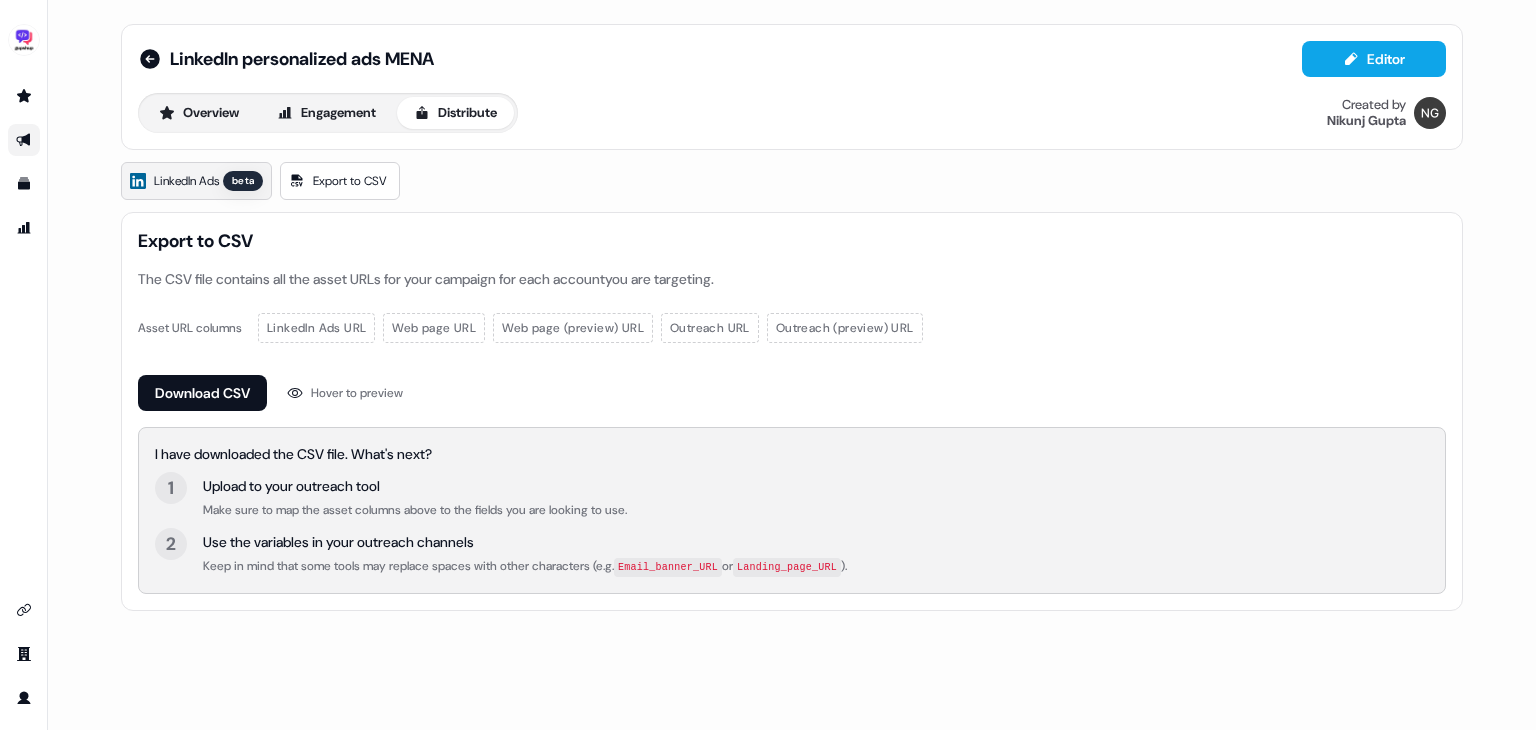 click on "LinkedIn Ads" at bounding box center [186, 181] 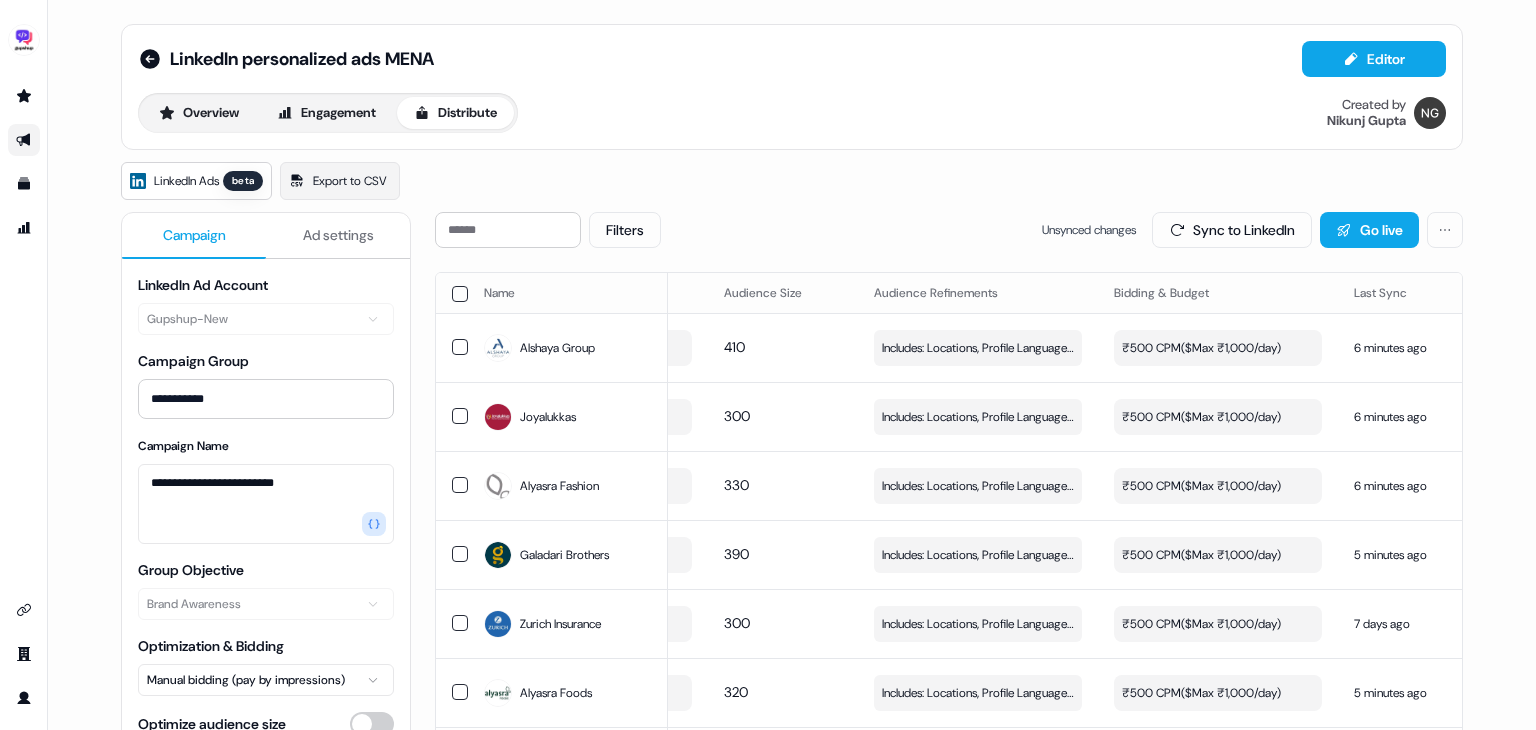 scroll, scrollTop: 0, scrollLeft: 248, axis: horizontal 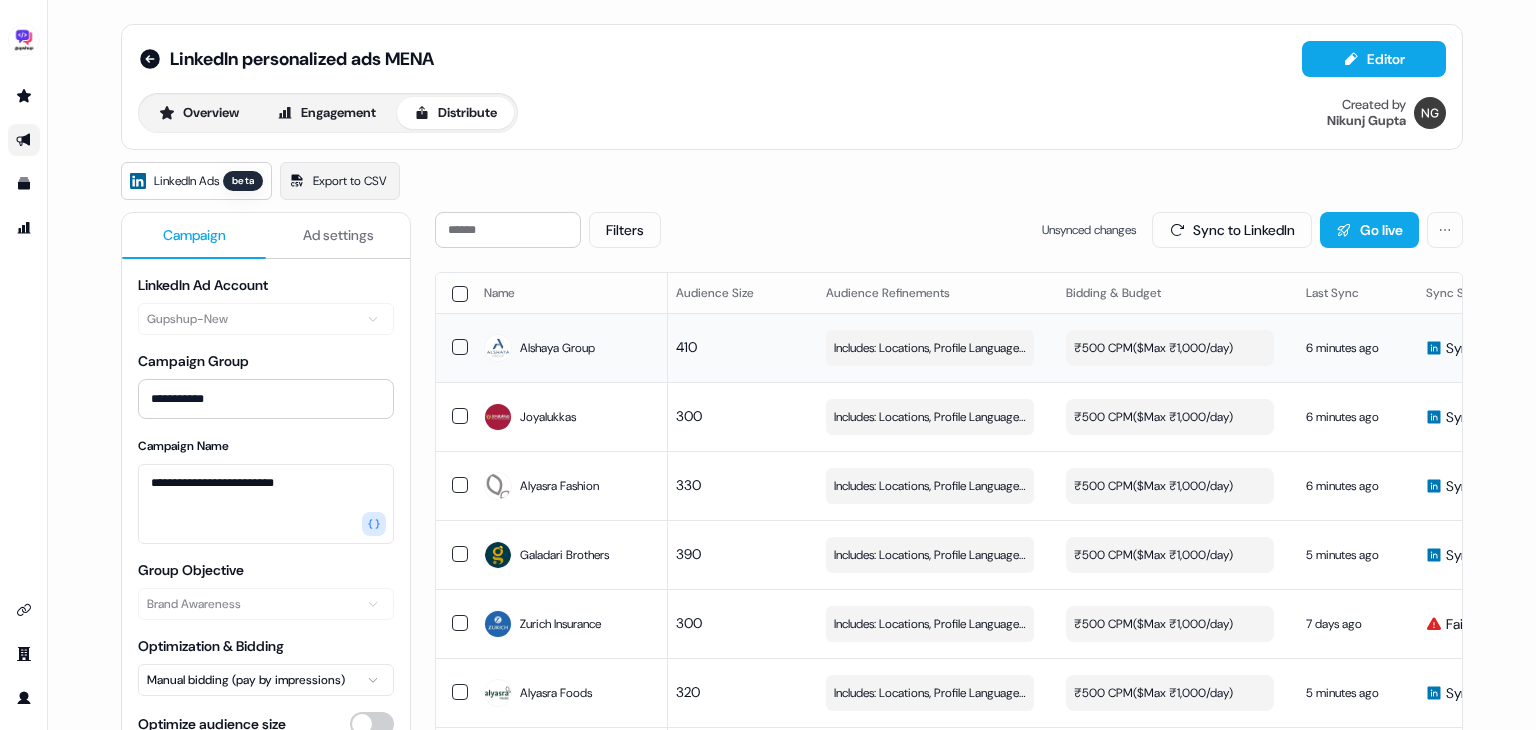 click on "₹500 CPM  ($ Max ₹1,000/day )" at bounding box center (1153, 348) 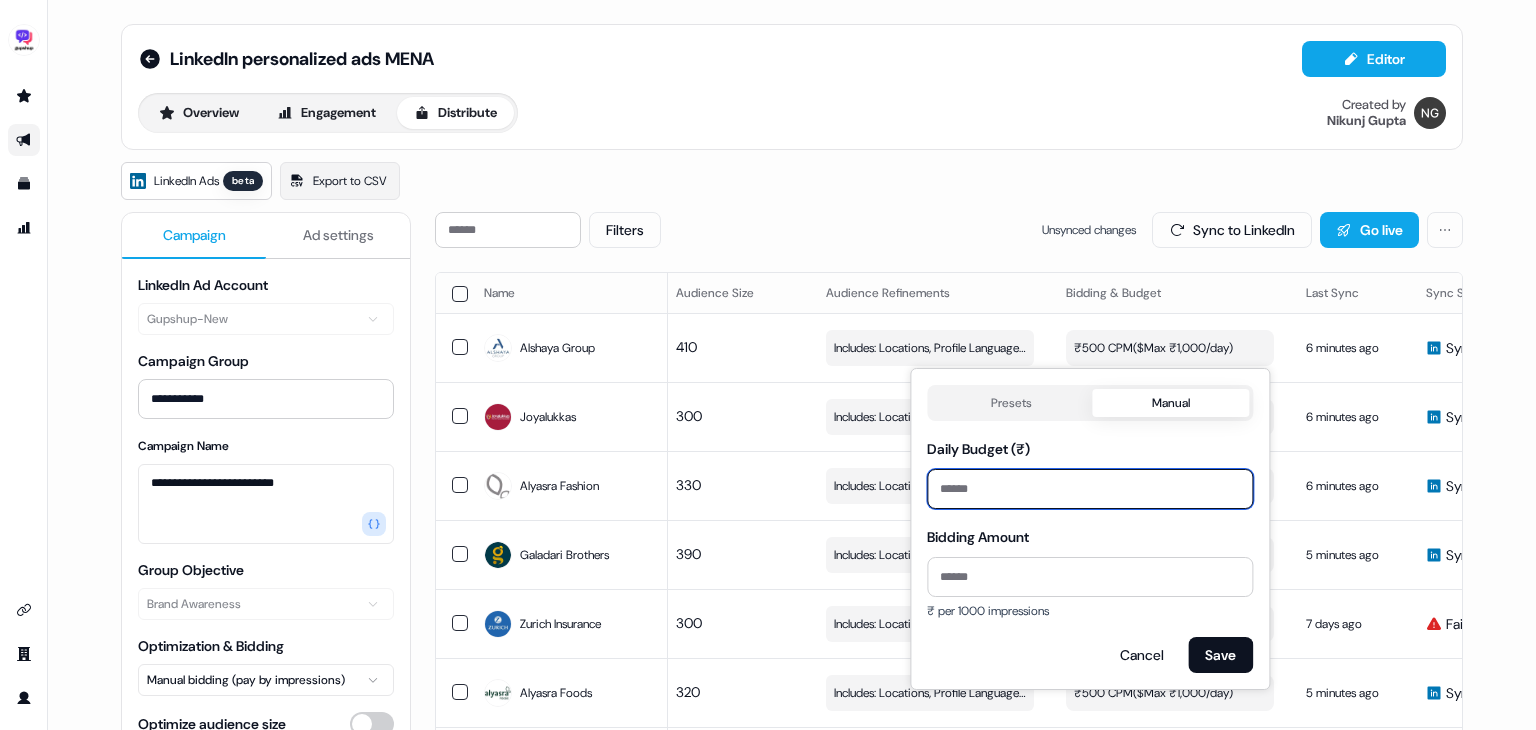 click on "****" at bounding box center [1090, 489] 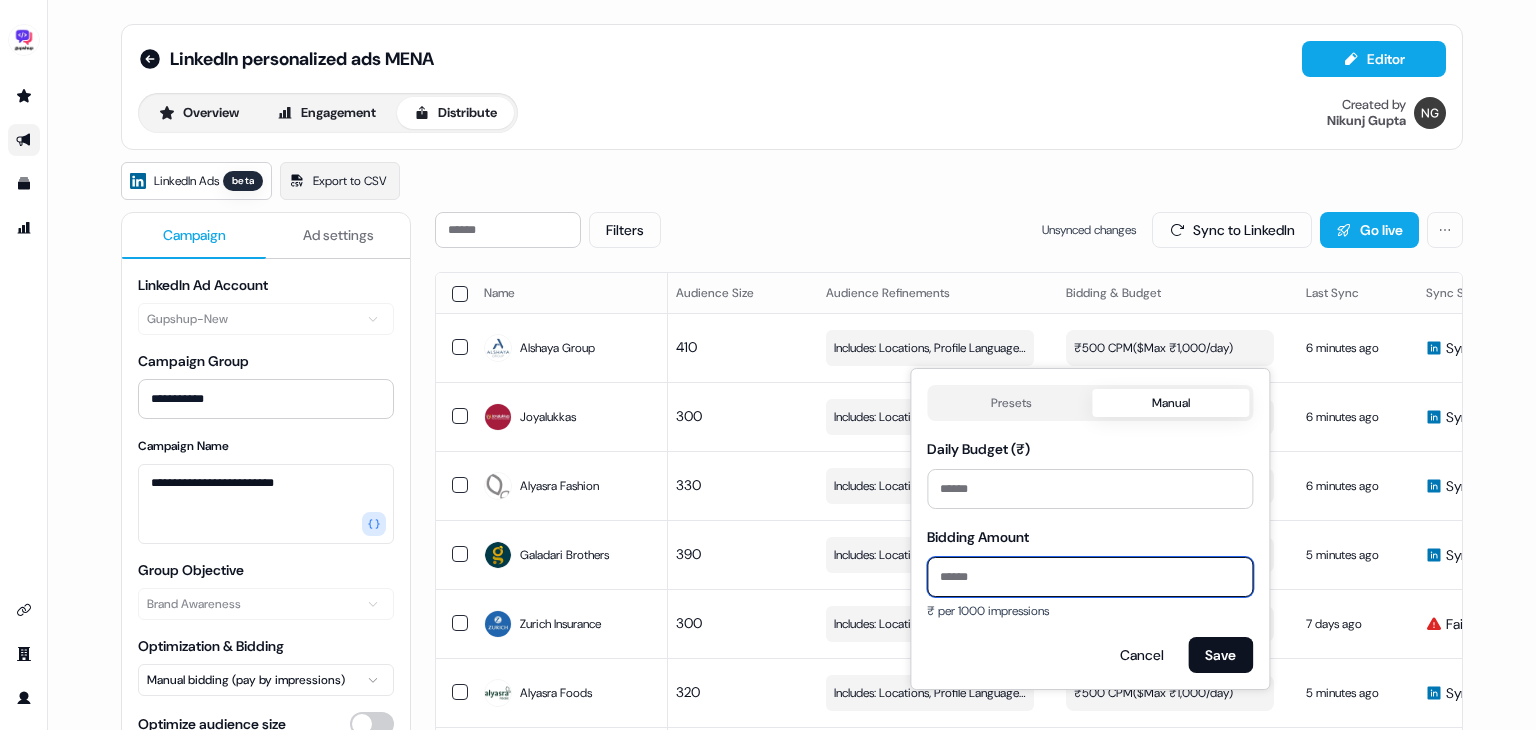 click on "***" at bounding box center (1090, 577) 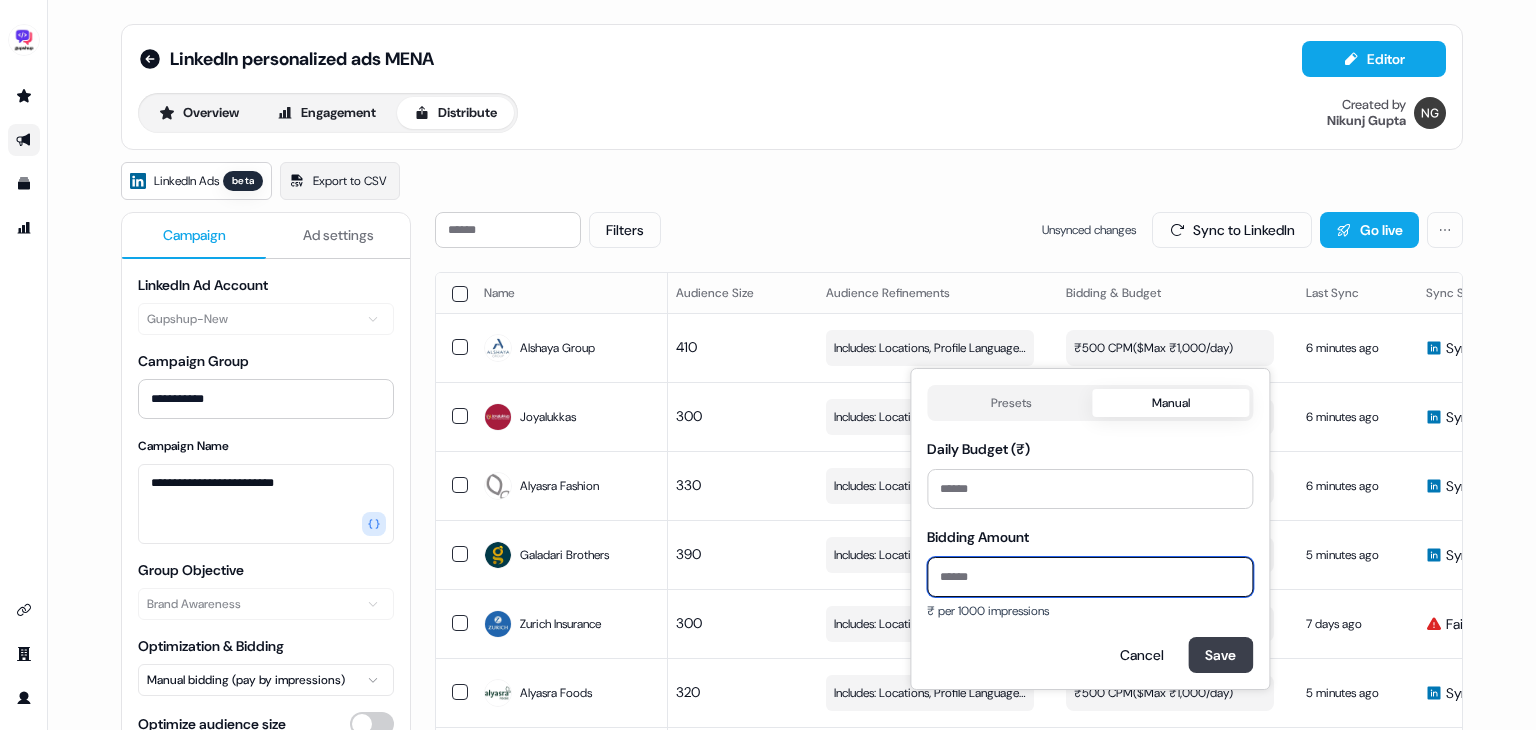 type on "****" 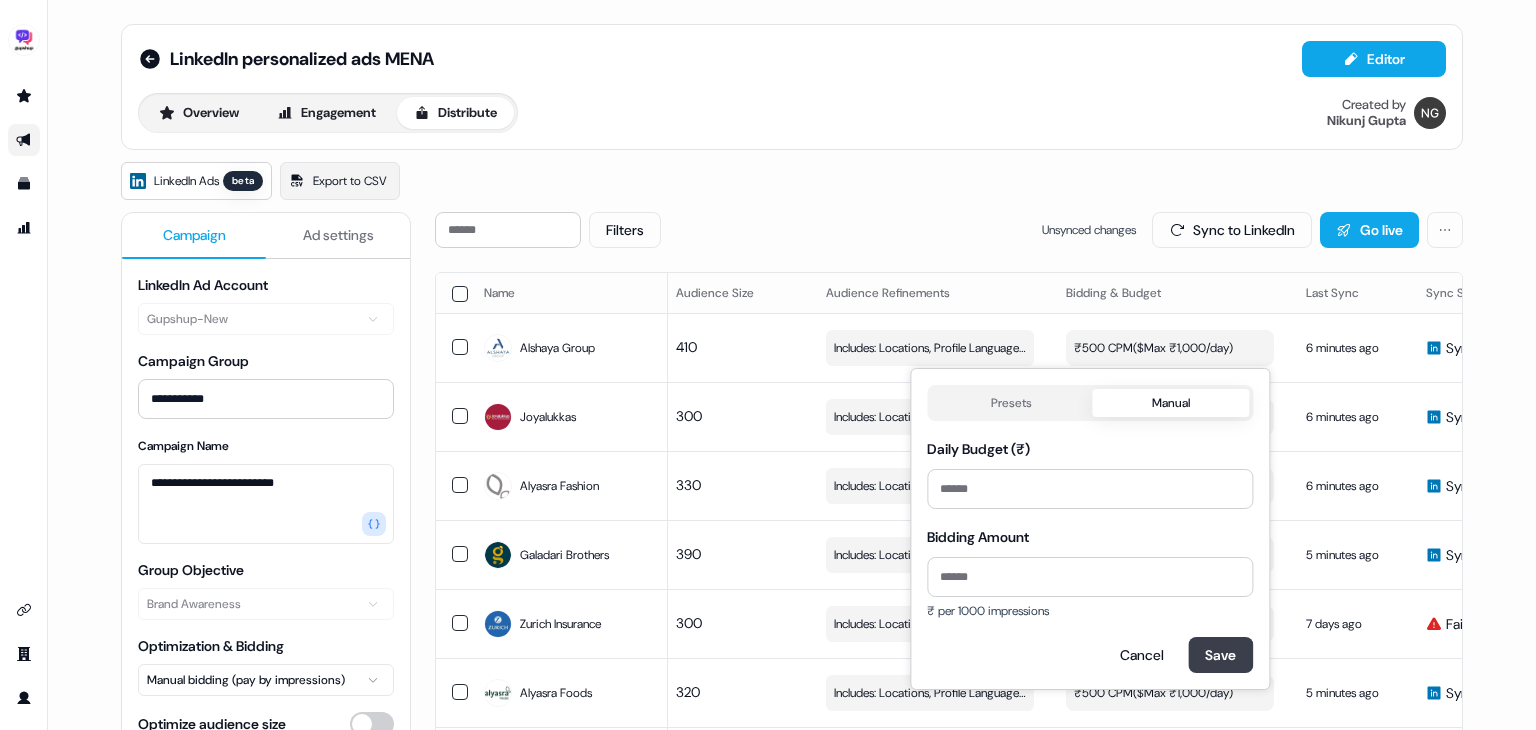 click on "Save" at bounding box center (1220, 655) 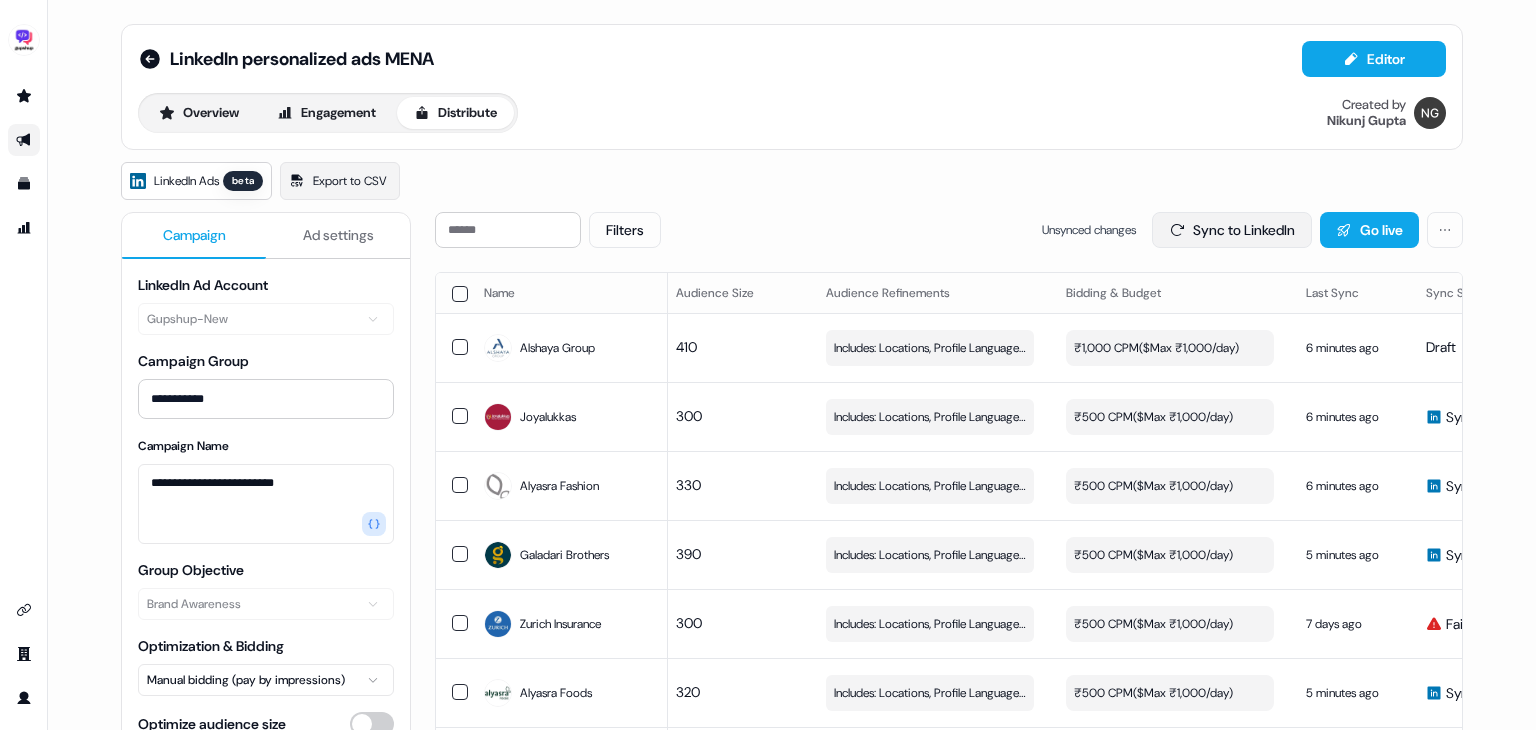 click on "Sync to LinkedIn" at bounding box center (1232, 230) 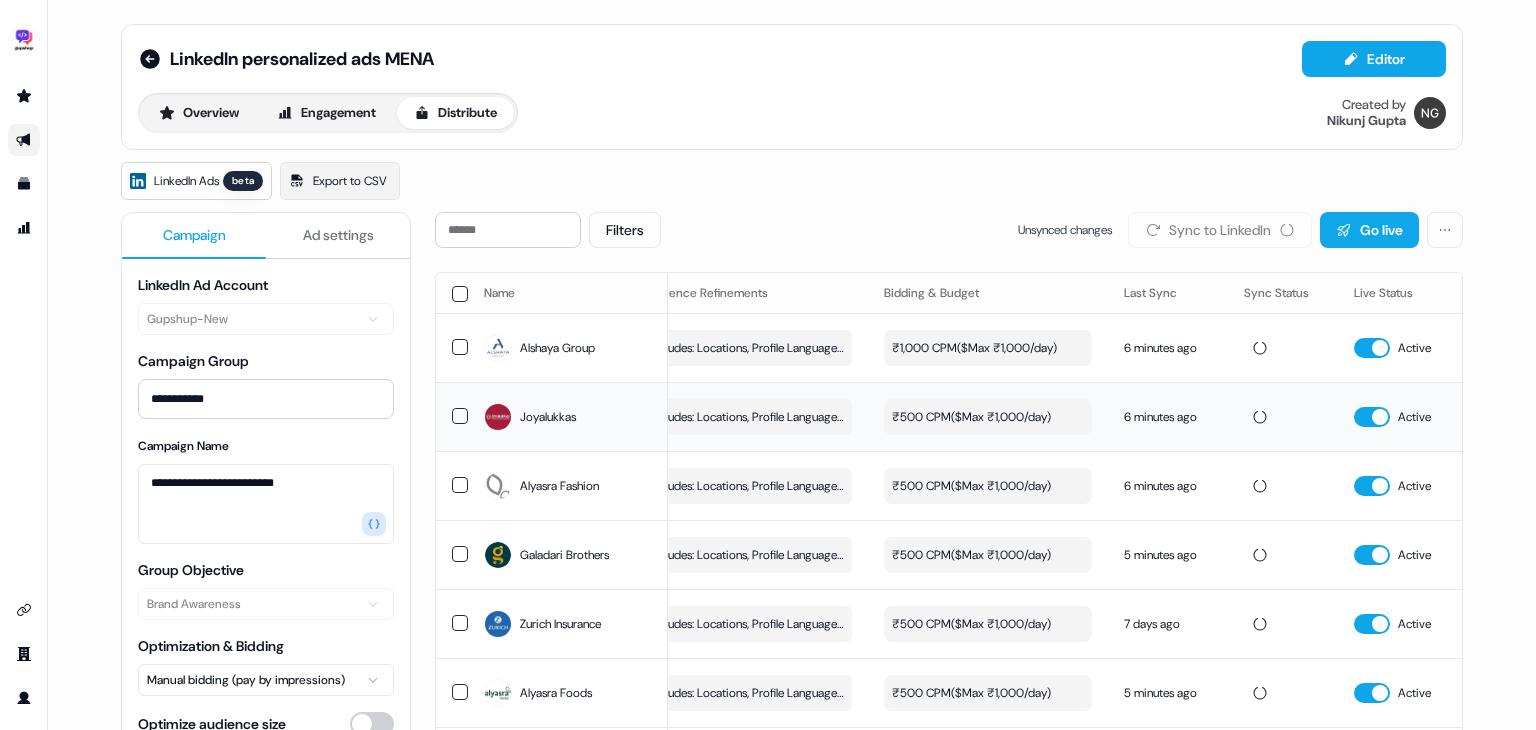scroll, scrollTop: 0, scrollLeft: 447, axis: horizontal 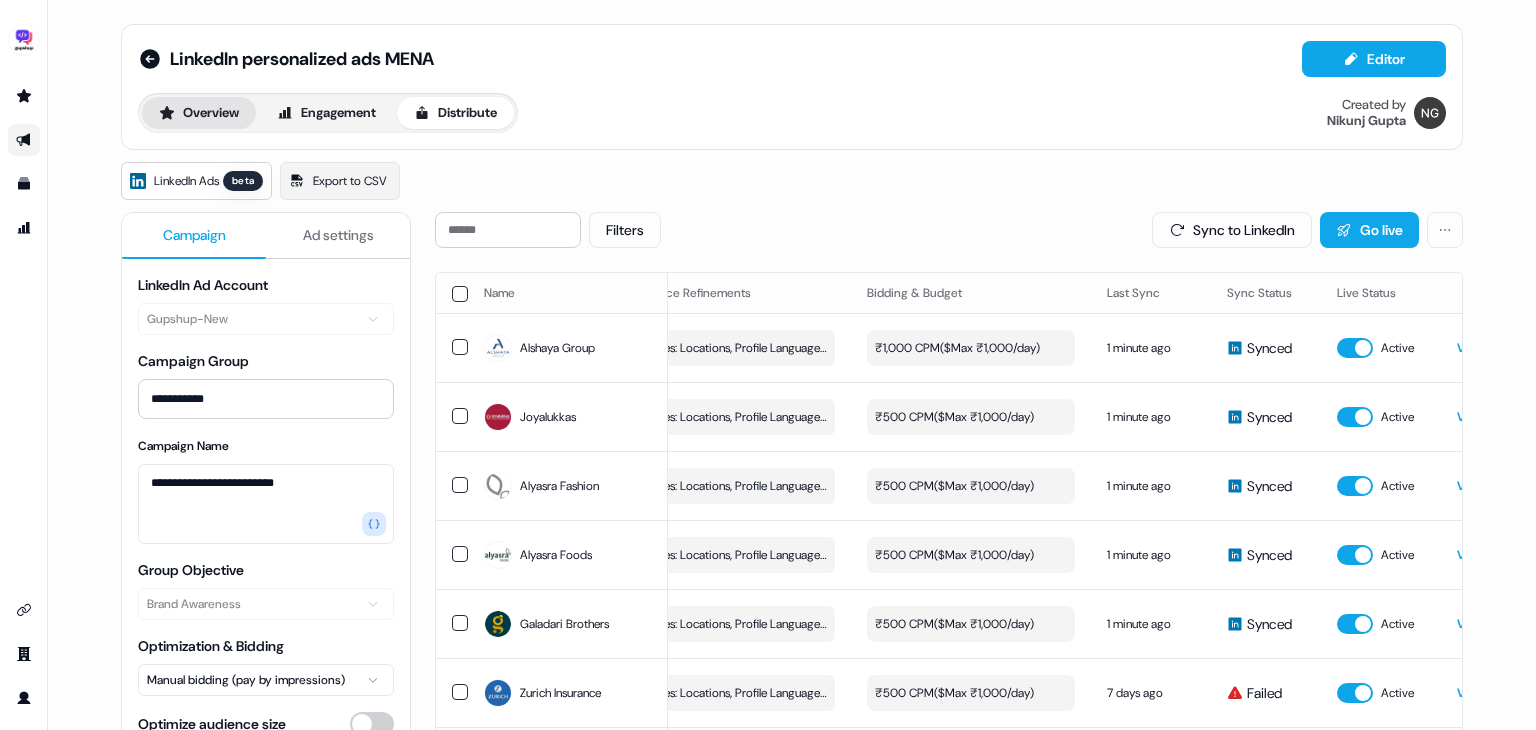 click on "Overview" at bounding box center (199, 113) 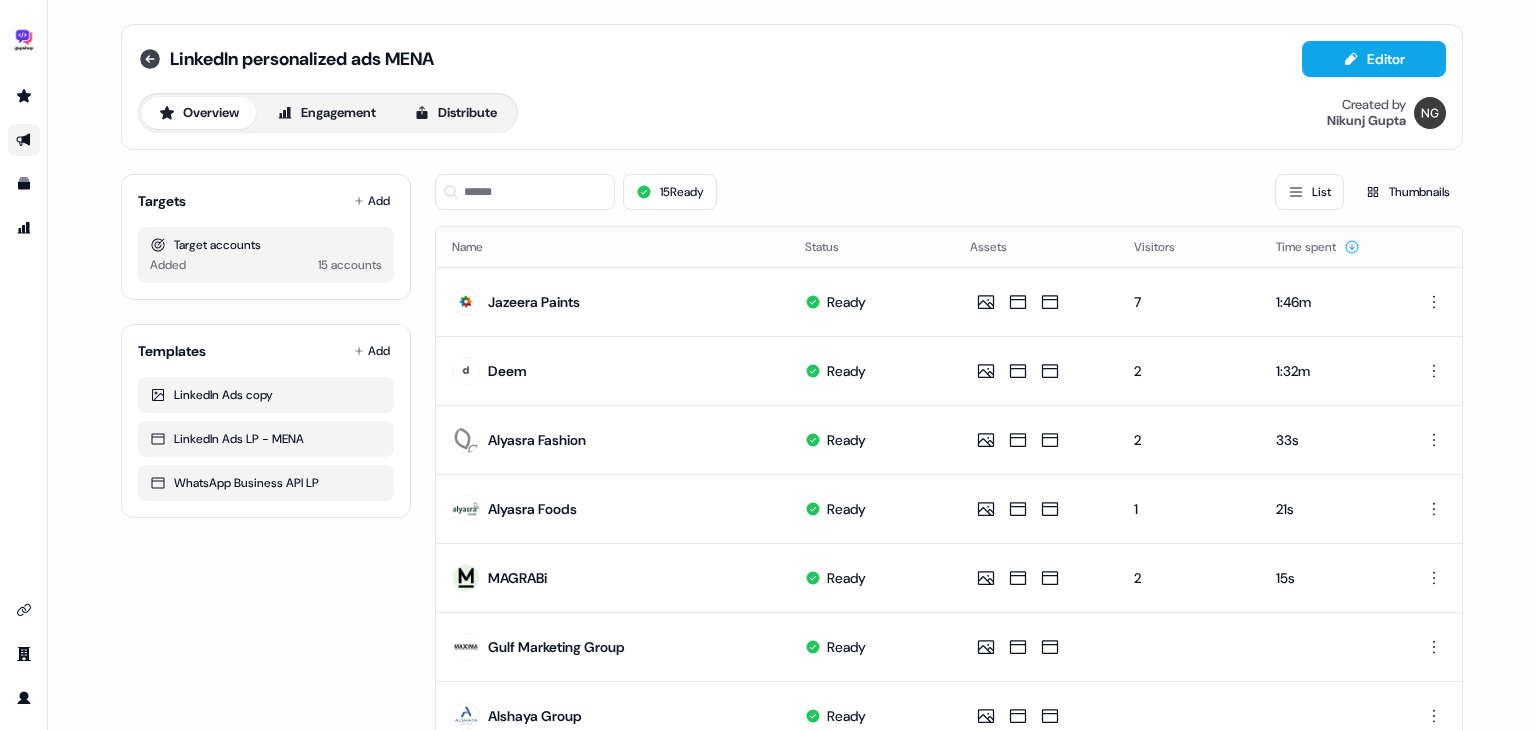 click 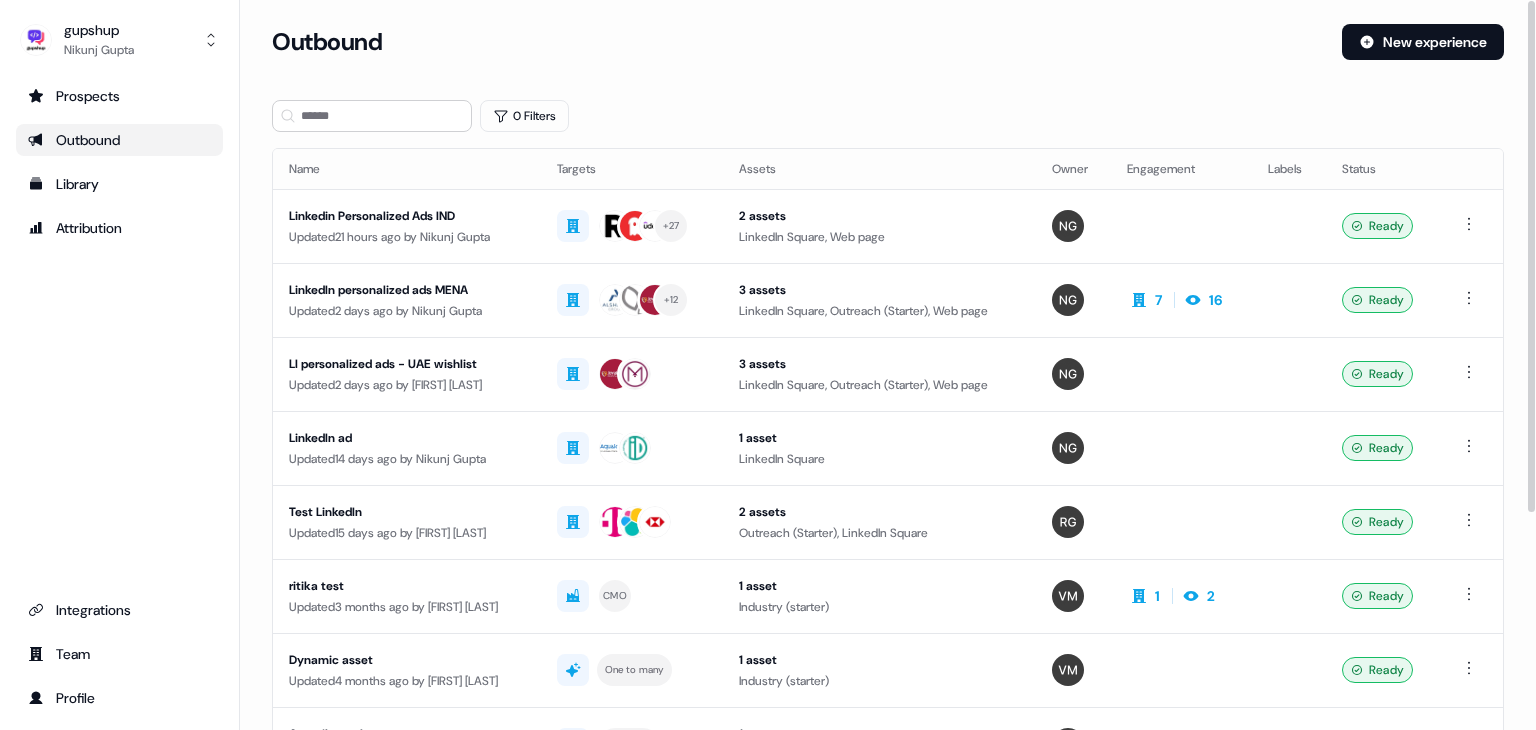drag, startPoint x: 454, startPoint y: 288, endPoint x: 659, endPoint y: 113, distance: 269.53665 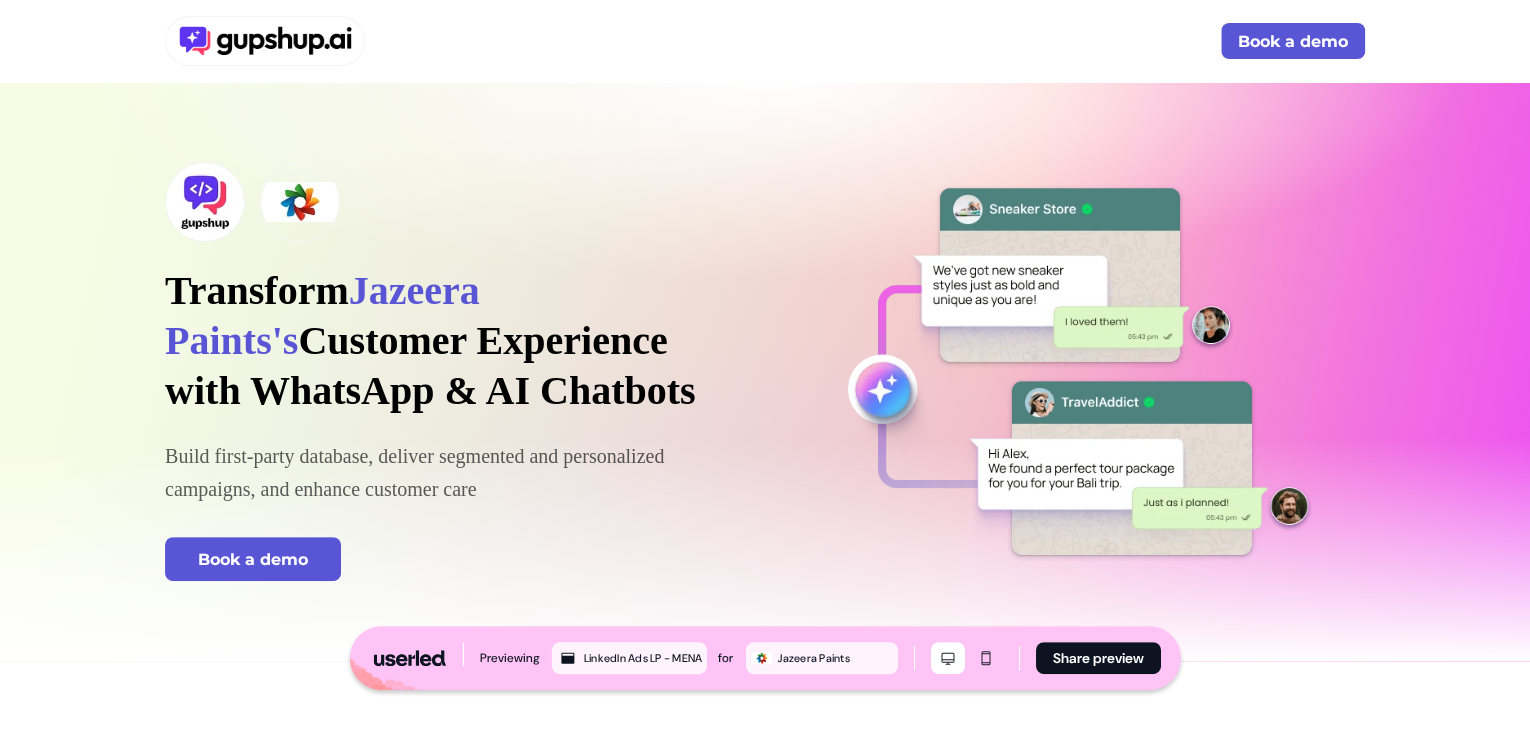 scroll, scrollTop: 0, scrollLeft: 0, axis: both 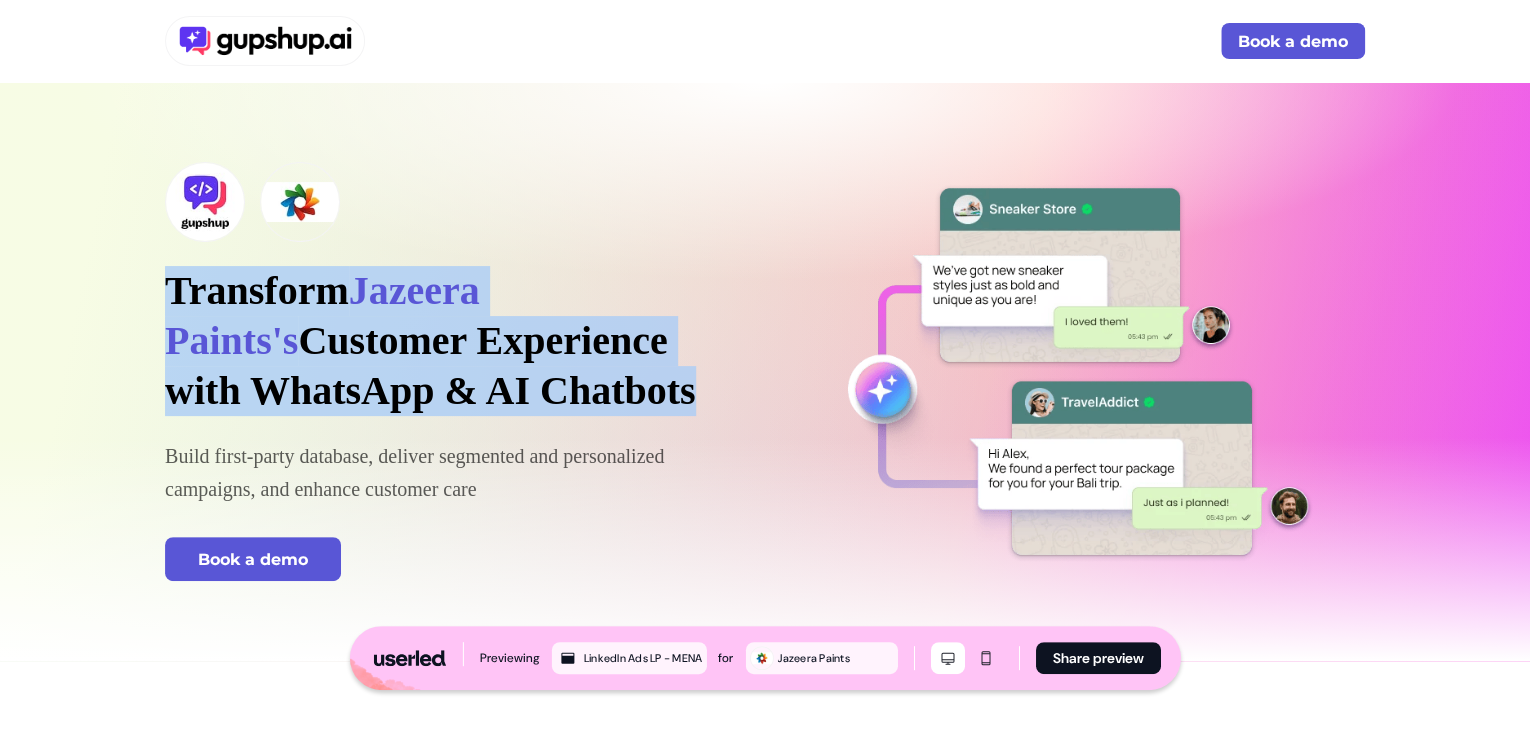 drag, startPoint x: 172, startPoint y: 291, endPoint x: 680, endPoint y: 388, distance: 517.1779 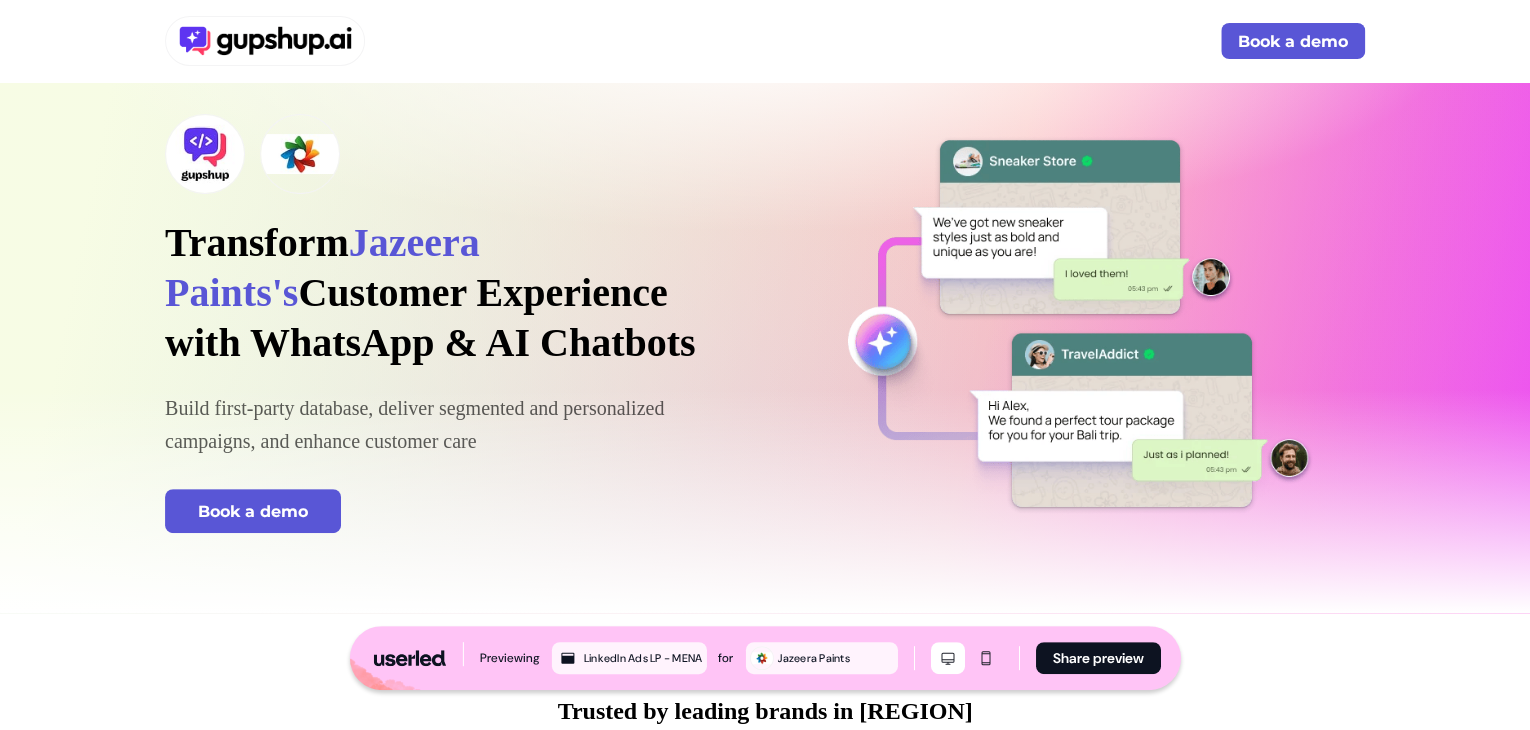 scroll, scrollTop: 0, scrollLeft: 0, axis: both 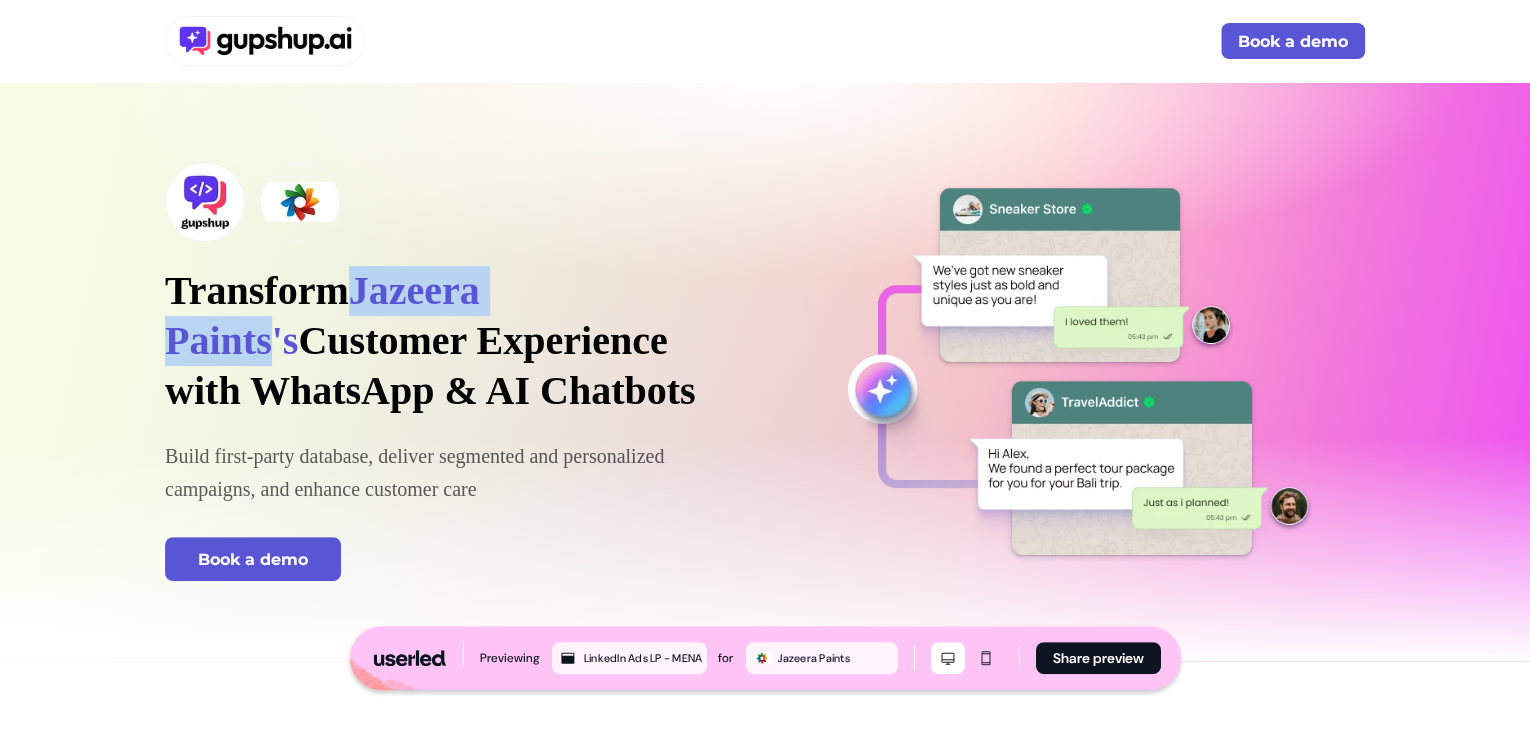 drag, startPoint x: 396, startPoint y: 289, endPoint x: 684, endPoint y: 292, distance: 288.01562 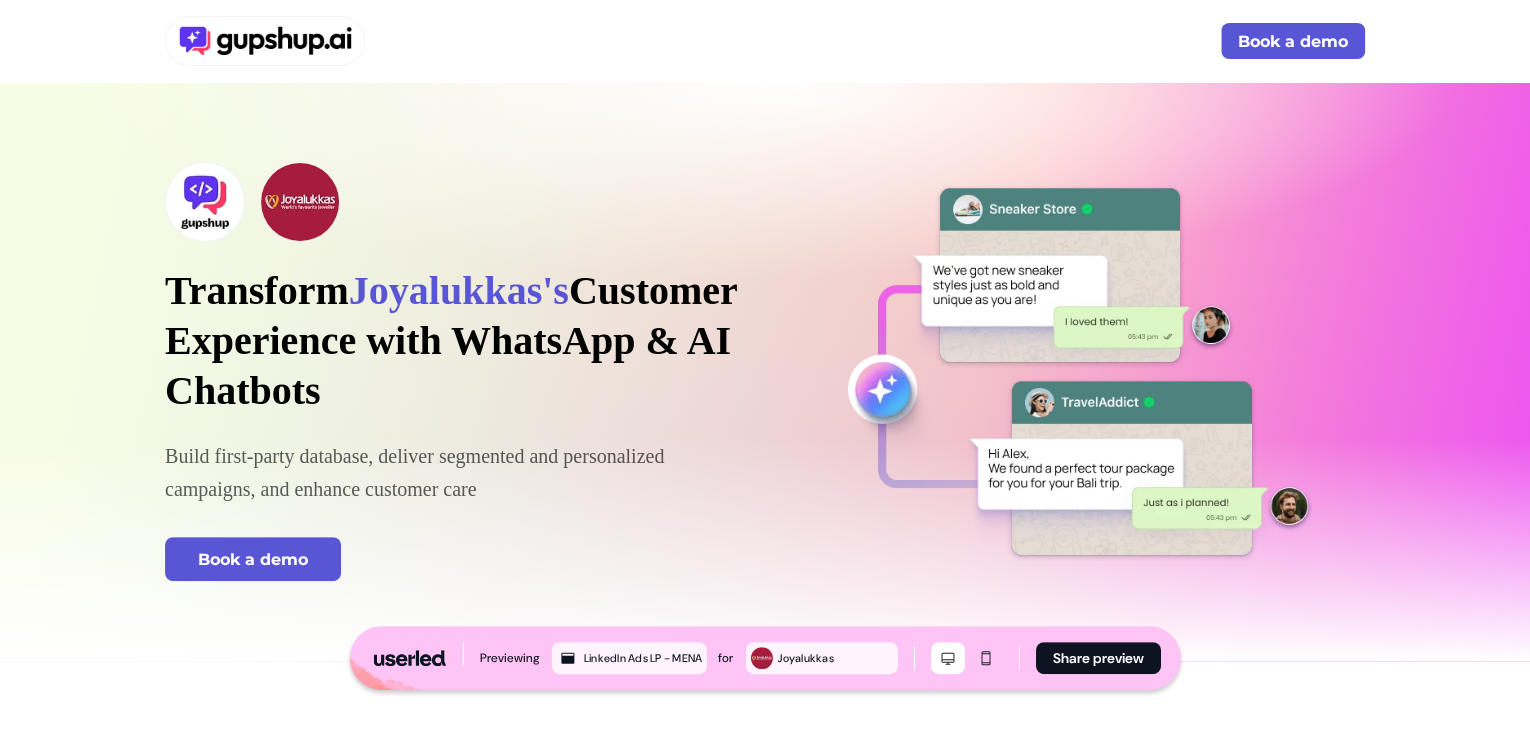 scroll, scrollTop: 0, scrollLeft: 0, axis: both 